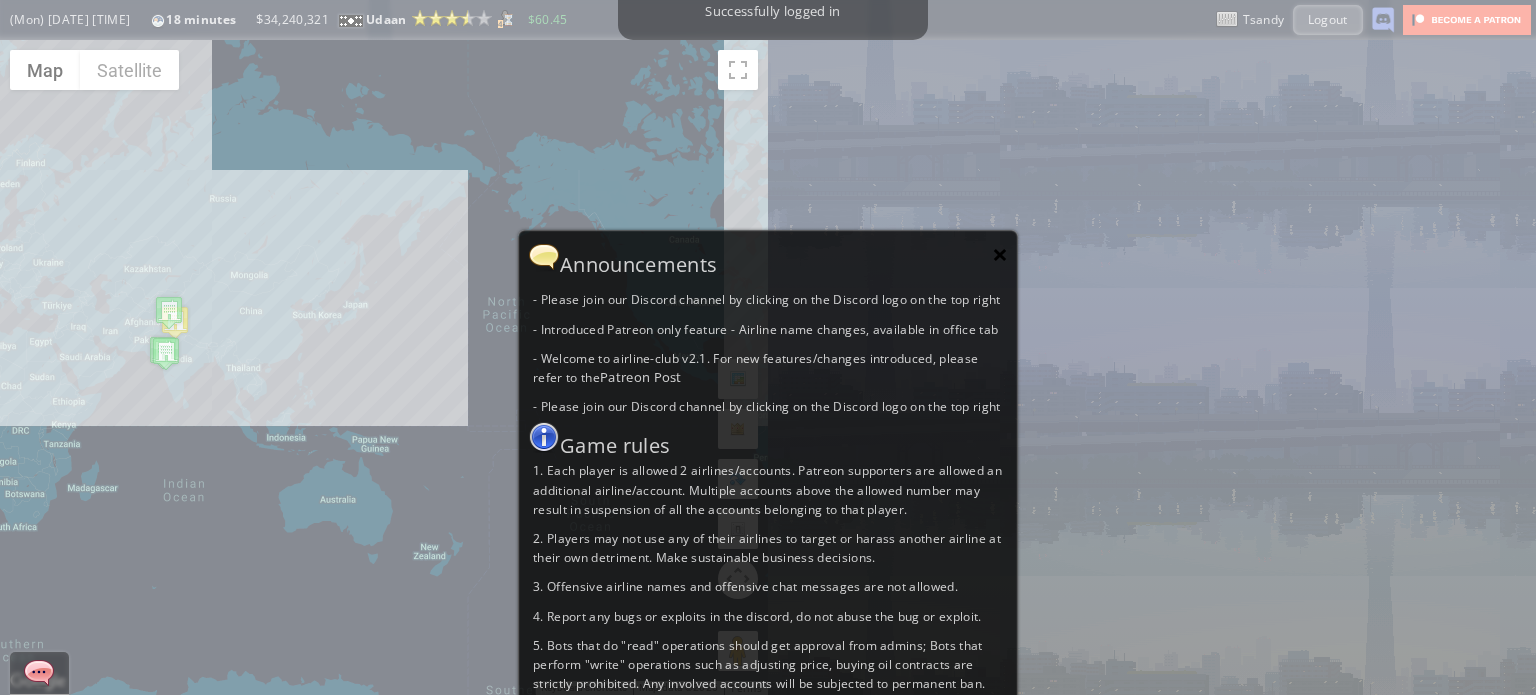scroll, scrollTop: 0, scrollLeft: 0, axis: both 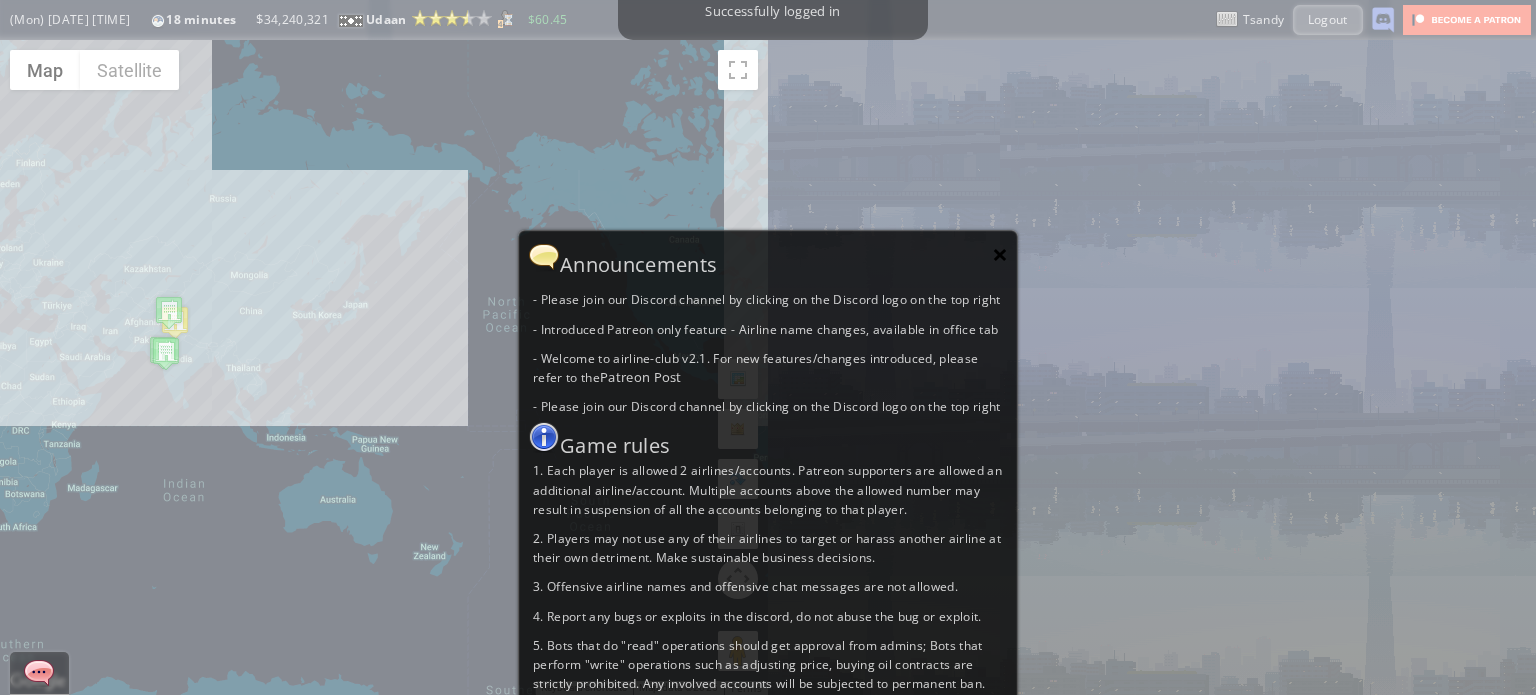 click on "×" at bounding box center (1000, 254) 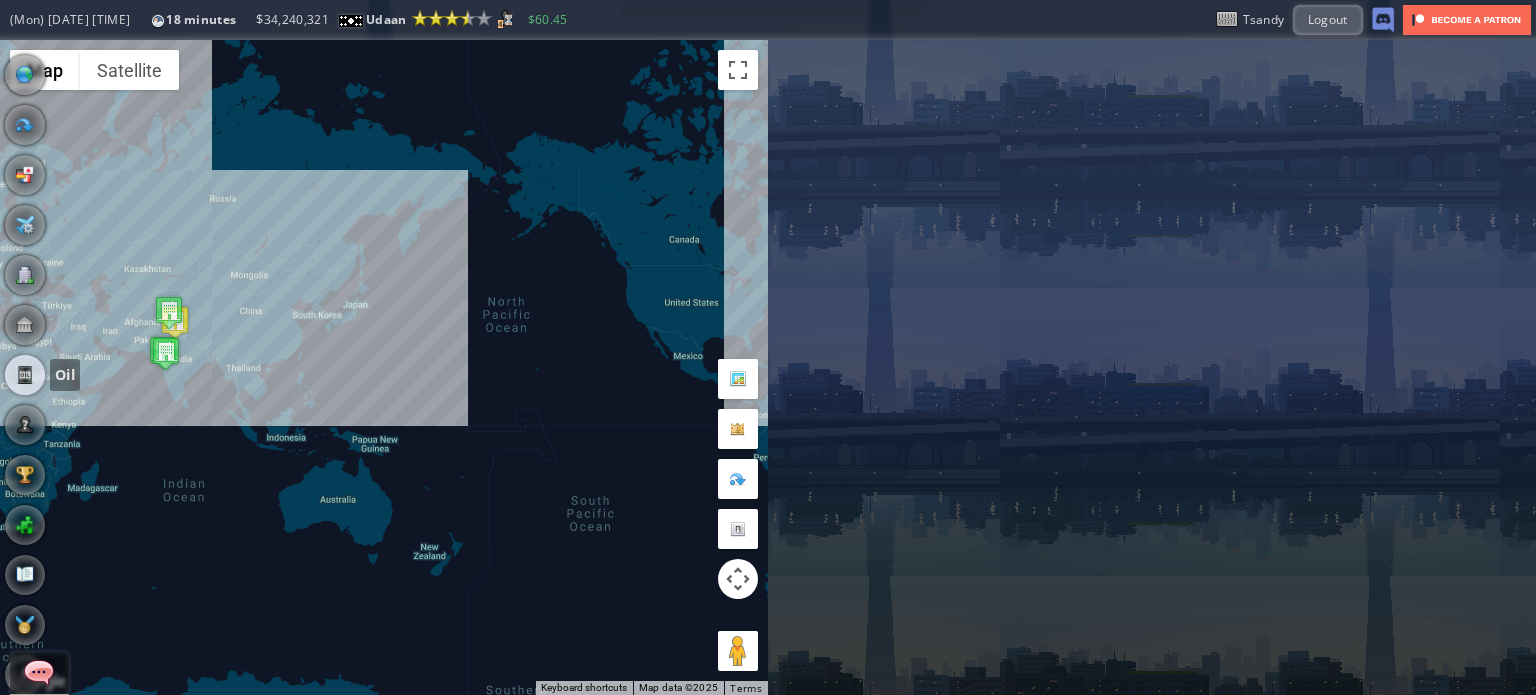 click at bounding box center (25, 375) 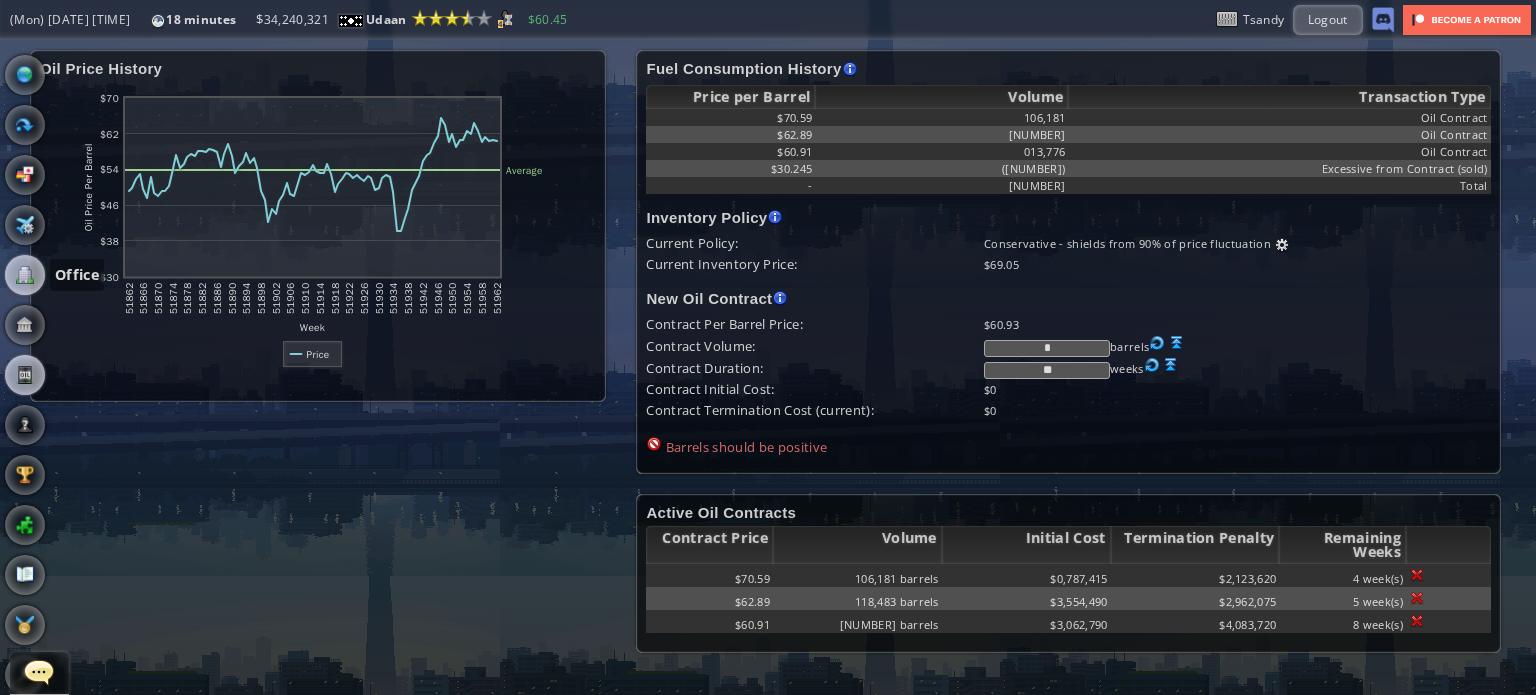 click at bounding box center (25, 275) 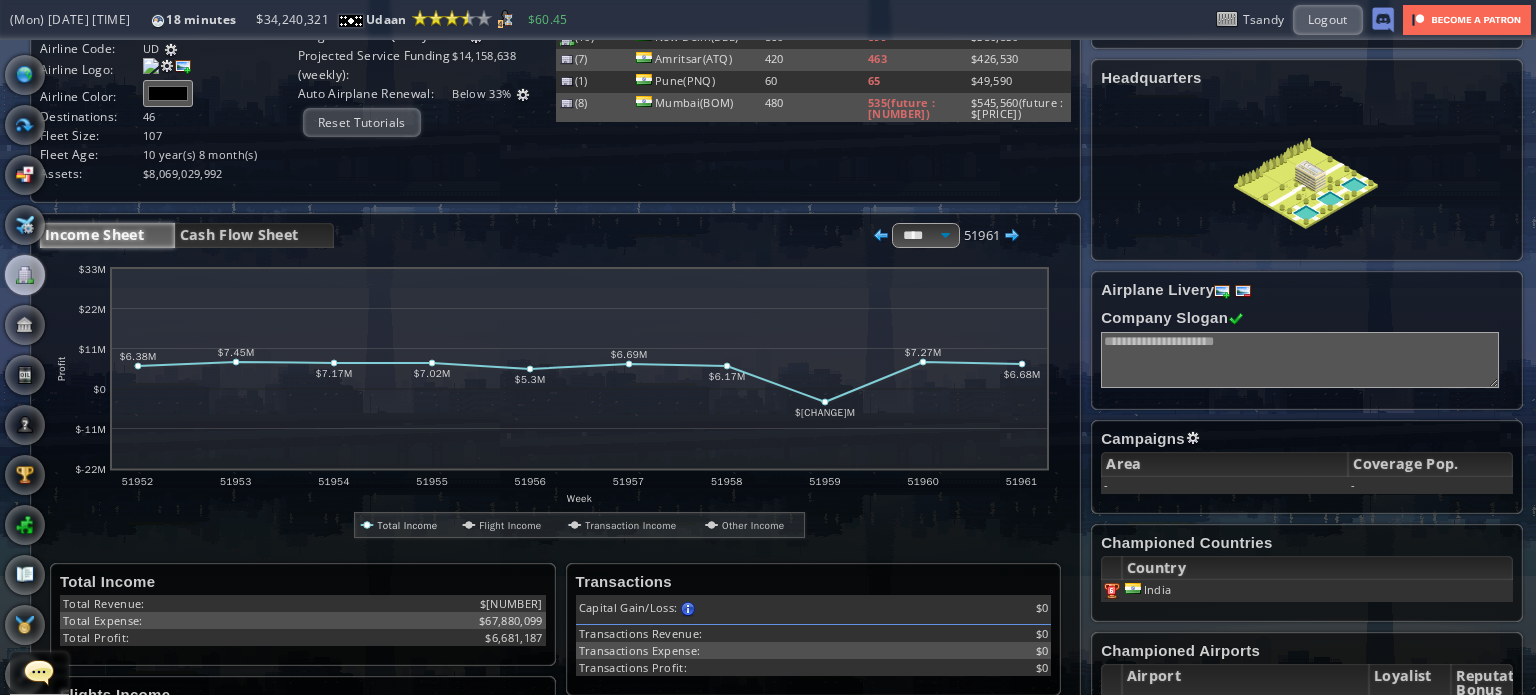 scroll, scrollTop: 100, scrollLeft: 0, axis: vertical 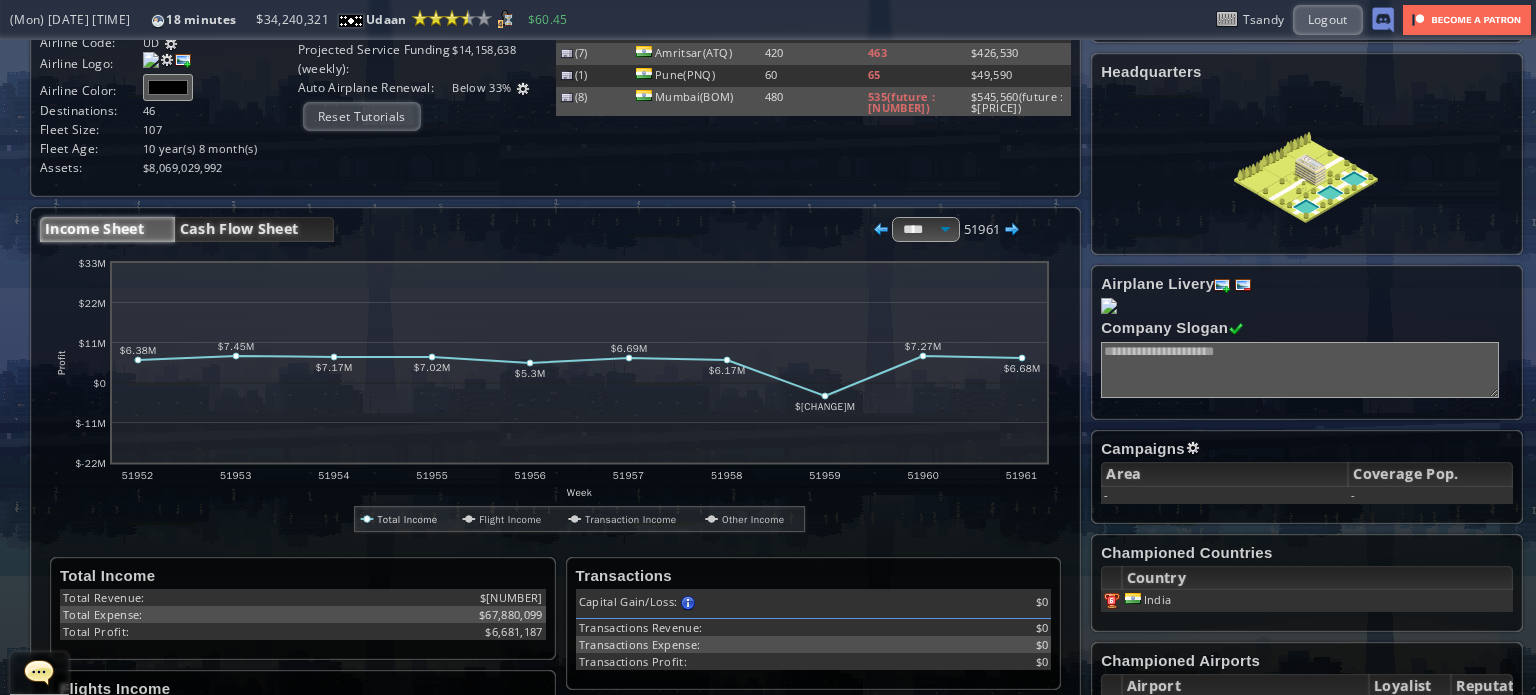 click on "Cash Flow Sheet" at bounding box center (254, 229) 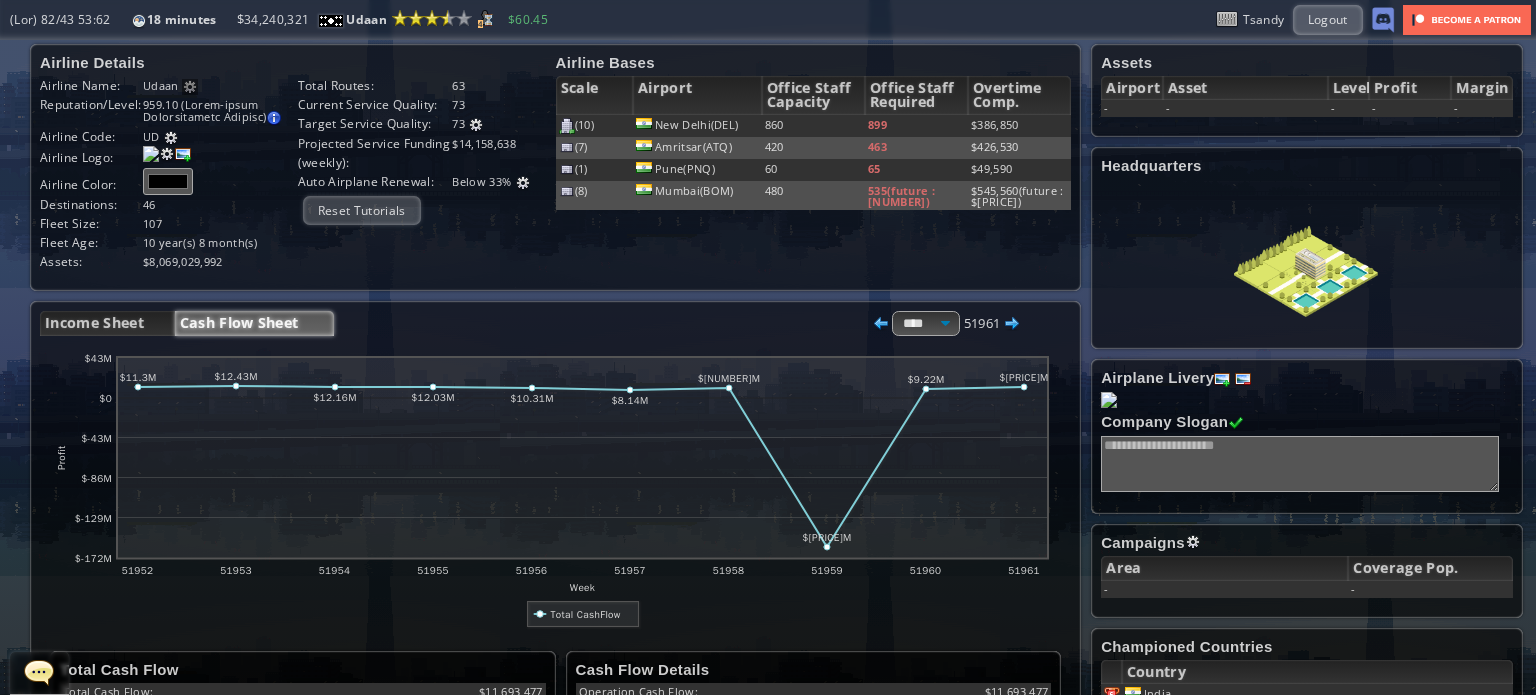scroll, scrollTop: 0, scrollLeft: 0, axis: both 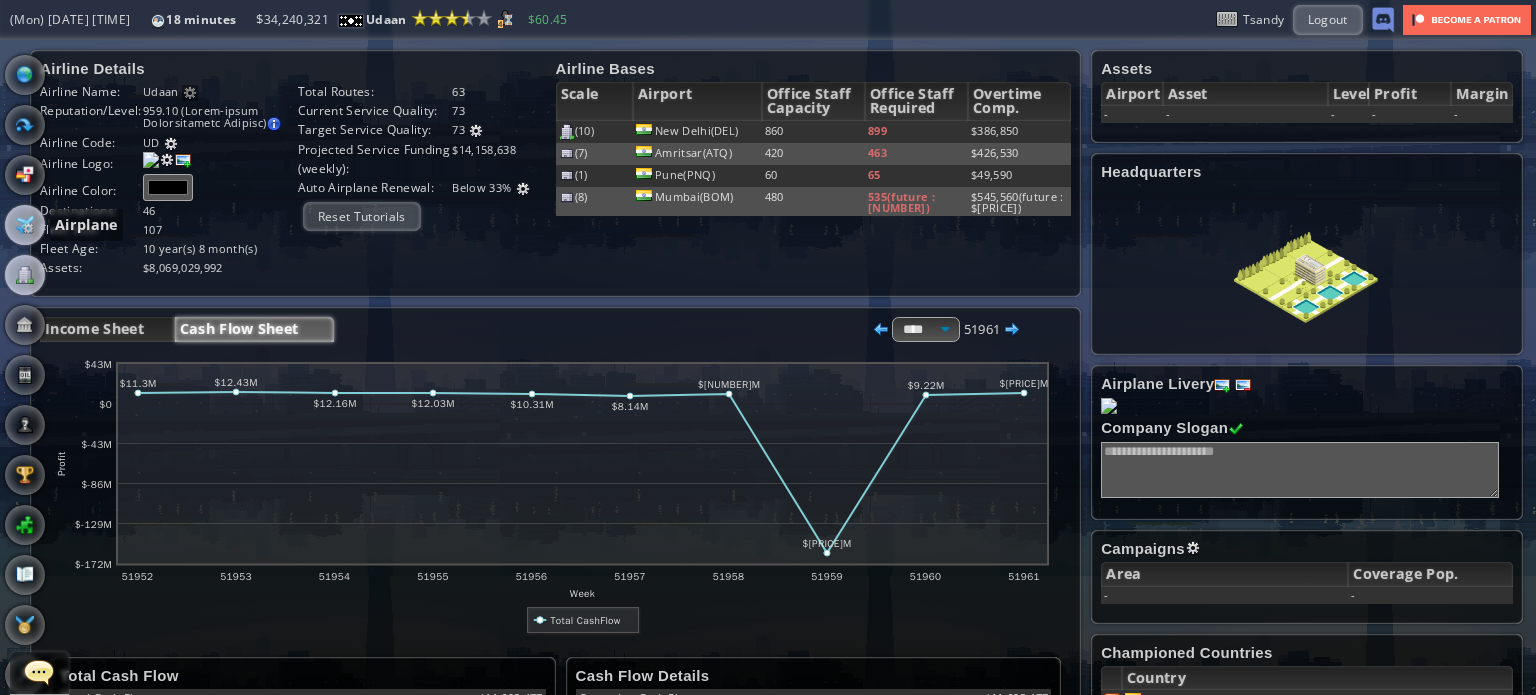 click at bounding box center [25, 225] 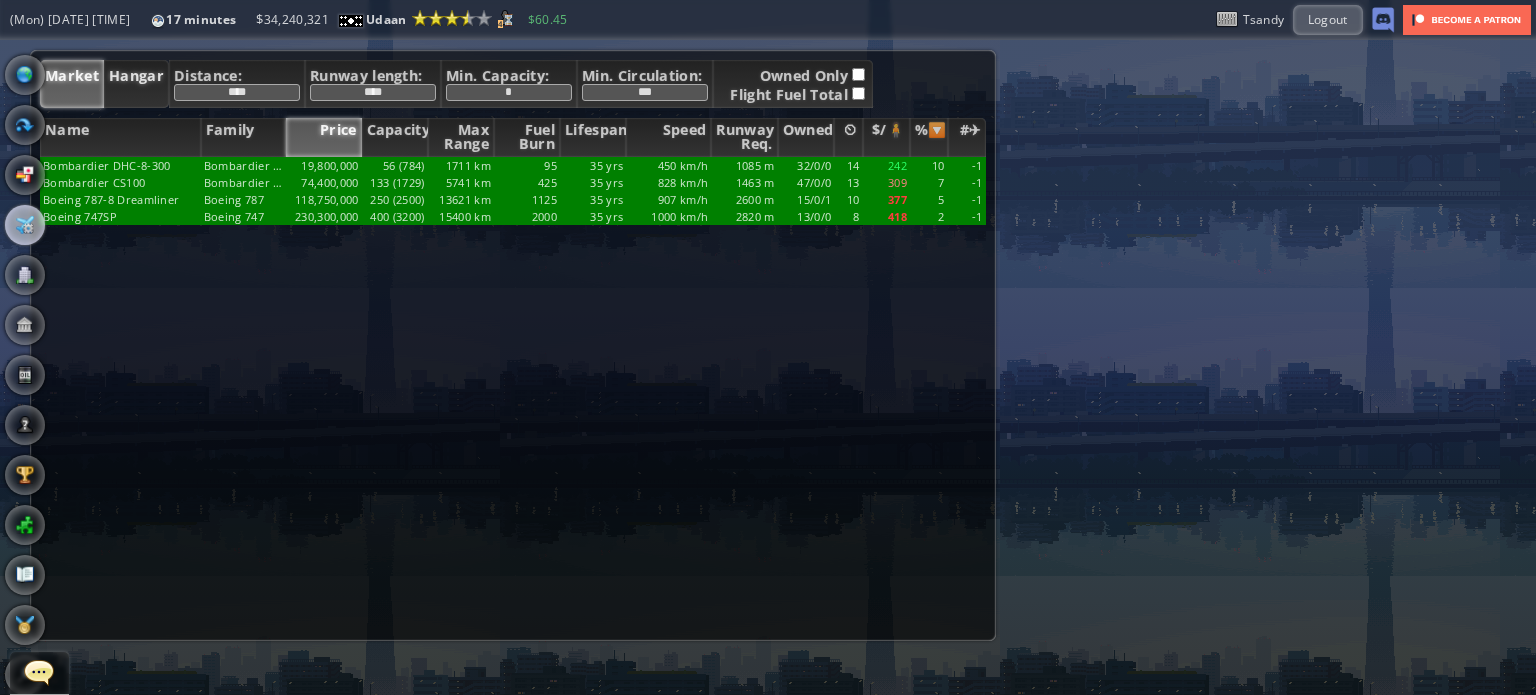 click on "Hangar" at bounding box center [136, 84] 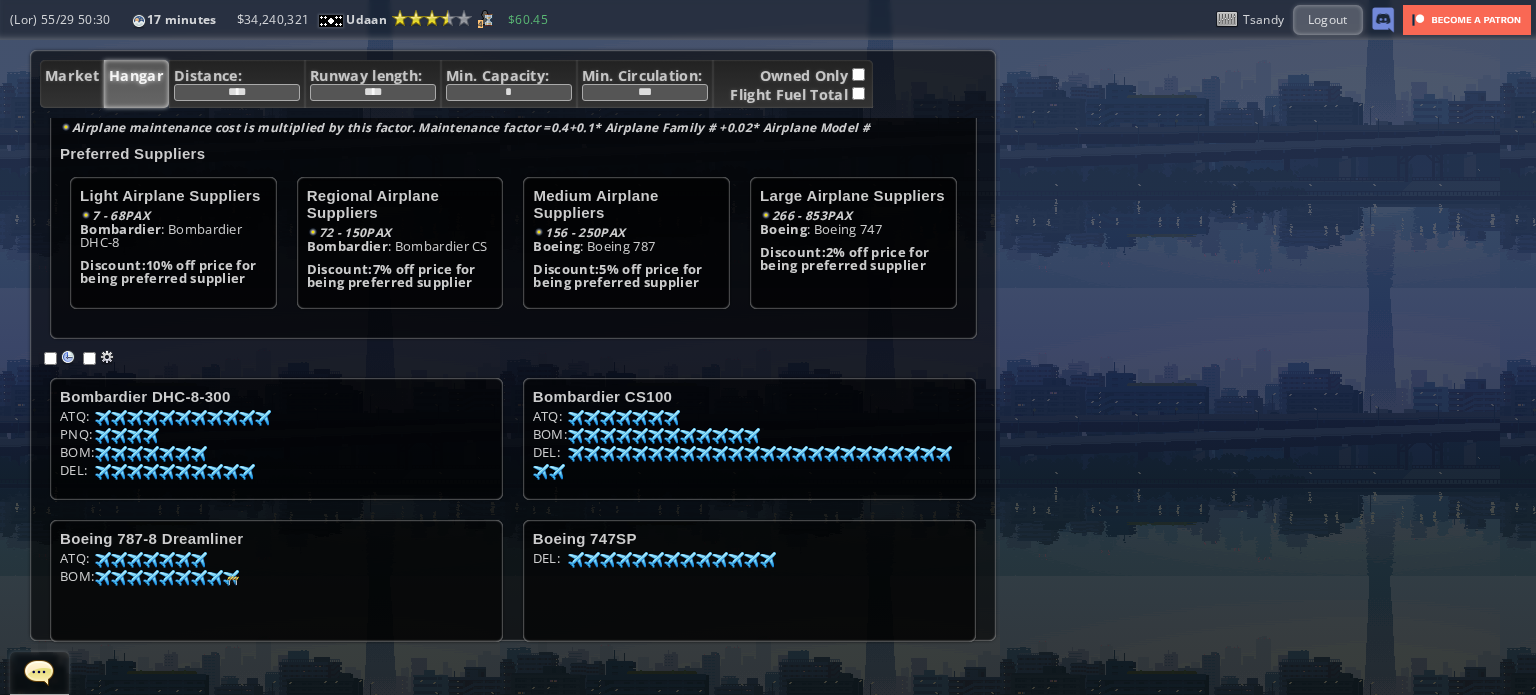 scroll, scrollTop: 104, scrollLeft: 0, axis: vertical 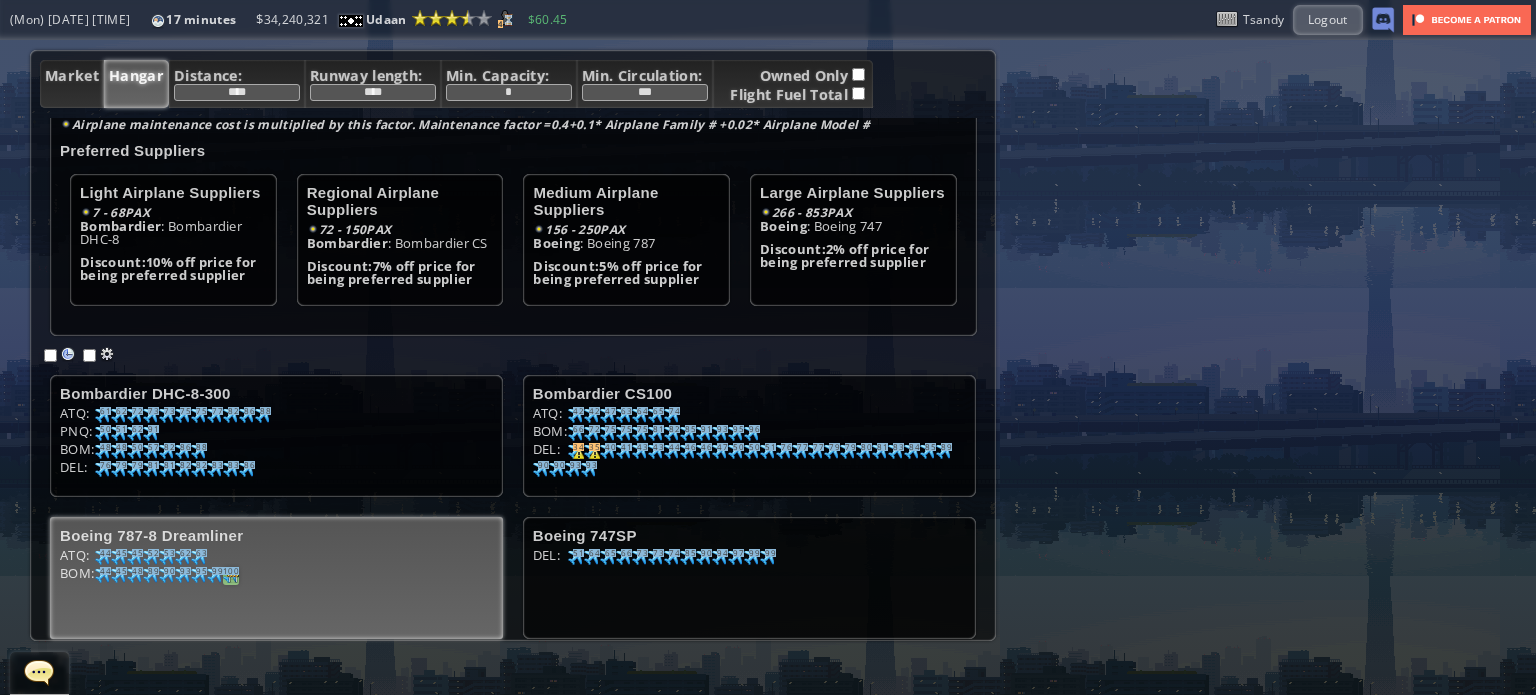 click on "100" at bounding box center [105, 411] 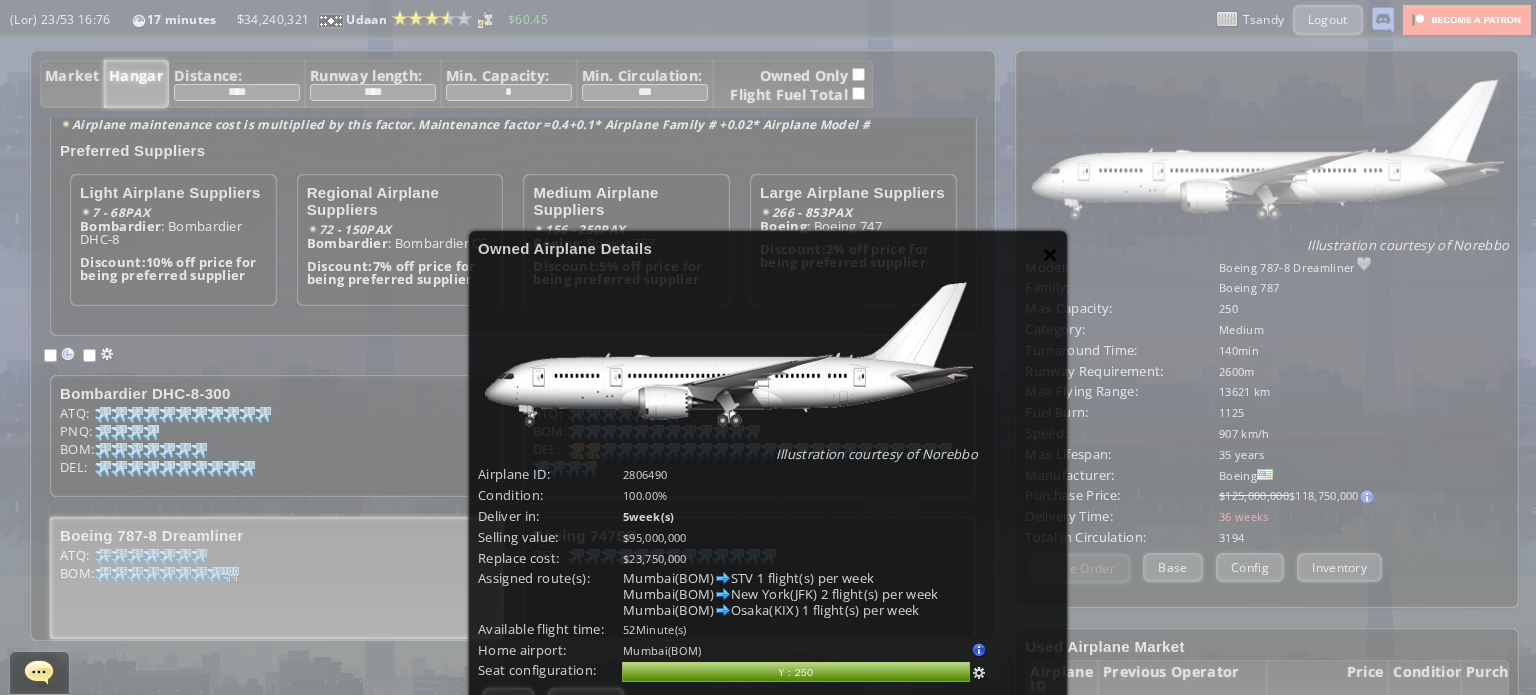 click on "×" at bounding box center [1050, 254] 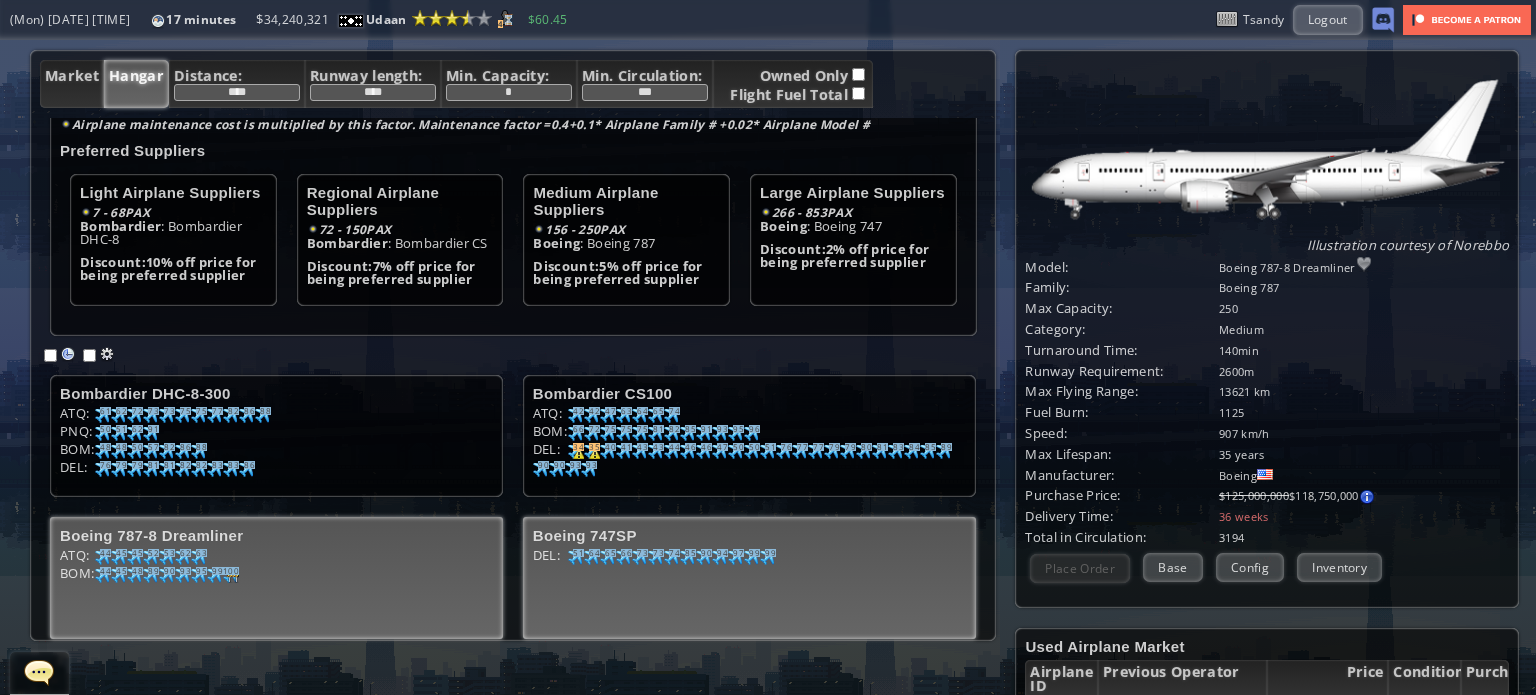 click on "LOR: 22 18 42 41 97 17 00 80 74 14 14 19 51 36 59 75 35 76 46 70 26 45 59 39 41 29" at bounding box center (276, 416) 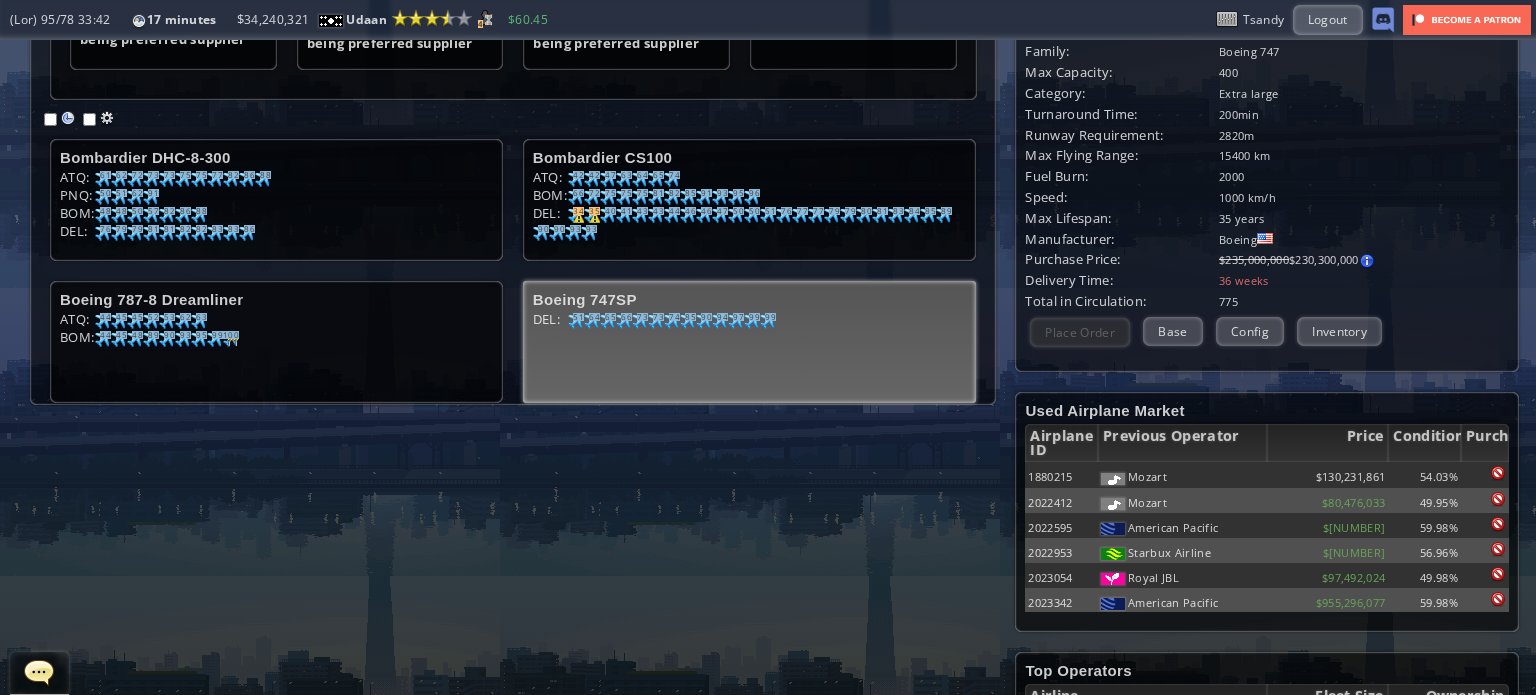 scroll, scrollTop: 5, scrollLeft: 0, axis: vertical 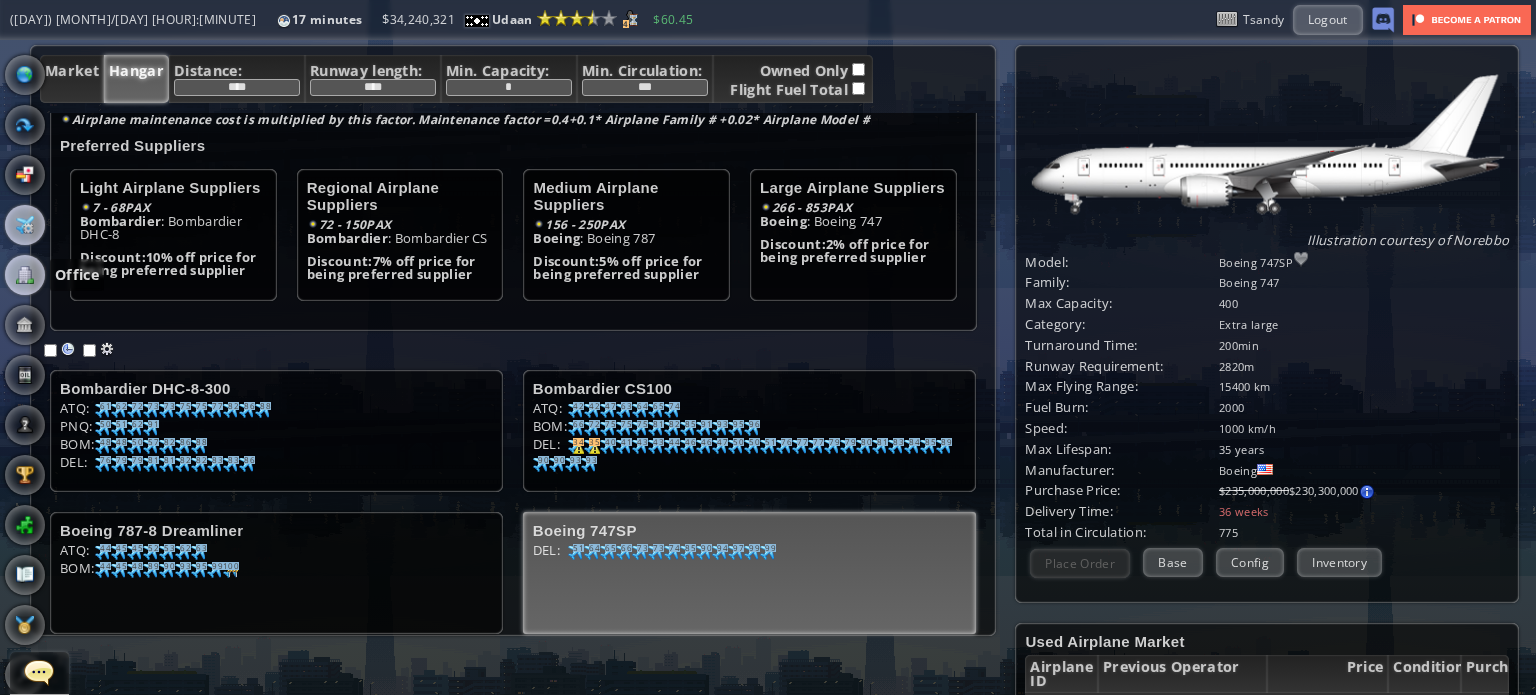 click at bounding box center (25, 275) 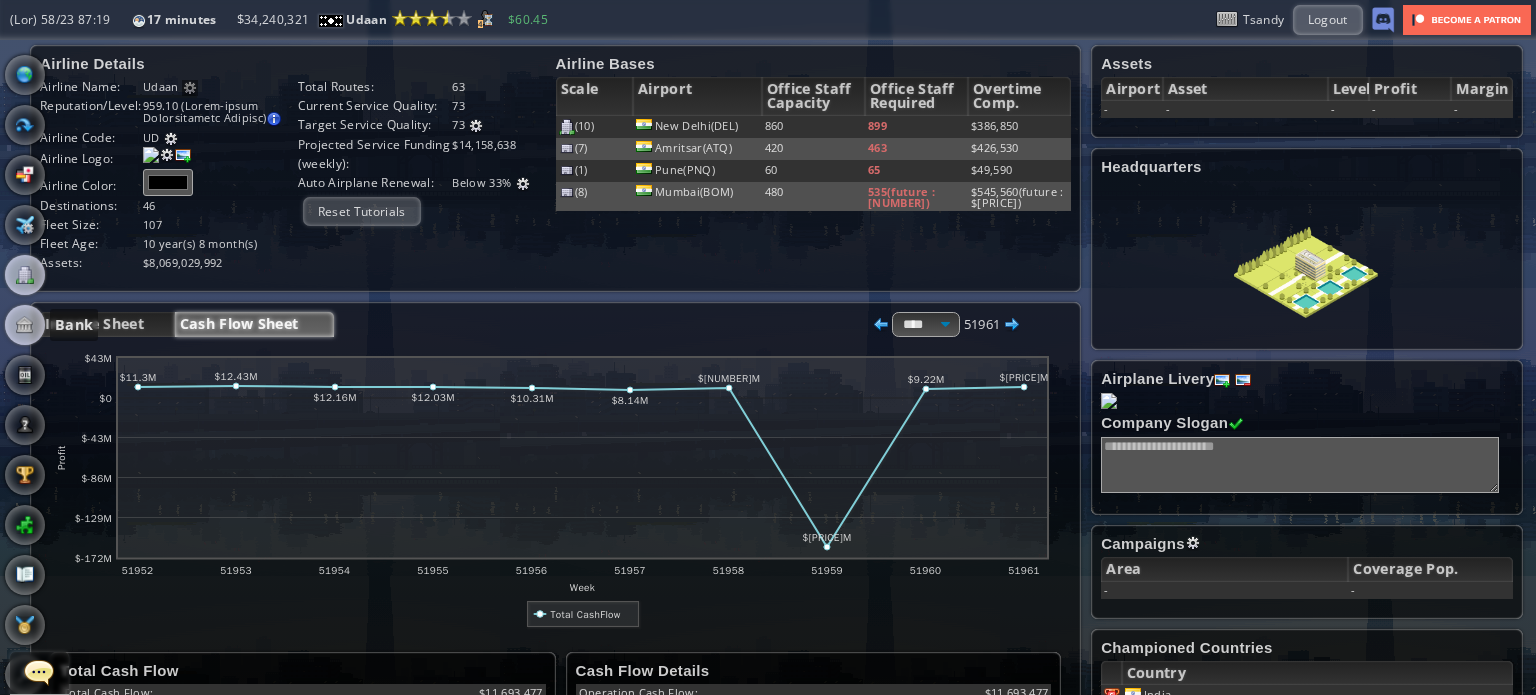 click at bounding box center (25, 325) 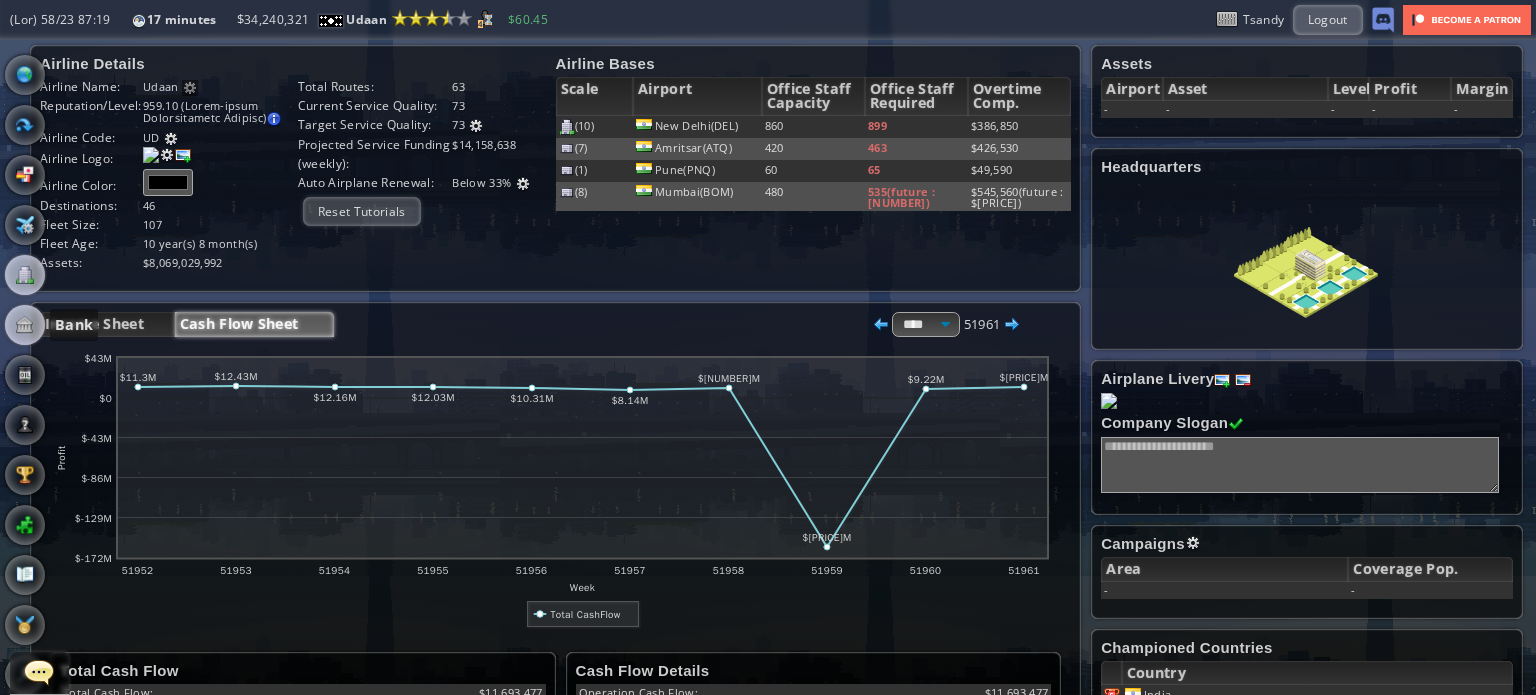scroll, scrollTop: 0, scrollLeft: 0, axis: both 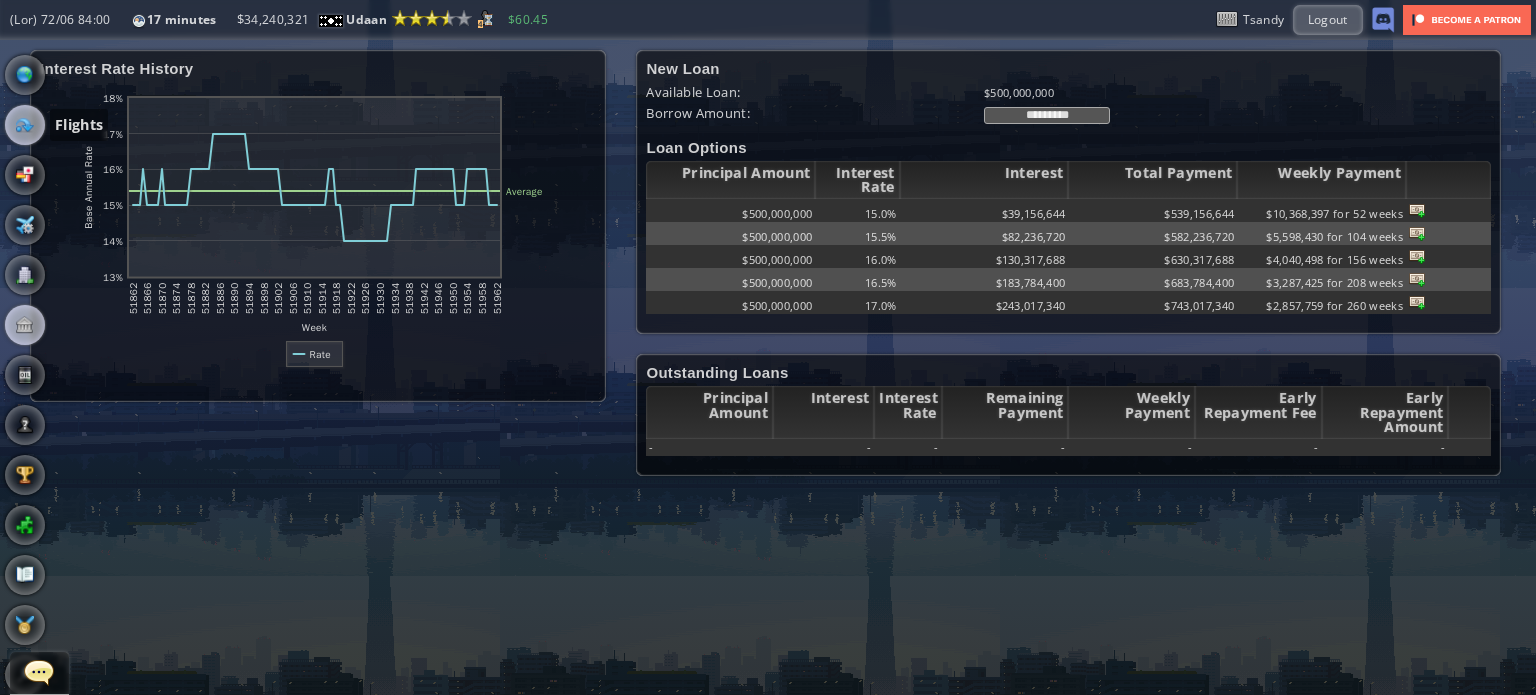 click at bounding box center (25, 125) 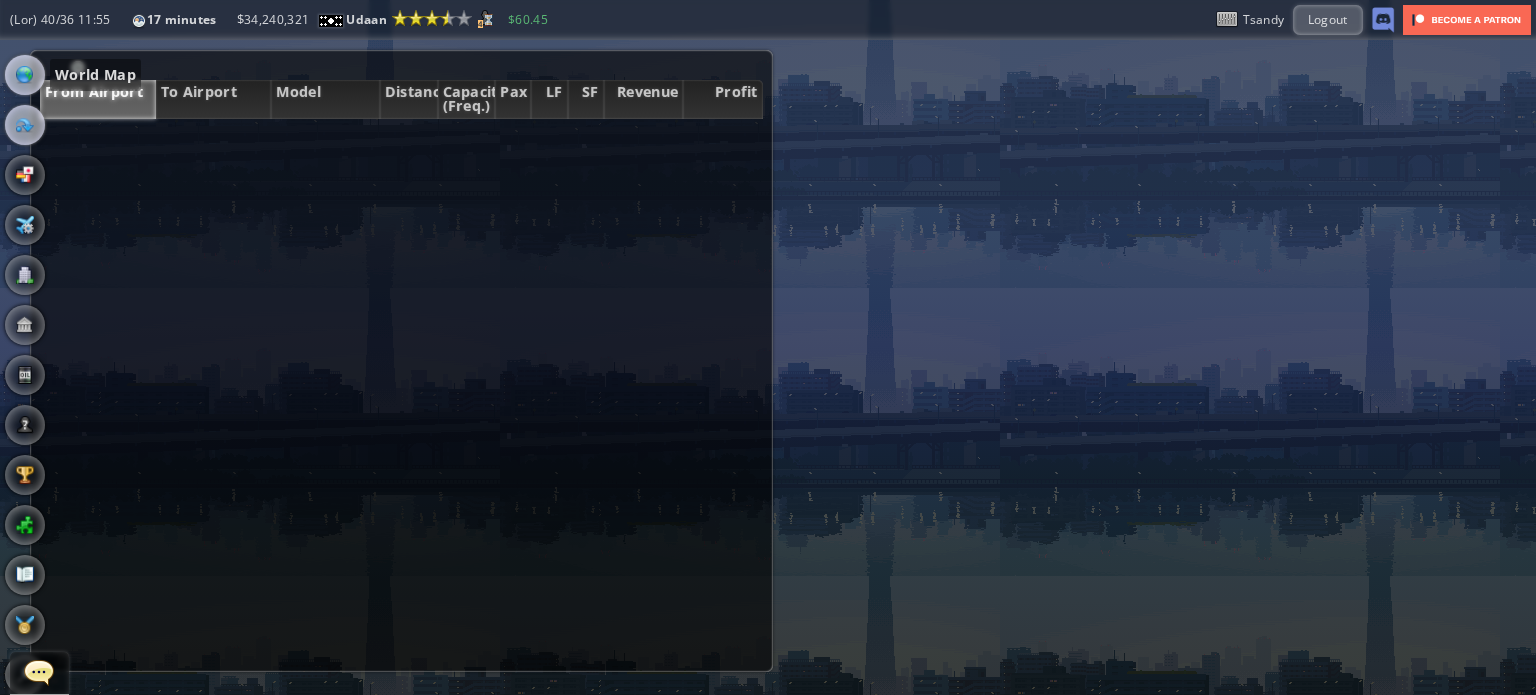 click at bounding box center (25, 75) 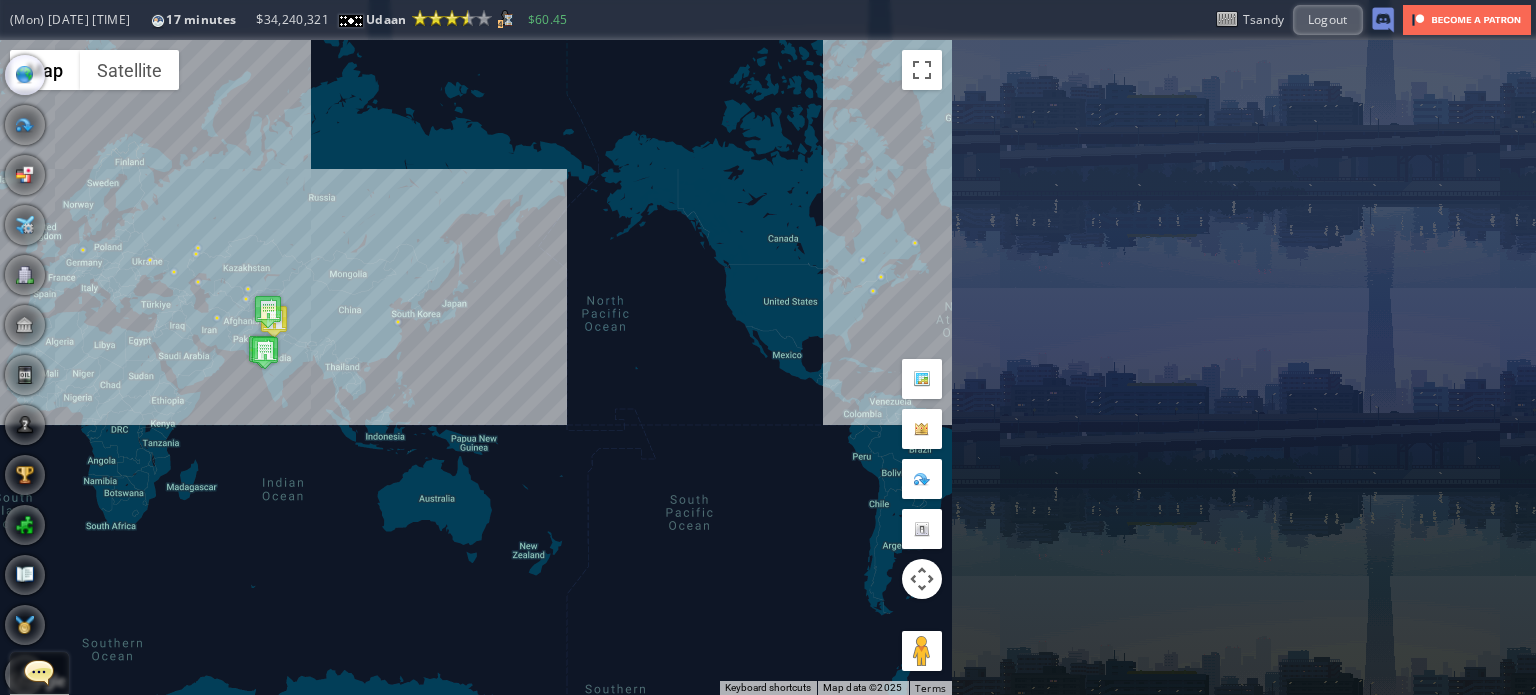 drag, startPoint x: 219, startPoint y: 262, endPoint x: 340, endPoint y: 261, distance: 121.004135 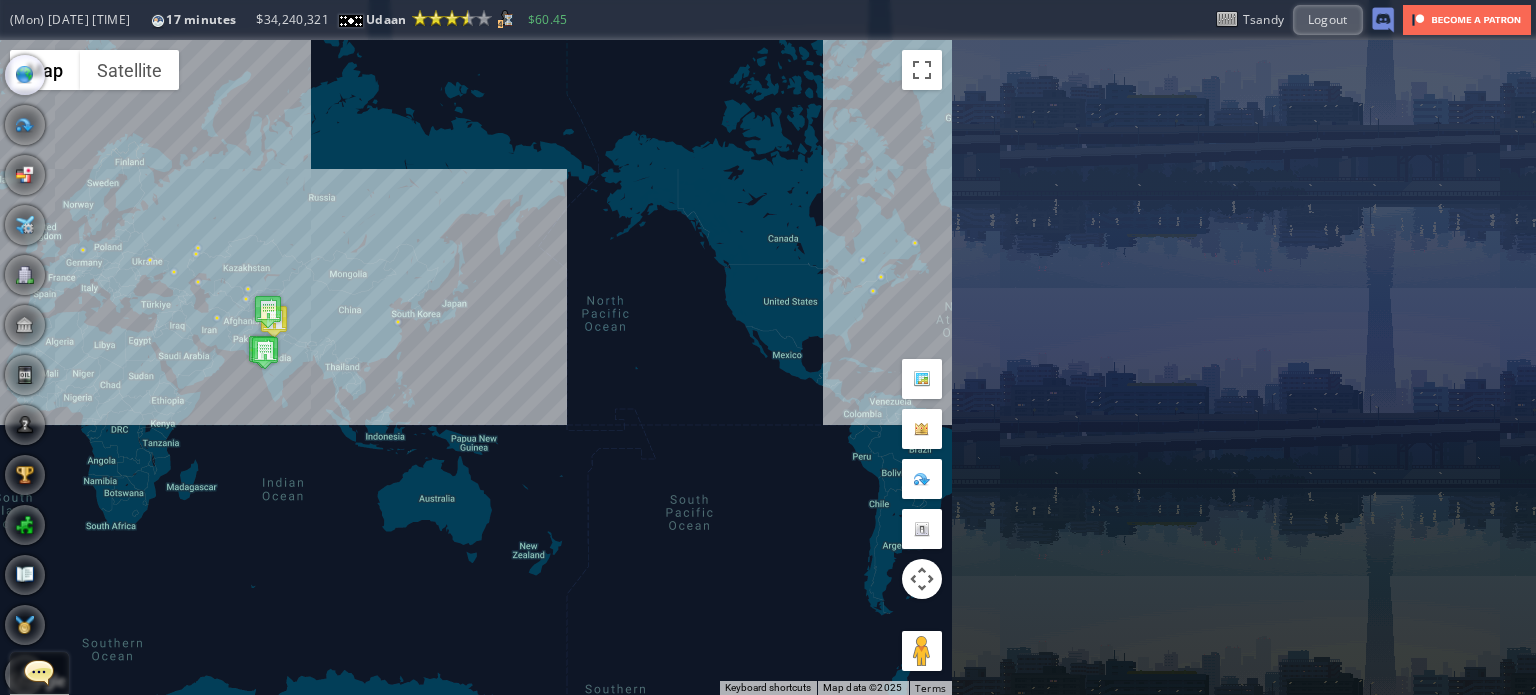 click on "To navigate, press the arrow keys." at bounding box center (476, 367) 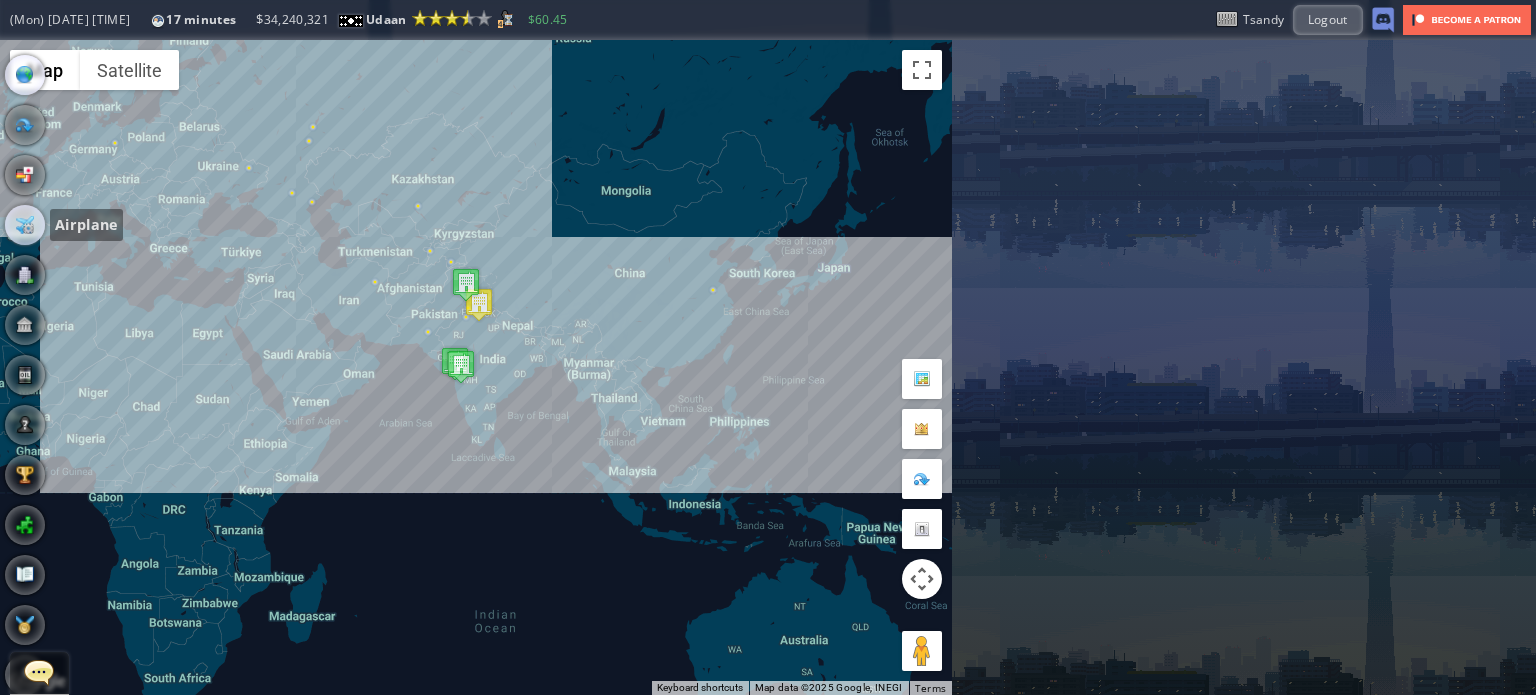 click at bounding box center (25, 225) 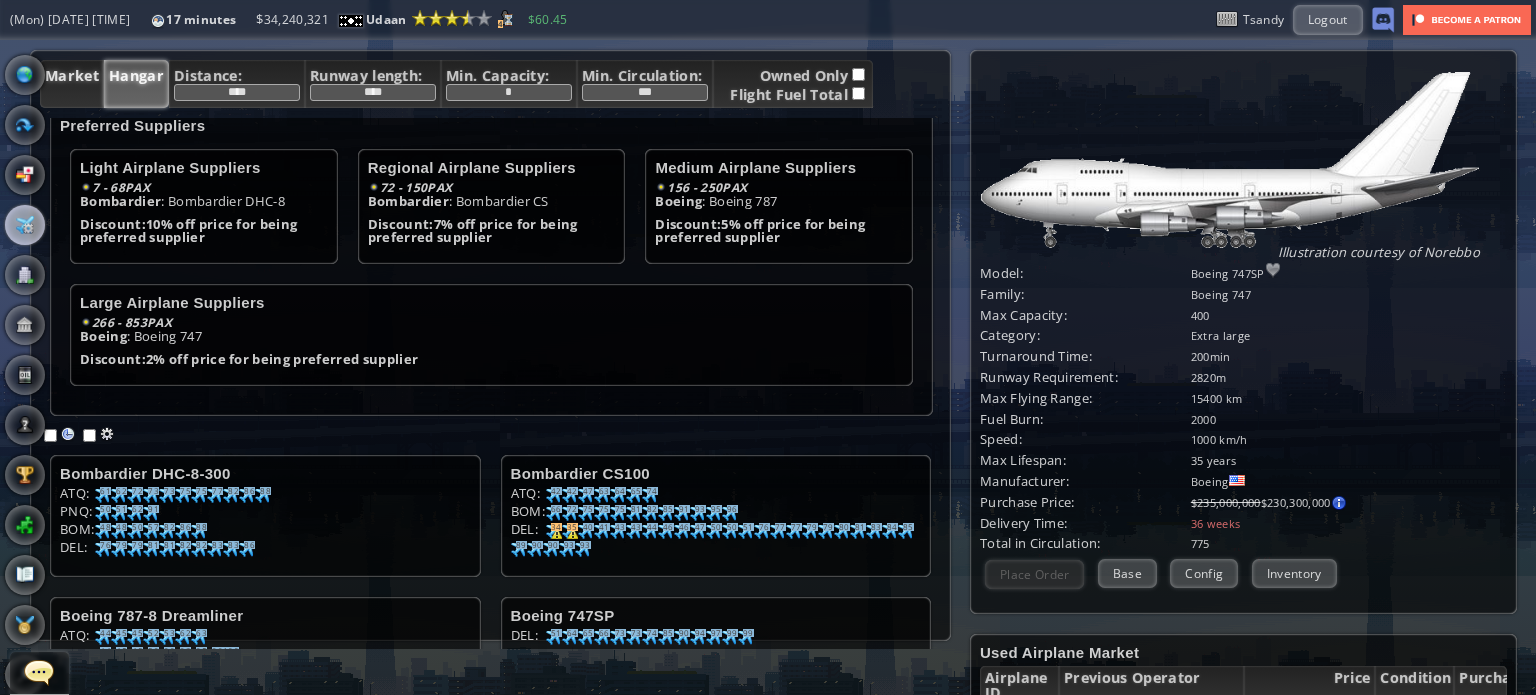 click on "Market" at bounding box center [72, 84] 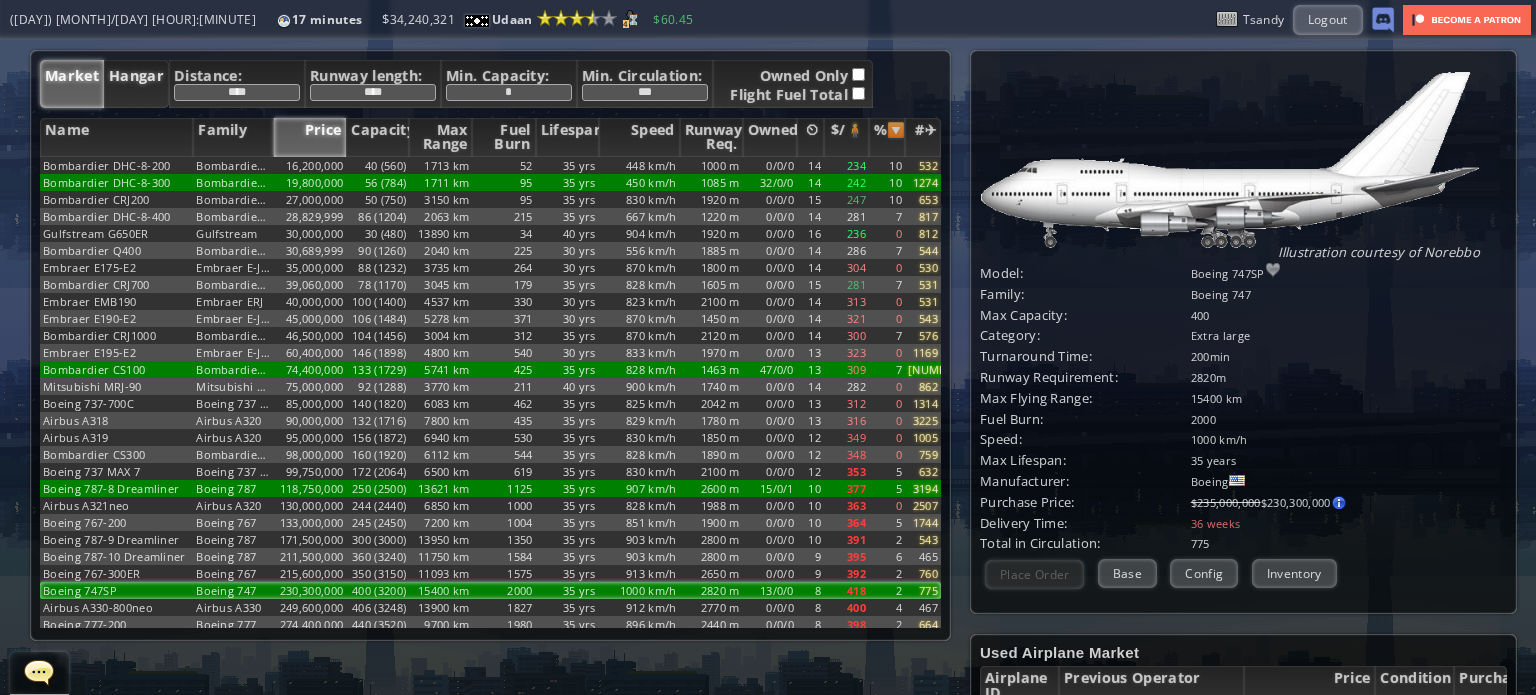 click on "Hangar" at bounding box center (136, 84) 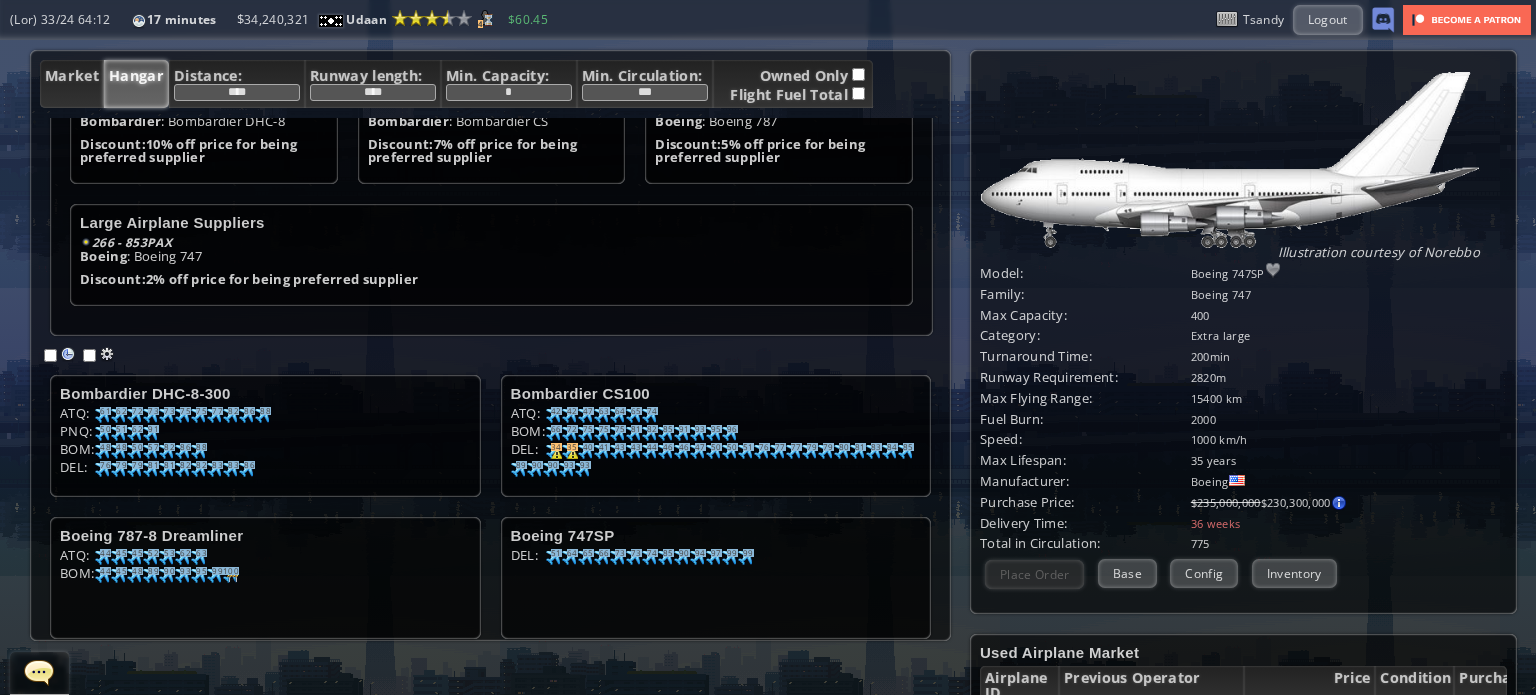 scroll, scrollTop: 195, scrollLeft: 0, axis: vertical 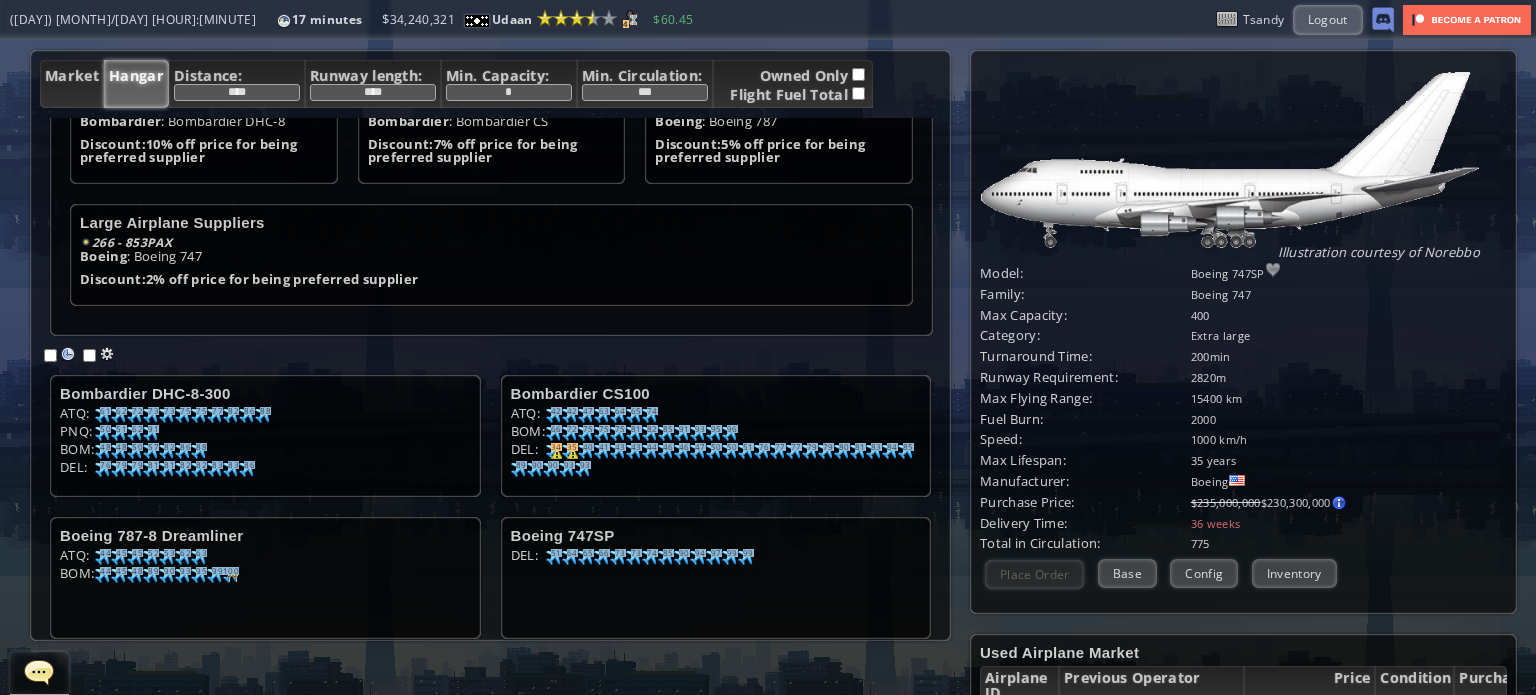 click on "Maintenance Cost Factor
[NUMBER]
[NUMBER]  +  [NUMBER]  *  [NUMBER]  +  [NUMBER]  *  [NUMBER]  =  [NUMBER]
Airplane Family
[BRAND] [MODEL] [BRAND] [MODEL] [BRAND] [MODEL] [BRAND] [MODEL]
Airplane Model
[BRAND] [MODEL] [BRAND] [MODEL] [BRAND] [MODEL] [BRAND] [MODEL]
Airplane maintenance cost is multiplied by this factor. Maintenance factor =  [NUMBER]  +  [NUMBER]  * Airplane Family # +  [NUMBER]  * Airplane Model #
Preferred Suppliers
Light Airplane Suppliers
[NUMBER] - [NUMBER]  PAX
[BRAND]  : [BRAND] [MODEL]
Discount:  [NUMBER]% off price for being preferred supplier
Regional Airplane Suppliers
[NUMBER] - [NUMBER]  PAX
[BRAND]  : [BRAND] [MODEL]" at bounding box center (490, 383) 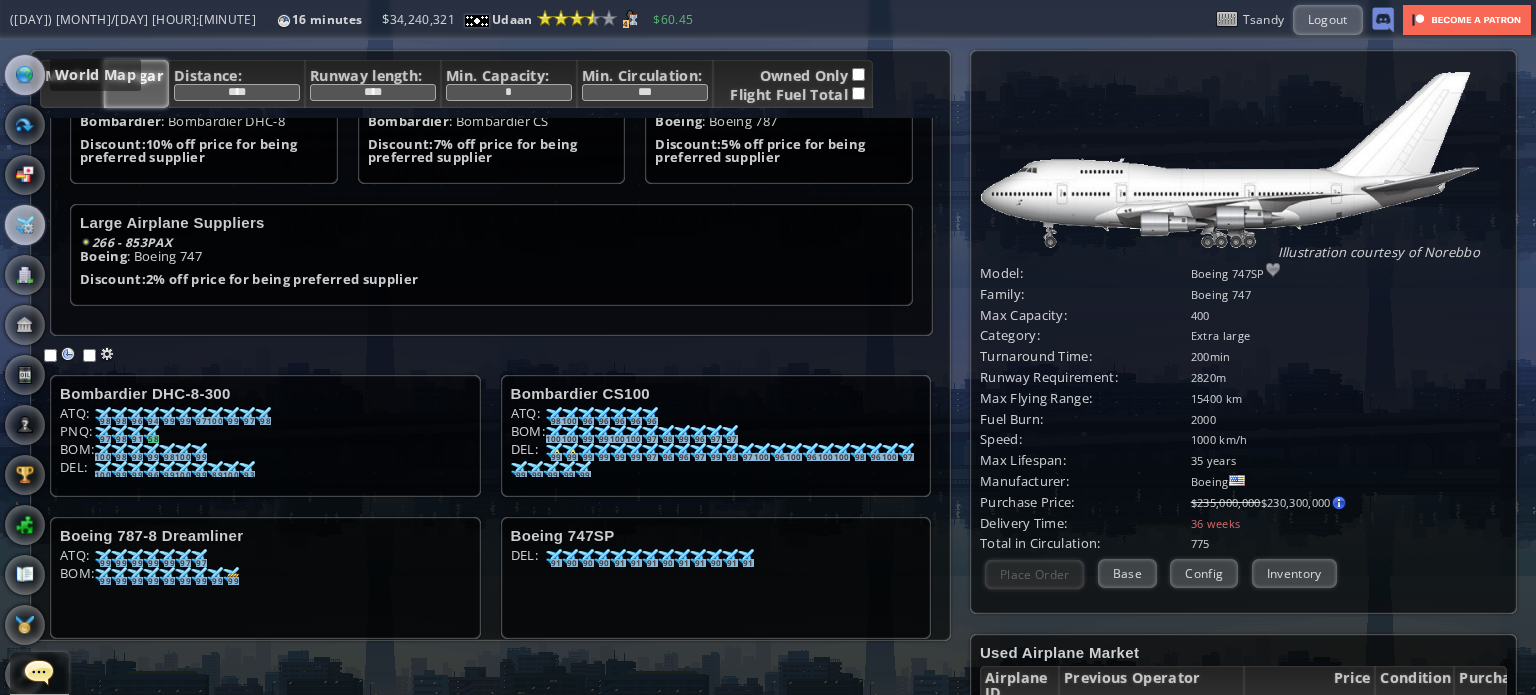 click at bounding box center (25, 75) 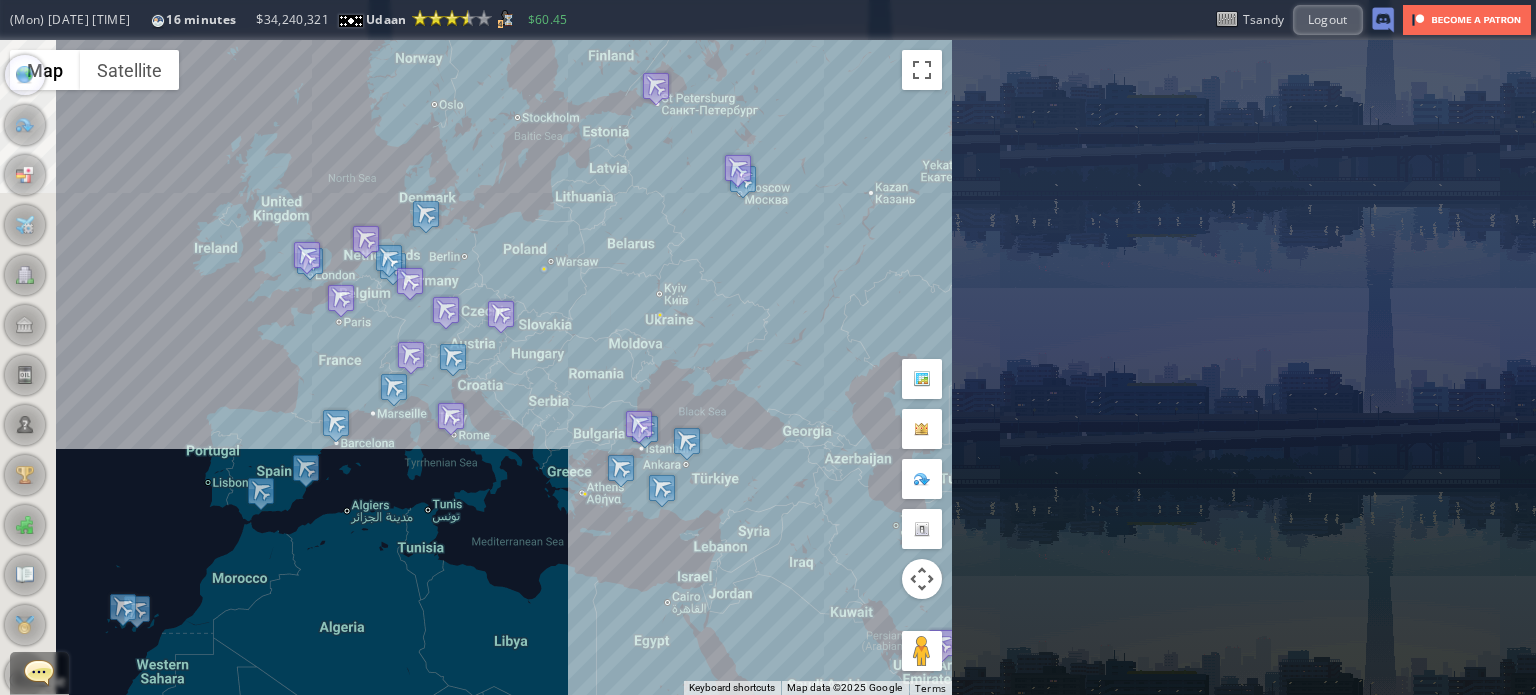 drag, startPoint x: 280, startPoint y: 223, endPoint x: 318, endPoint y: 224, distance: 38.013157 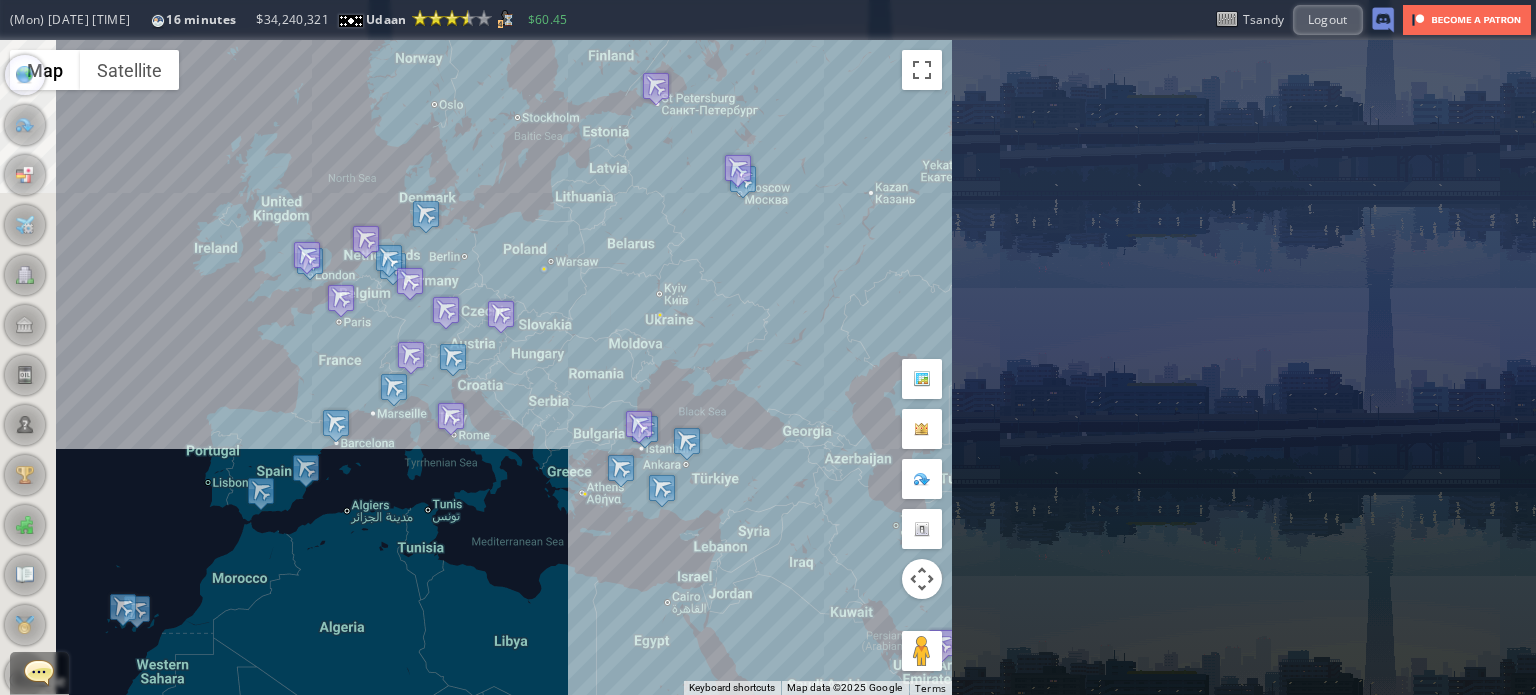 click on "To navigate, press the arrow keys." at bounding box center (476, 367) 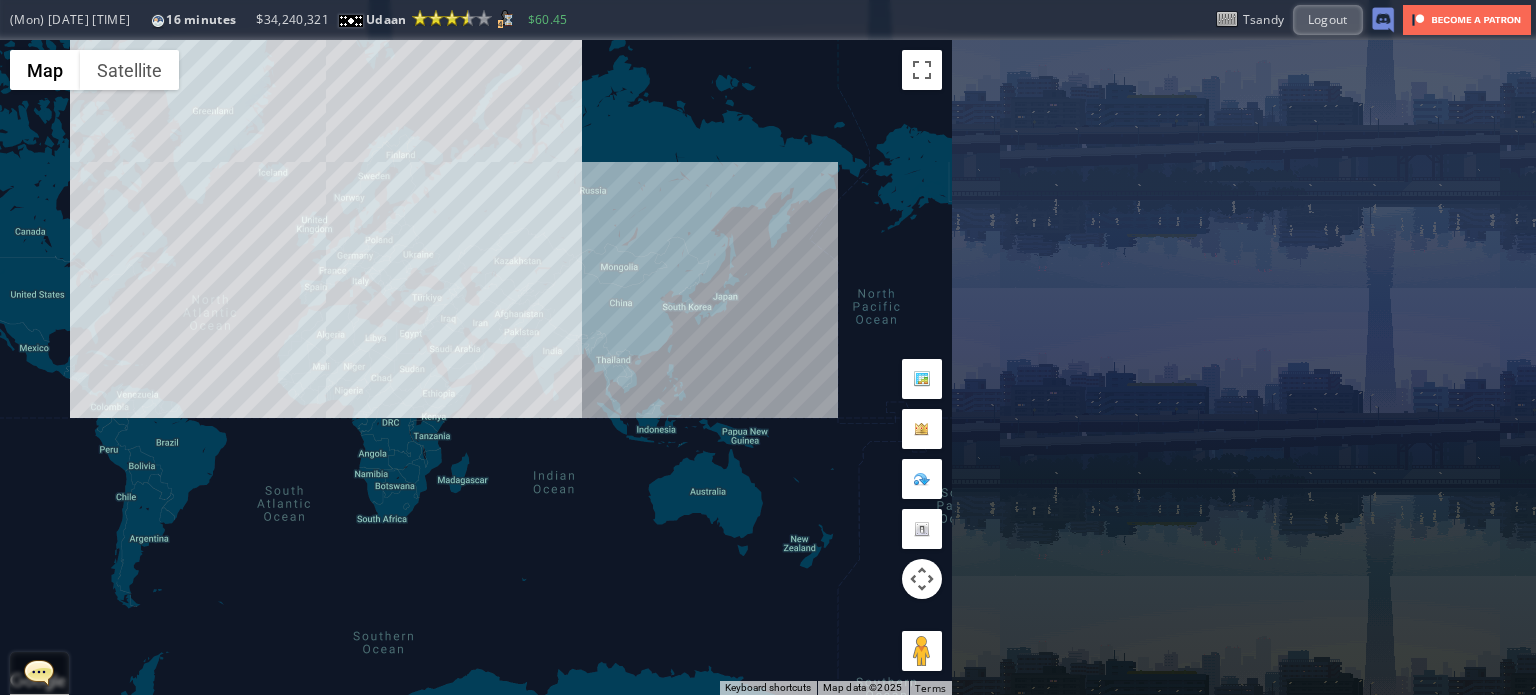 drag, startPoint x: 447, startPoint y: 336, endPoint x: 362, endPoint y: 335, distance: 85.00588 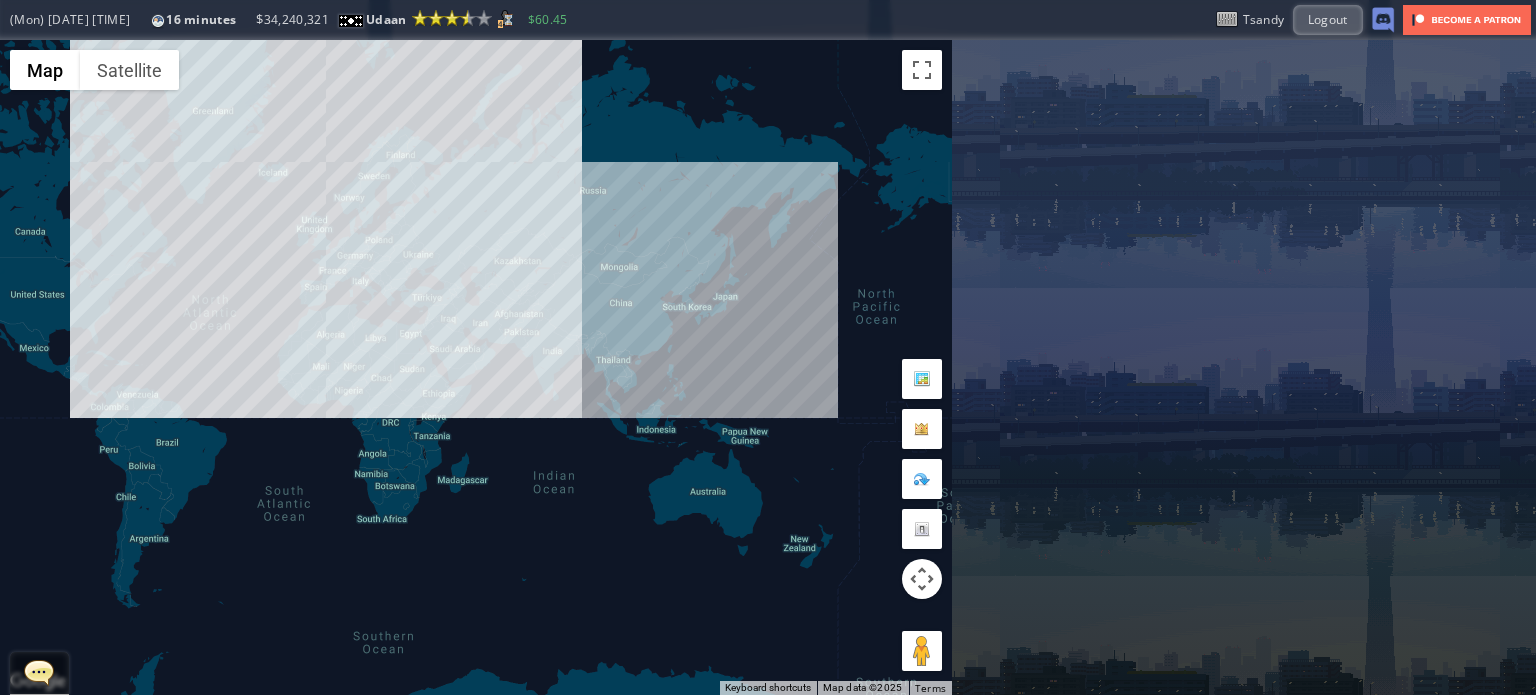 click on "To navigate, press the arrow keys." at bounding box center [476, 367] 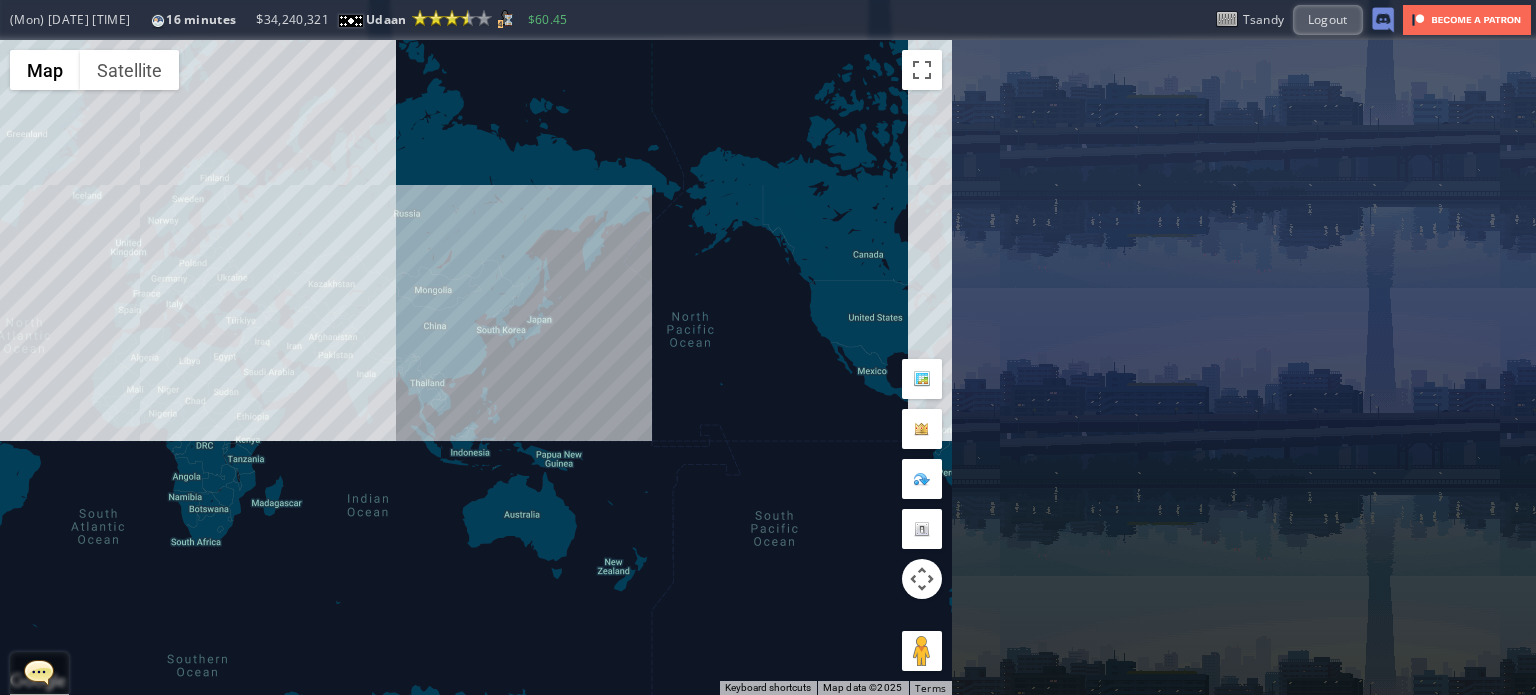 drag, startPoint x: 205, startPoint y: 305, endPoint x: 316, endPoint y: 305, distance: 111 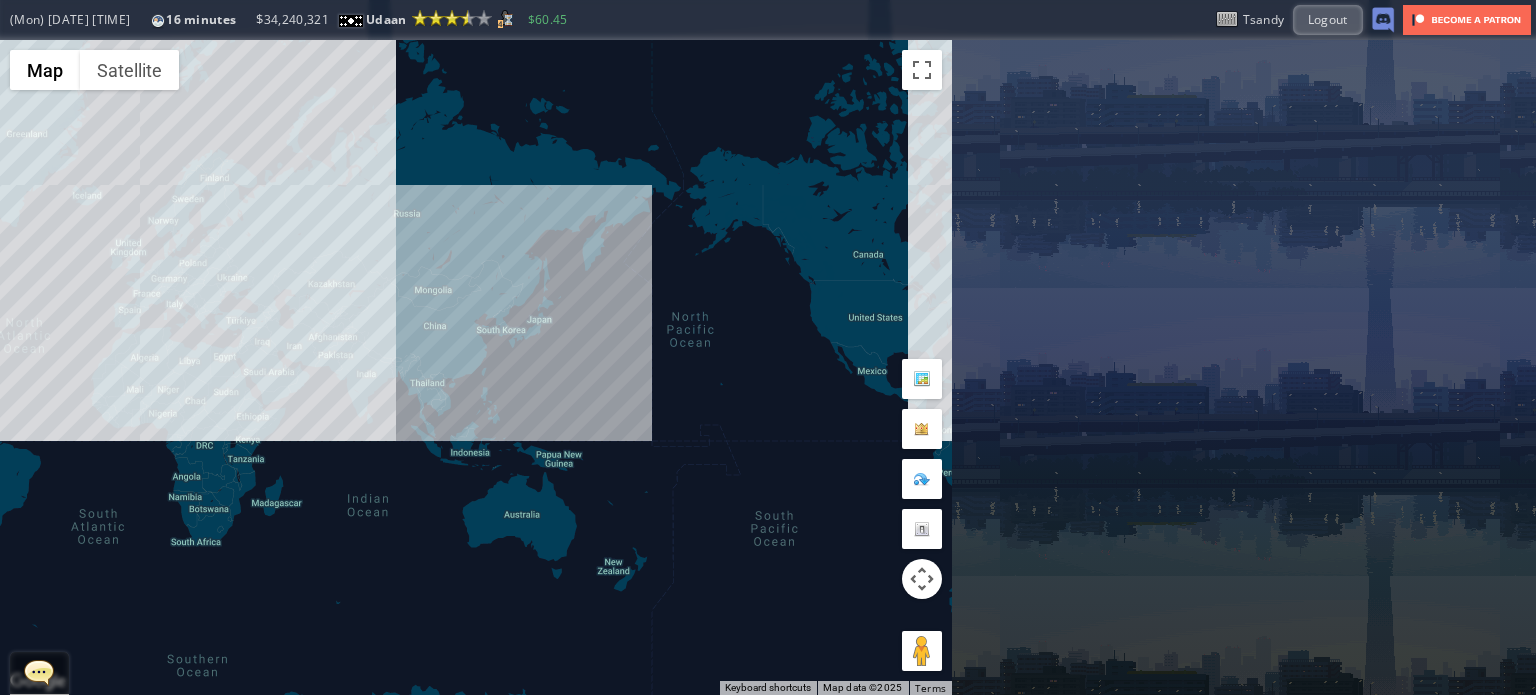 click on "To navigate, press the arrow keys." at bounding box center (476, 367) 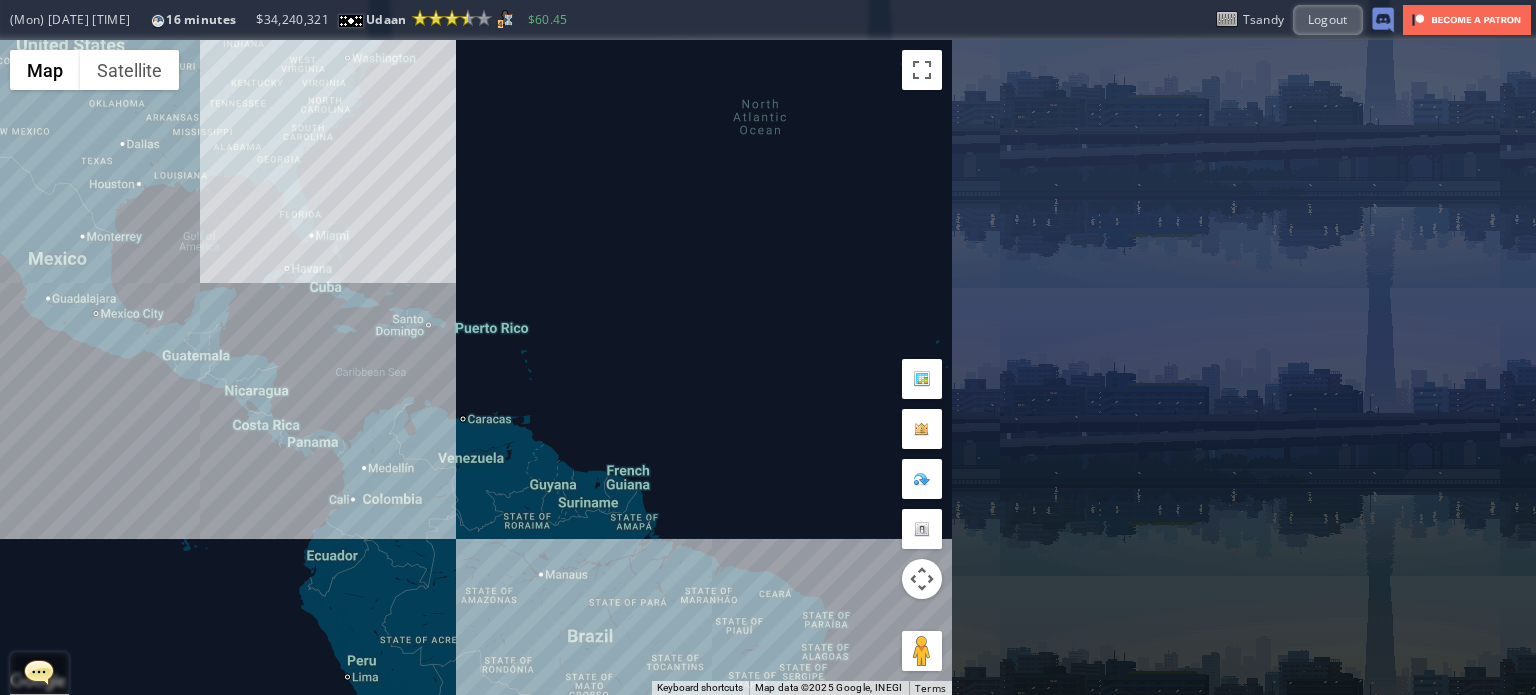 drag, startPoint x: 709, startPoint y: 267, endPoint x: 381, endPoint y: 384, distance: 348.24274 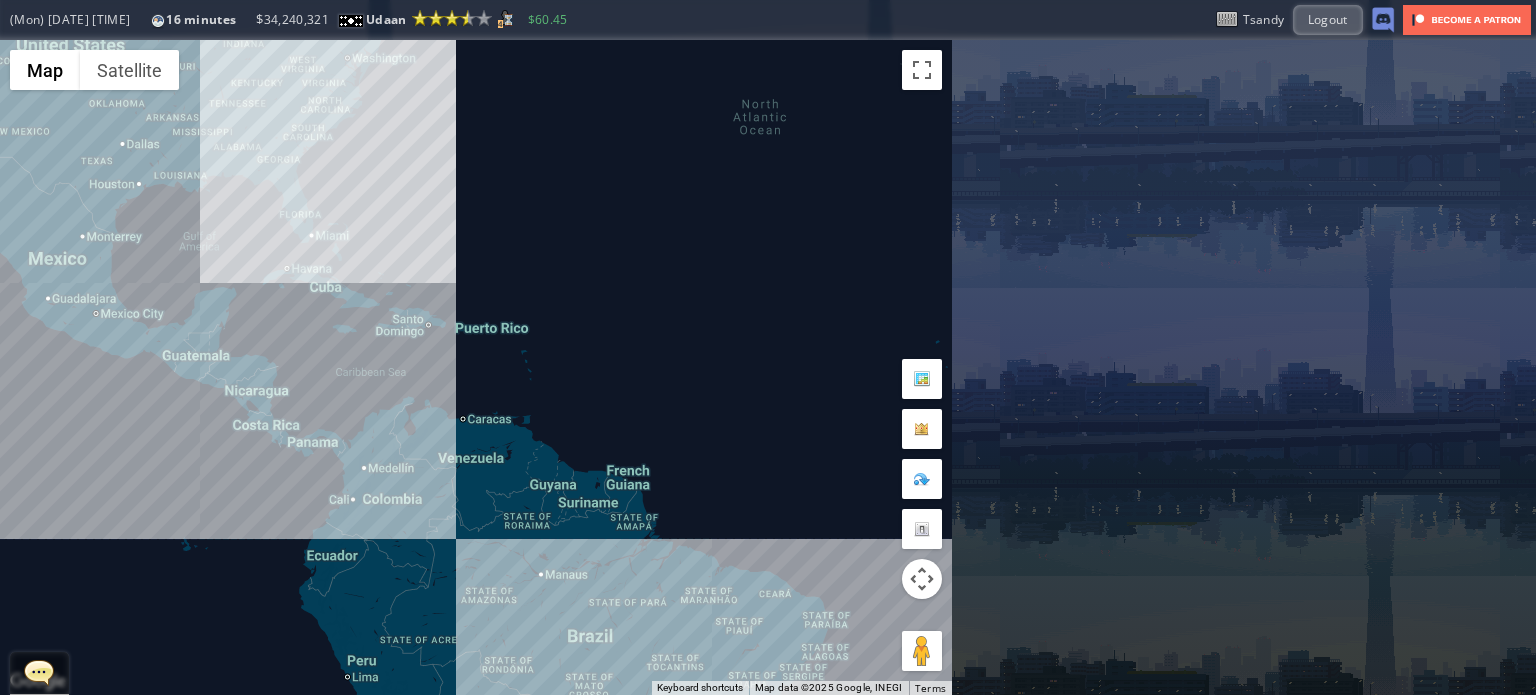 click on "To navigate, press the arrow keys." at bounding box center (476, 367) 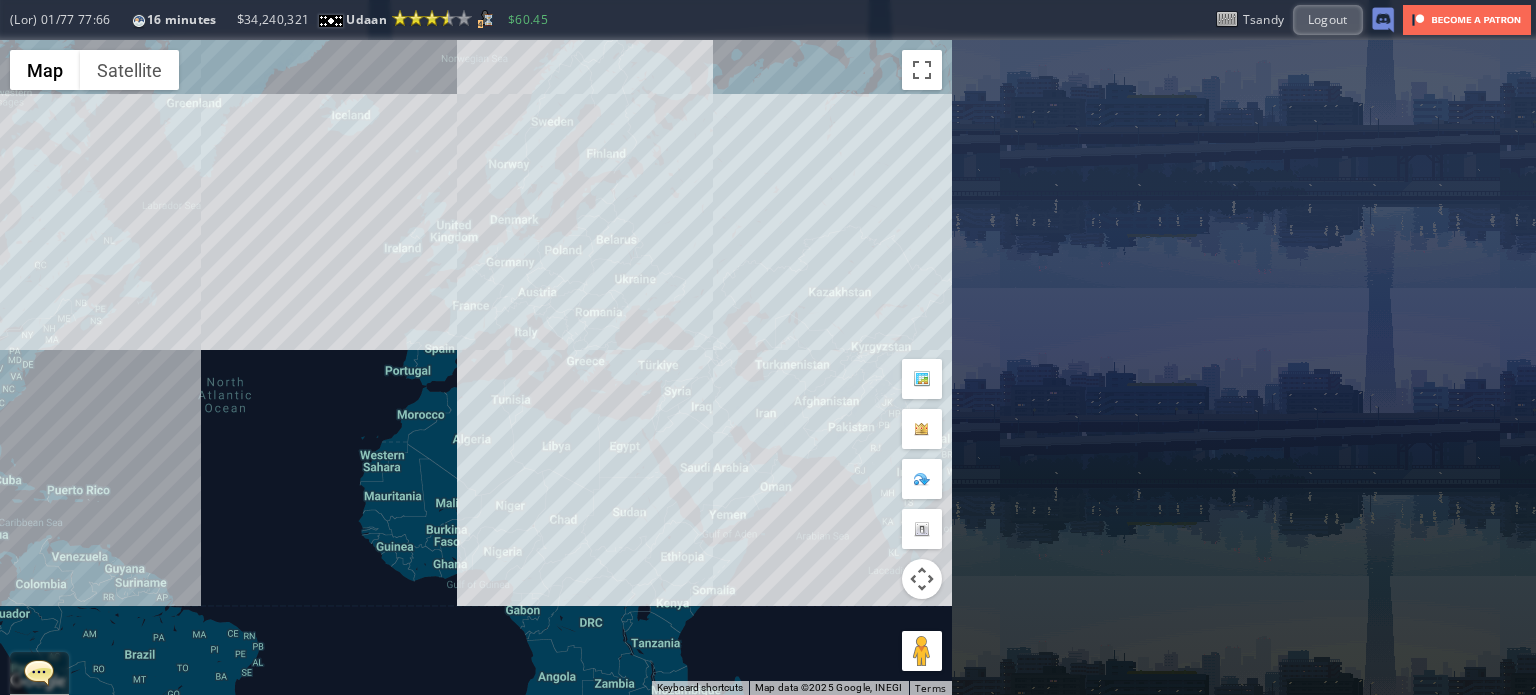 click on "To navigate, press the arrow keys." at bounding box center (476, 367) 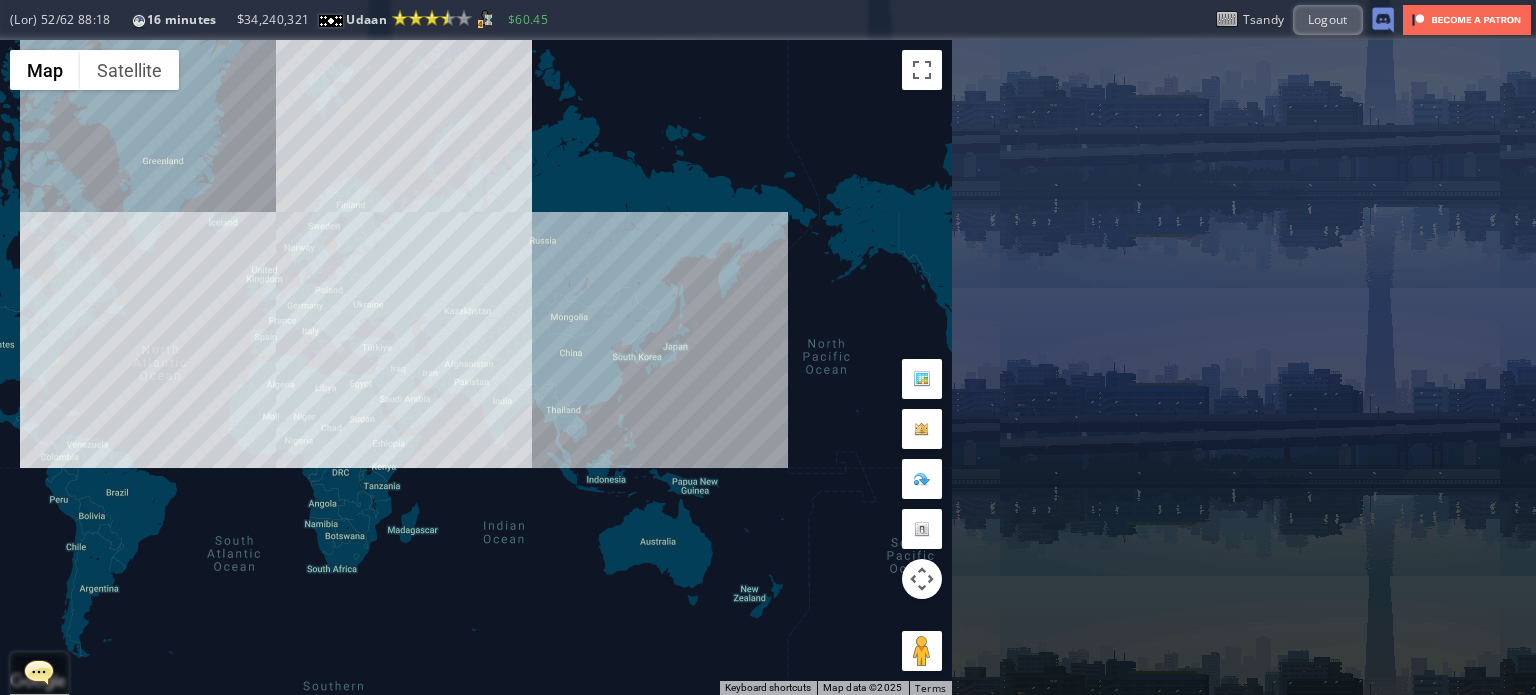 drag, startPoint x: 604, startPoint y: 398, endPoint x: 500, endPoint y: 377, distance: 106.09901 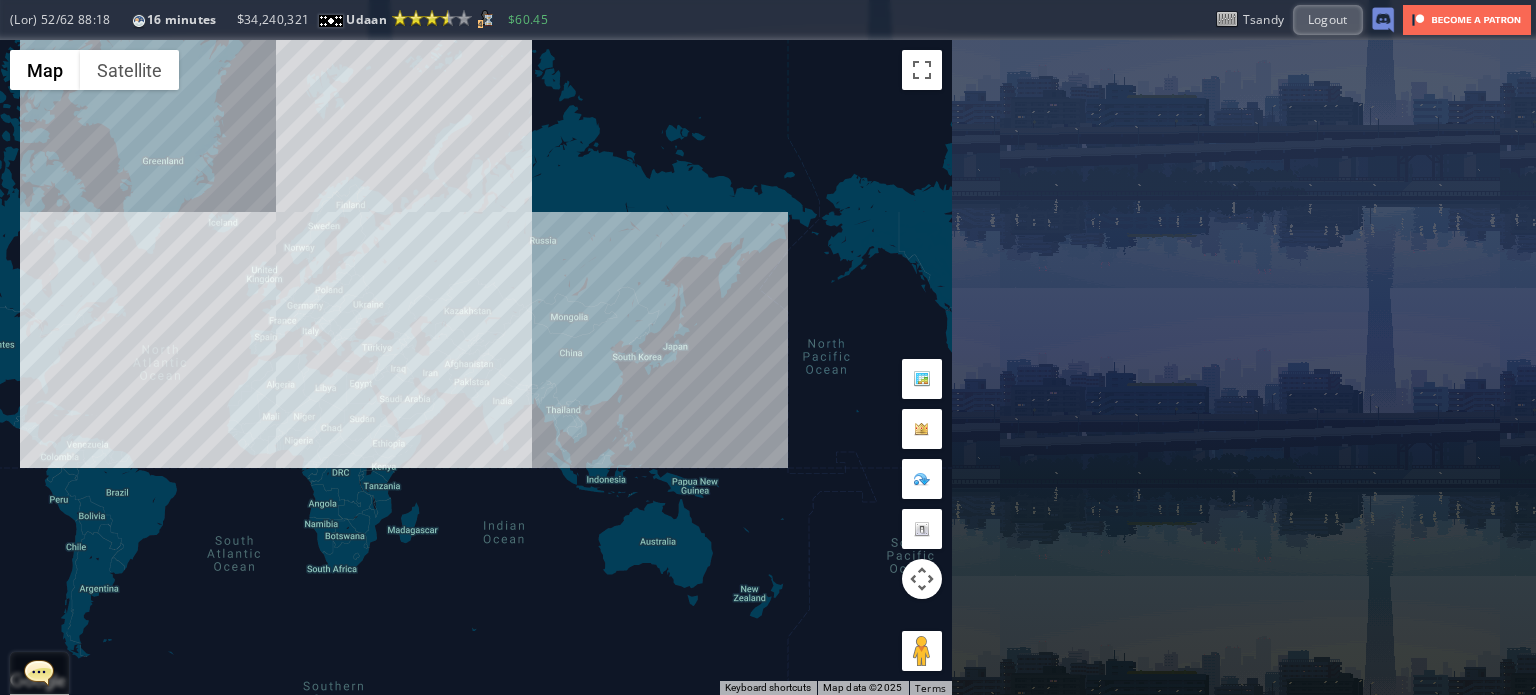 click on "To navigate, press the arrow keys." at bounding box center (476, 367) 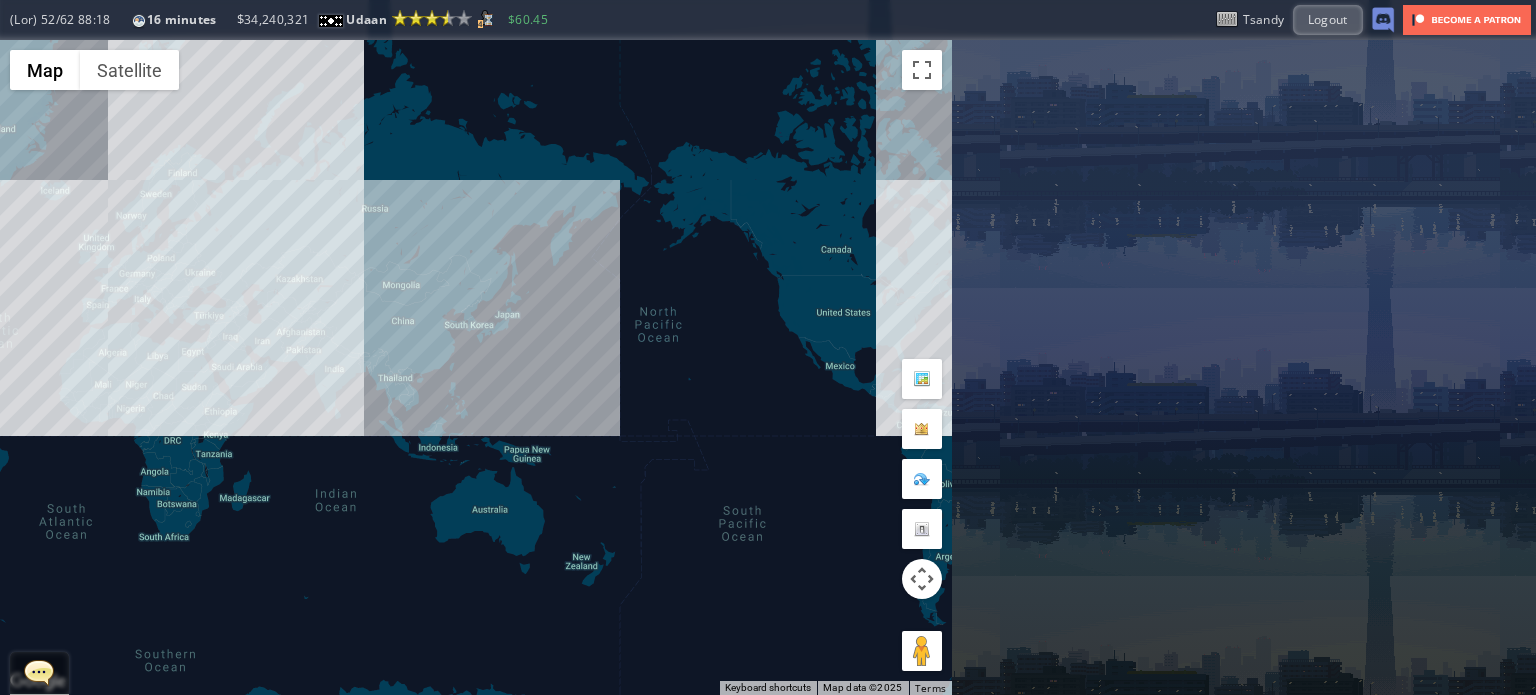 drag, startPoint x: 499, startPoint y: 375, endPoint x: 673, endPoint y: 375, distance: 174 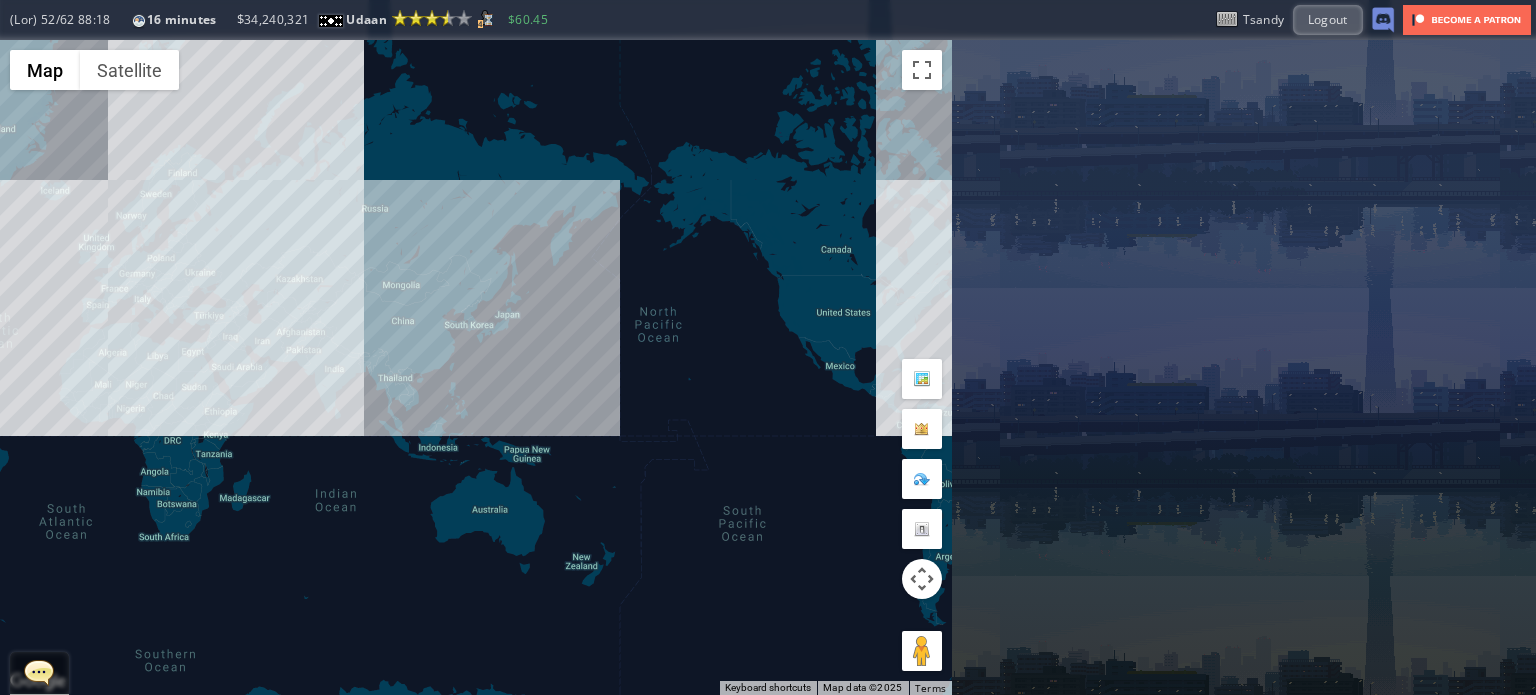 click on "To navigate, press the arrow keys." at bounding box center (476, 367) 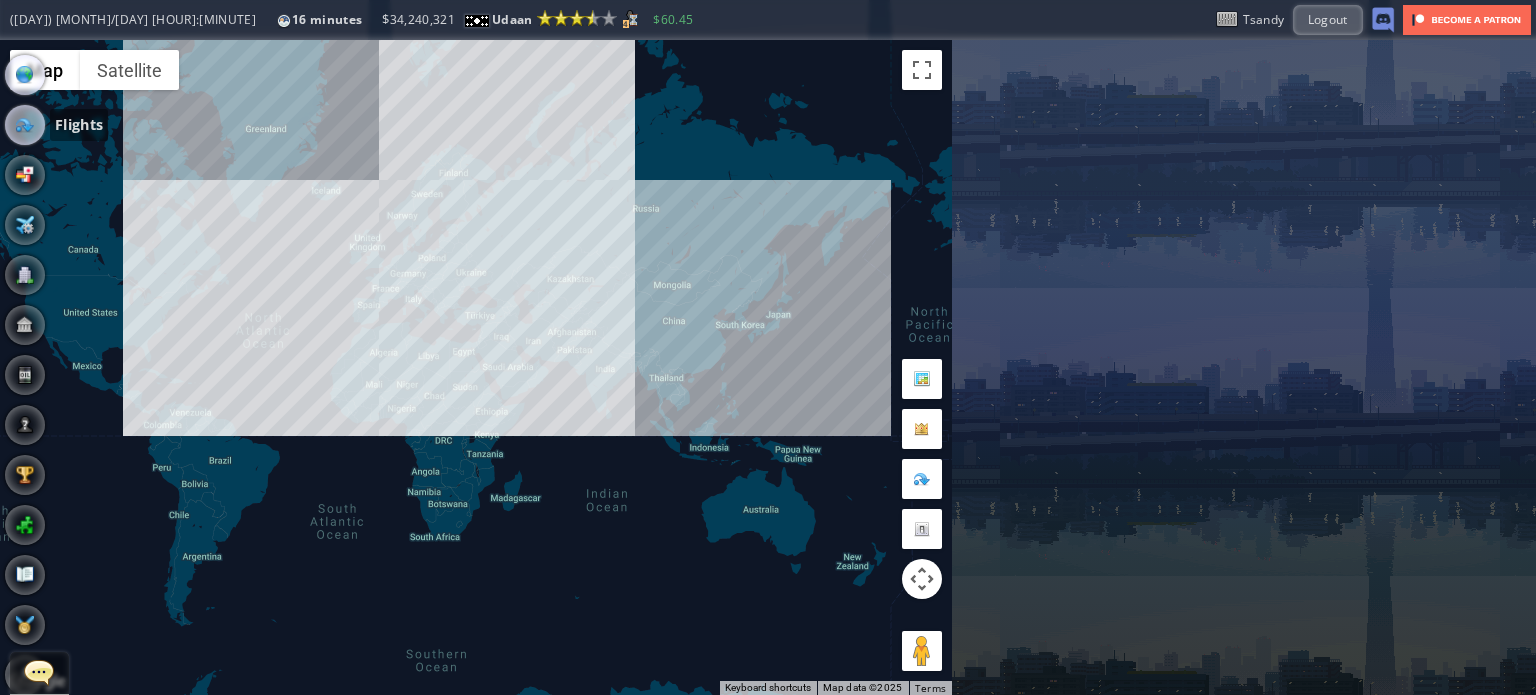 click at bounding box center (25, 125) 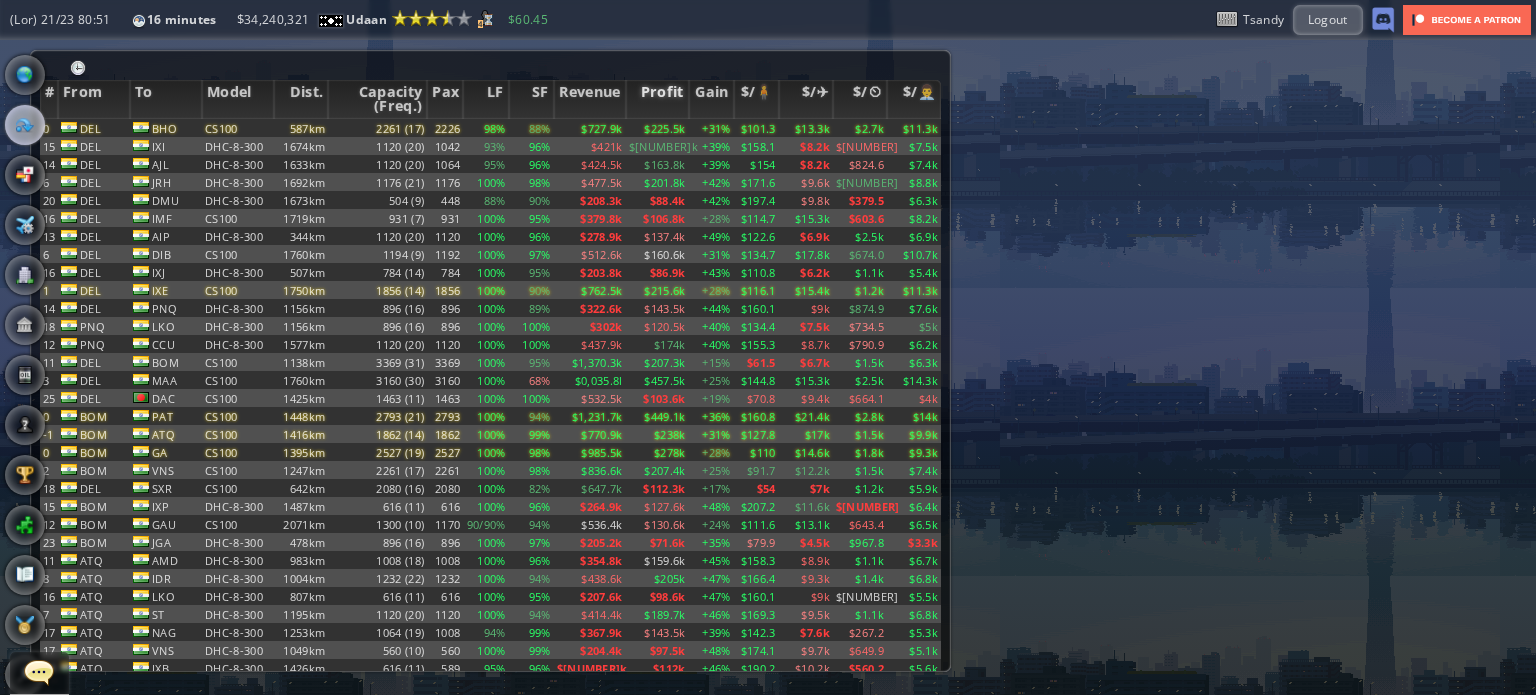click on "Profit" at bounding box center [657, 99] 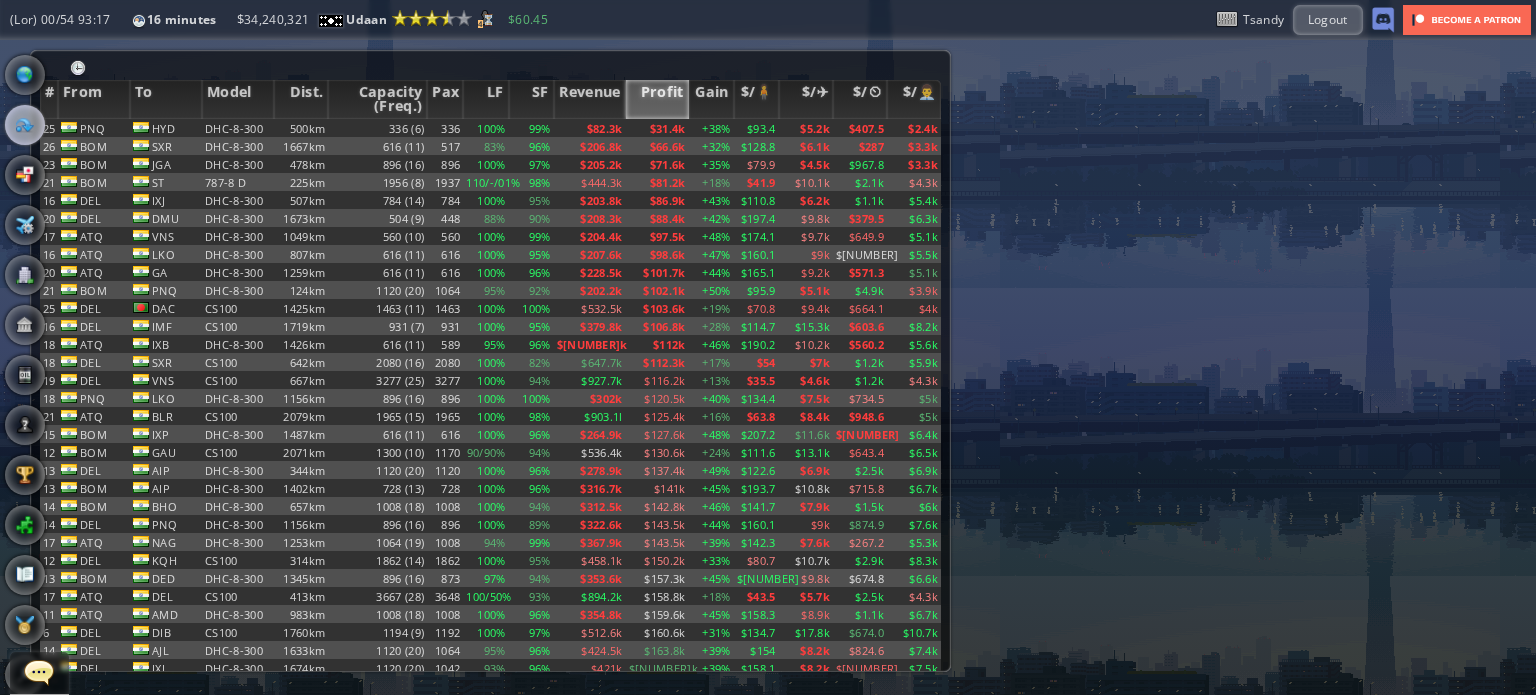 click on "Profit" at bounding box center [657, 99] 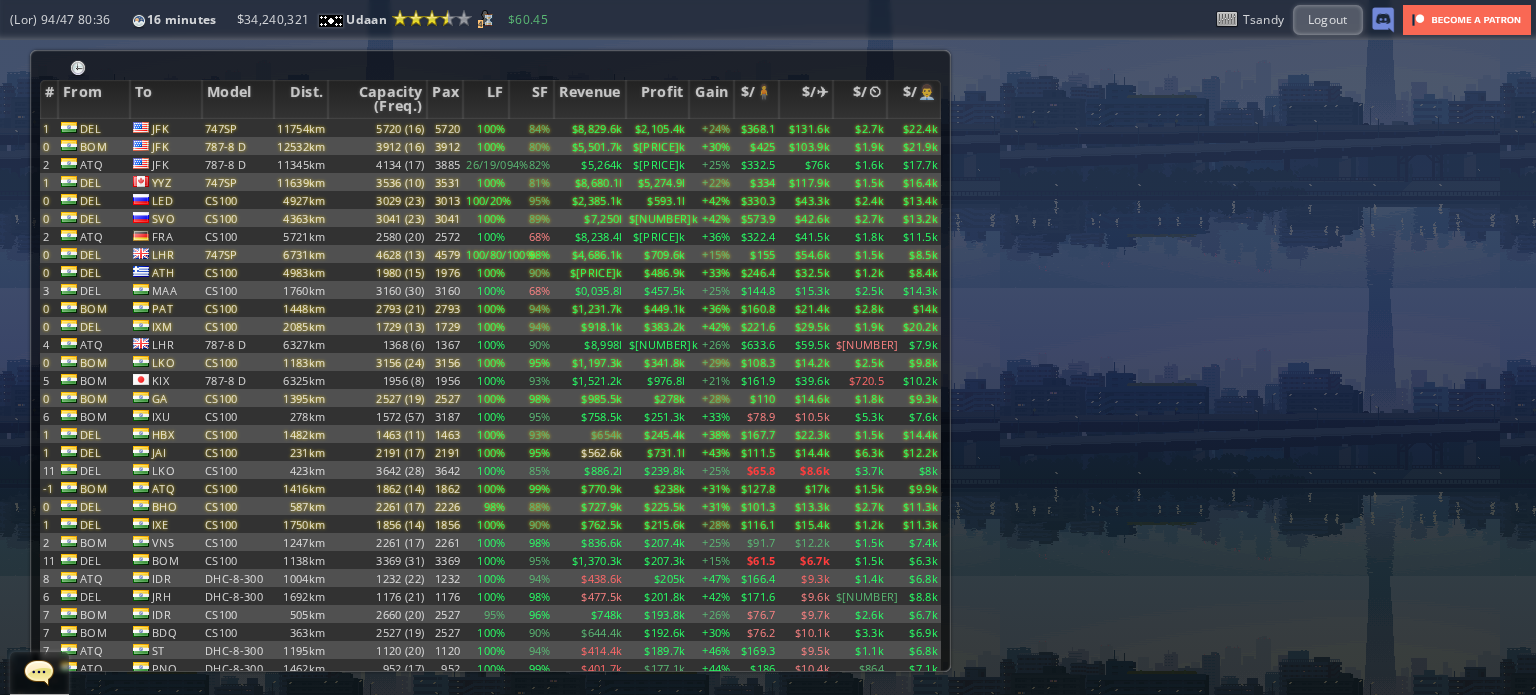 click on "5720 (16)" at bounding box center (377, 128) 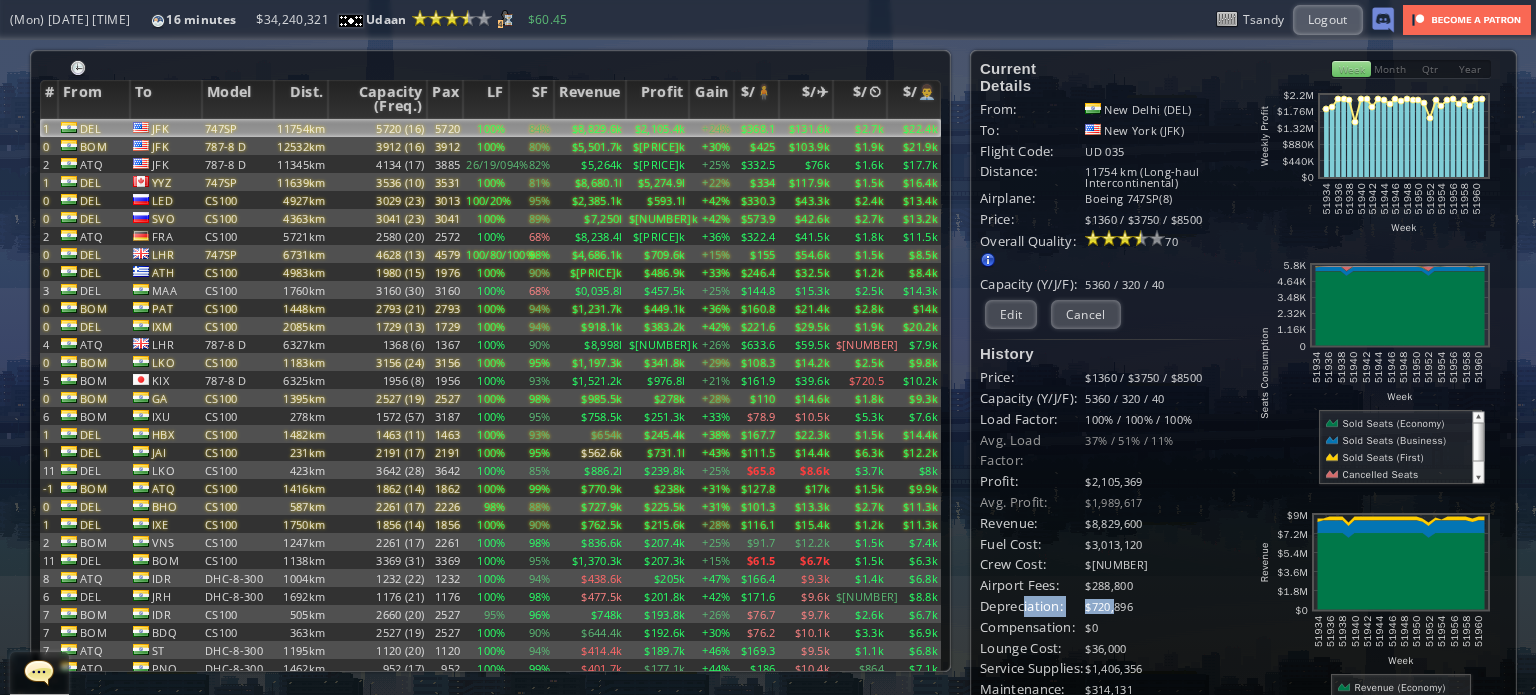drag, startPoint x: 1018, startPoint y: 607, endPoint x: 1108, endPoint y: 607, distance: 90 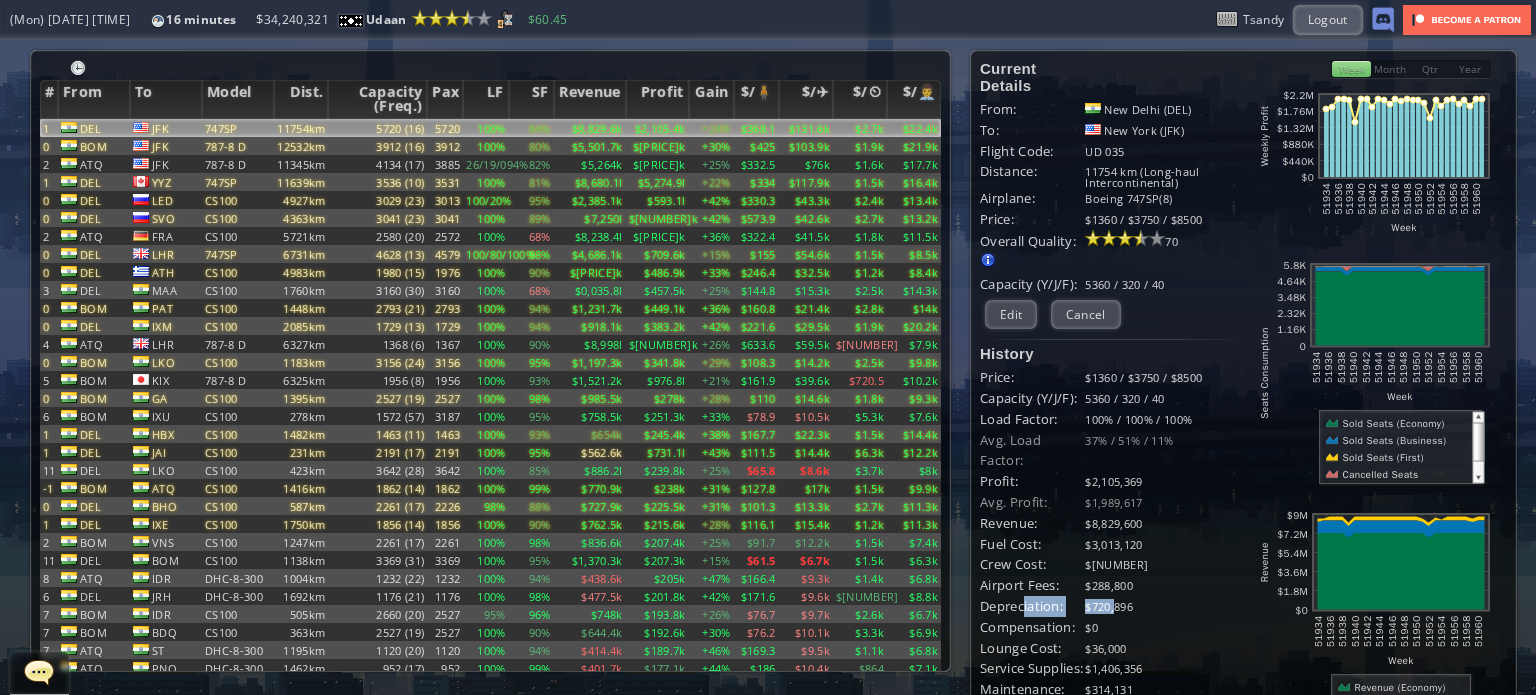 click on "Loremipsumdo:
$432,340" at bounding box center (1112, 606) 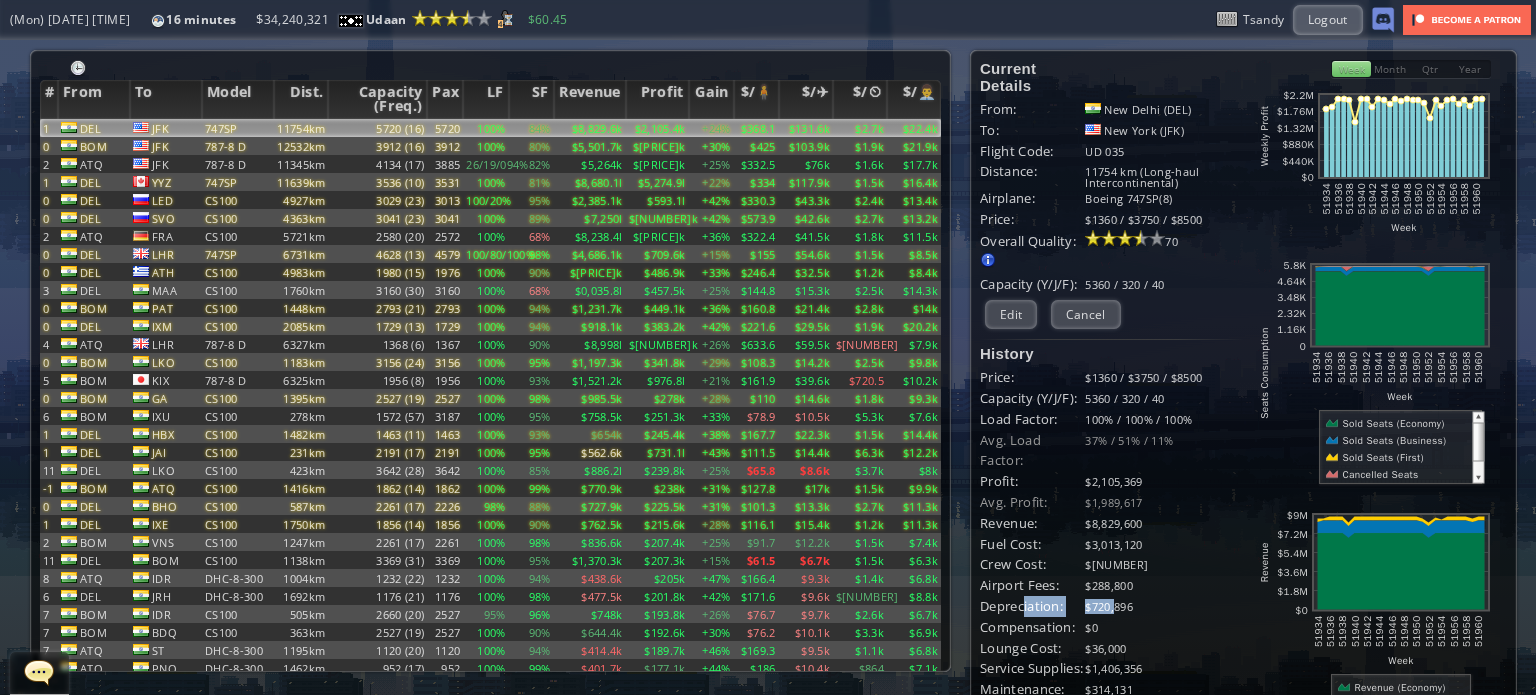 scroll, scrollTop: 100, scrollLeft: 0, axis: vertical 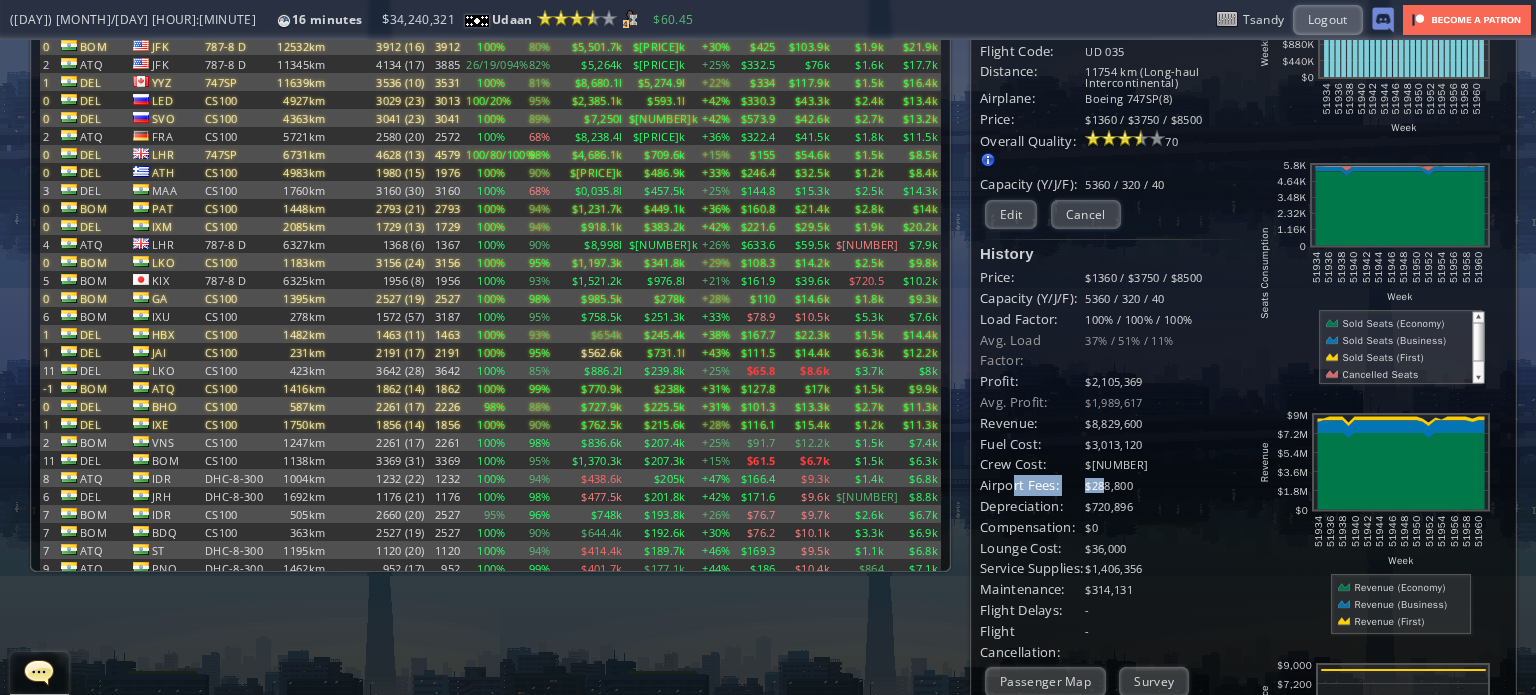 drag, startPoint x: 1010, startPoint y: 489, endPoint x: 1097, endPoint y: 488, distance: 87.005745 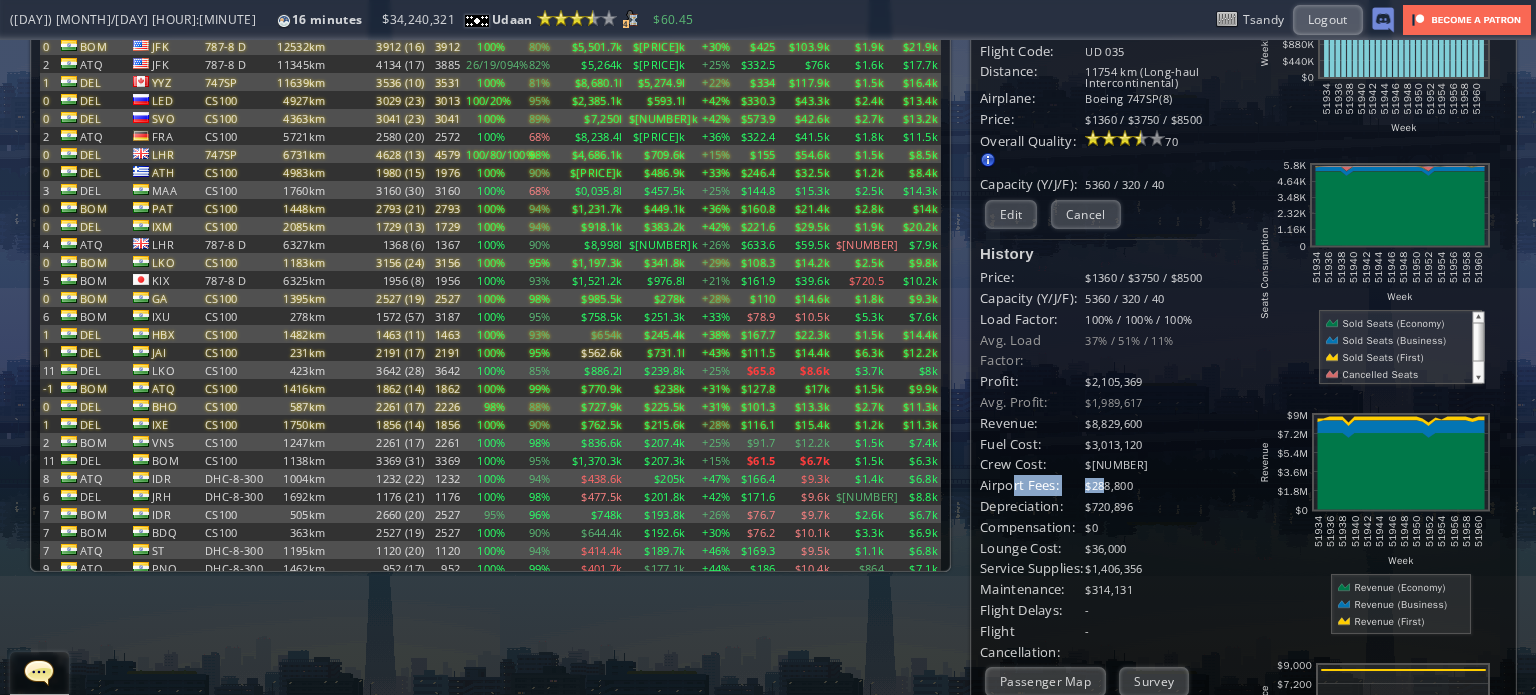 click on "Airport Fees:
$[PRICE]" at bounding box center [1112, 485] 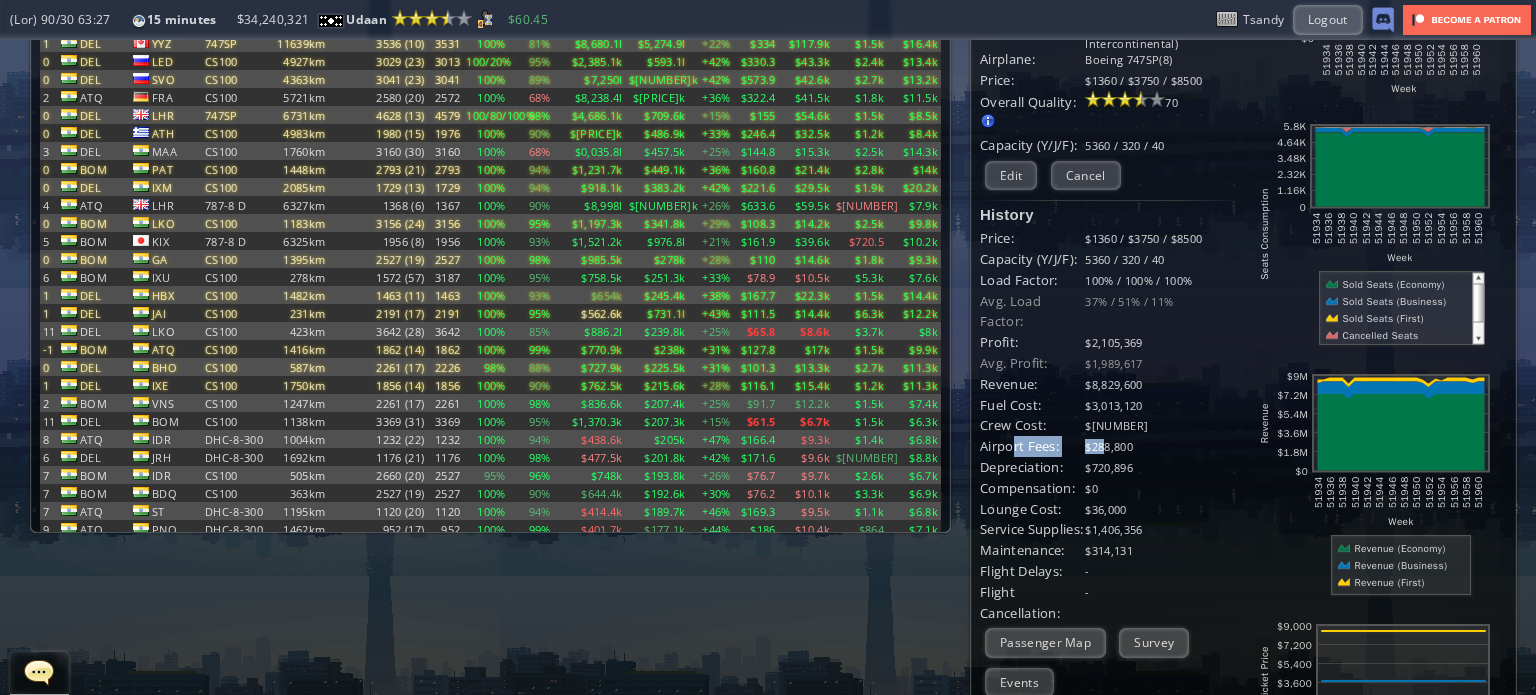 scroll, scrollTop: 300, scrollLeft: 0, axis: vertical 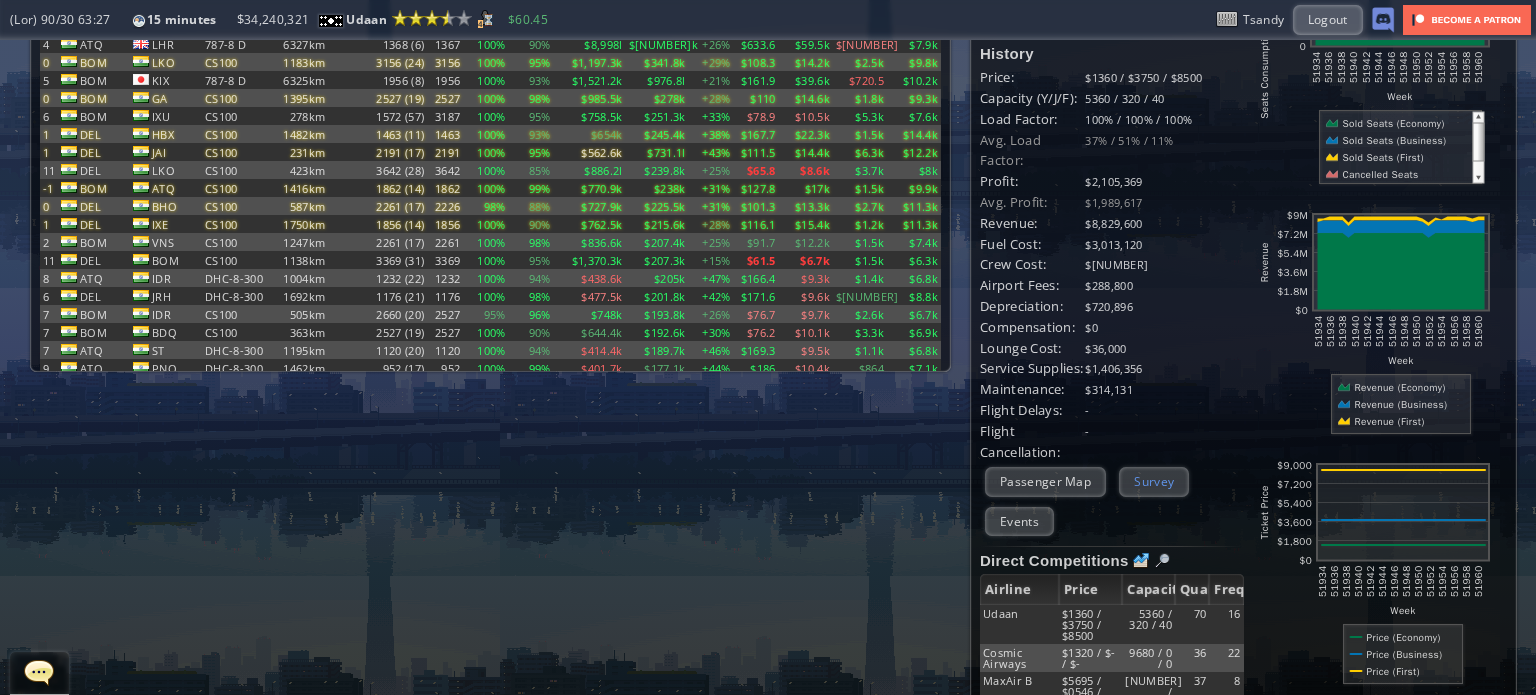 click on "Survey" at bounding box center (1154, 481) 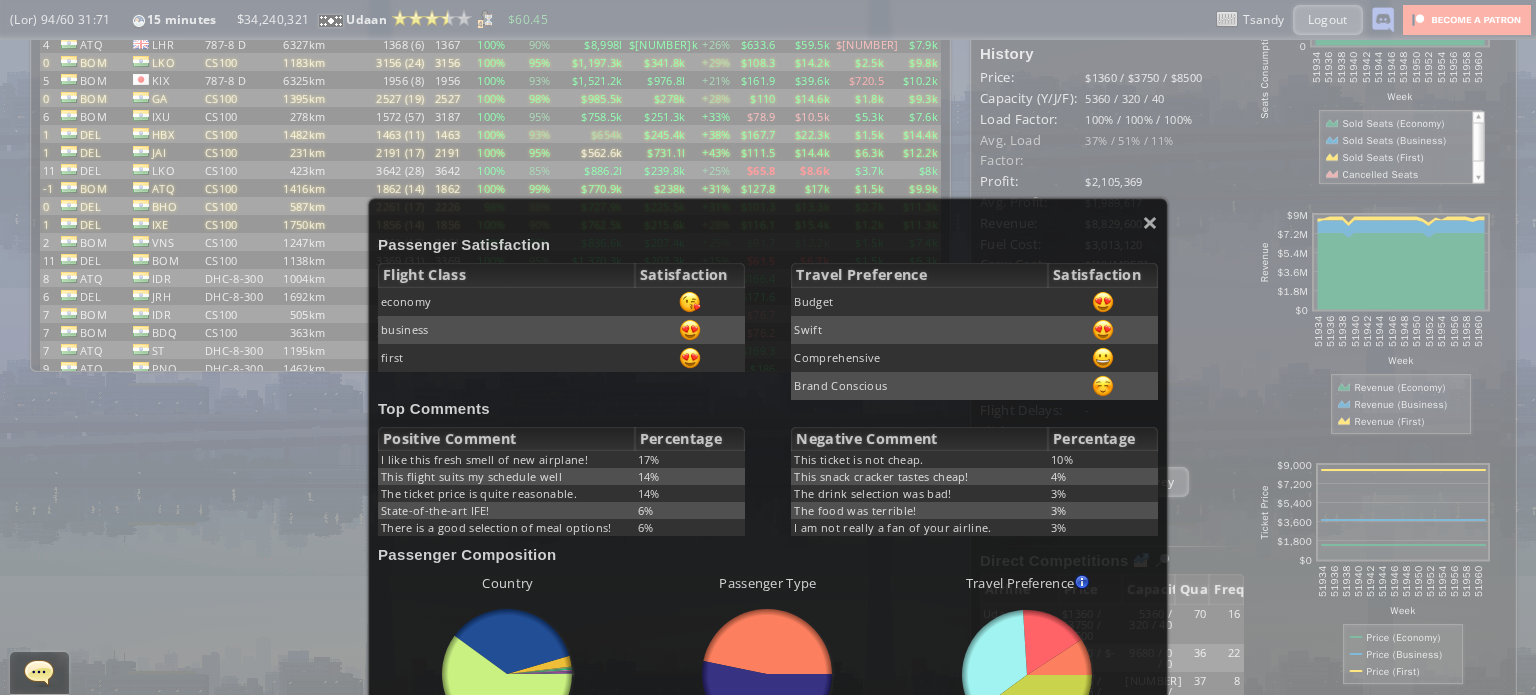 scroll, scrollTop: 0, scrollLeft: 0, axis: both 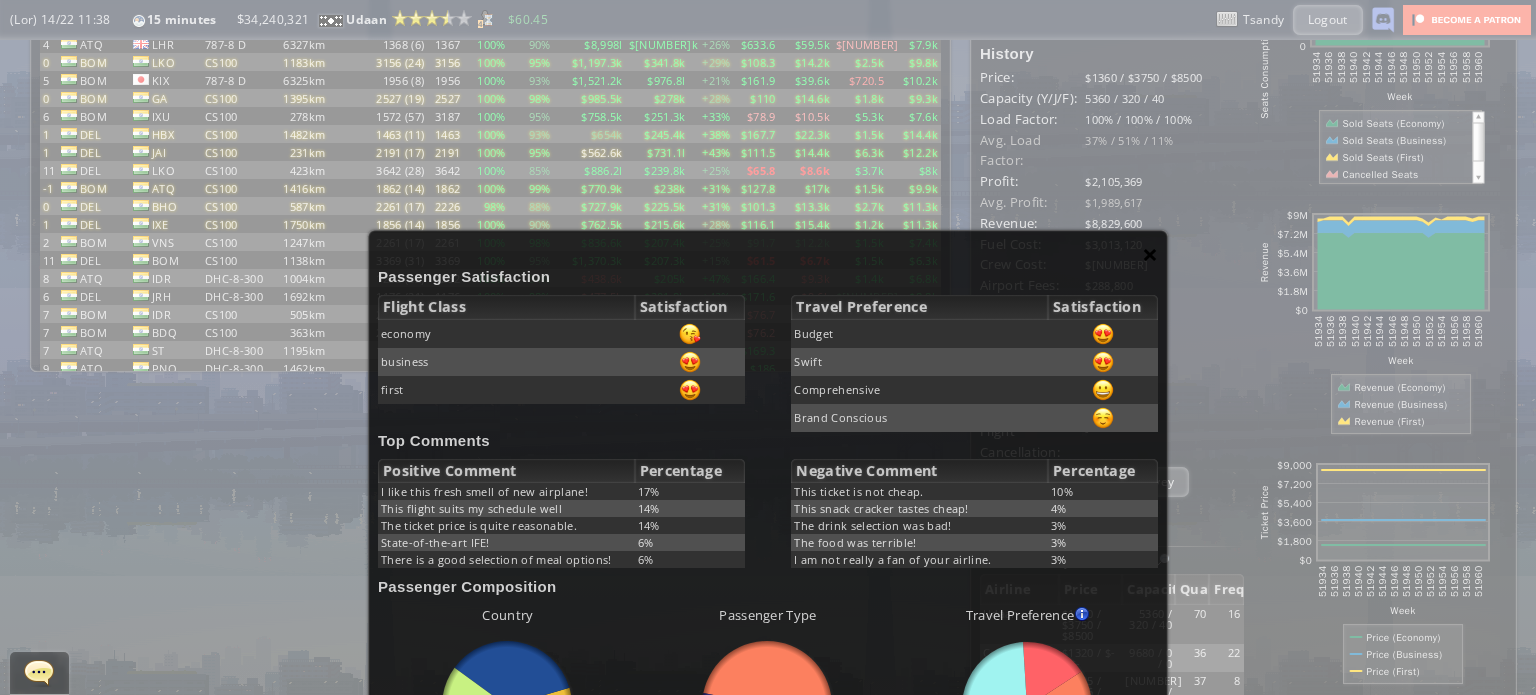 click on "×" at bounding box center [1150, 254] 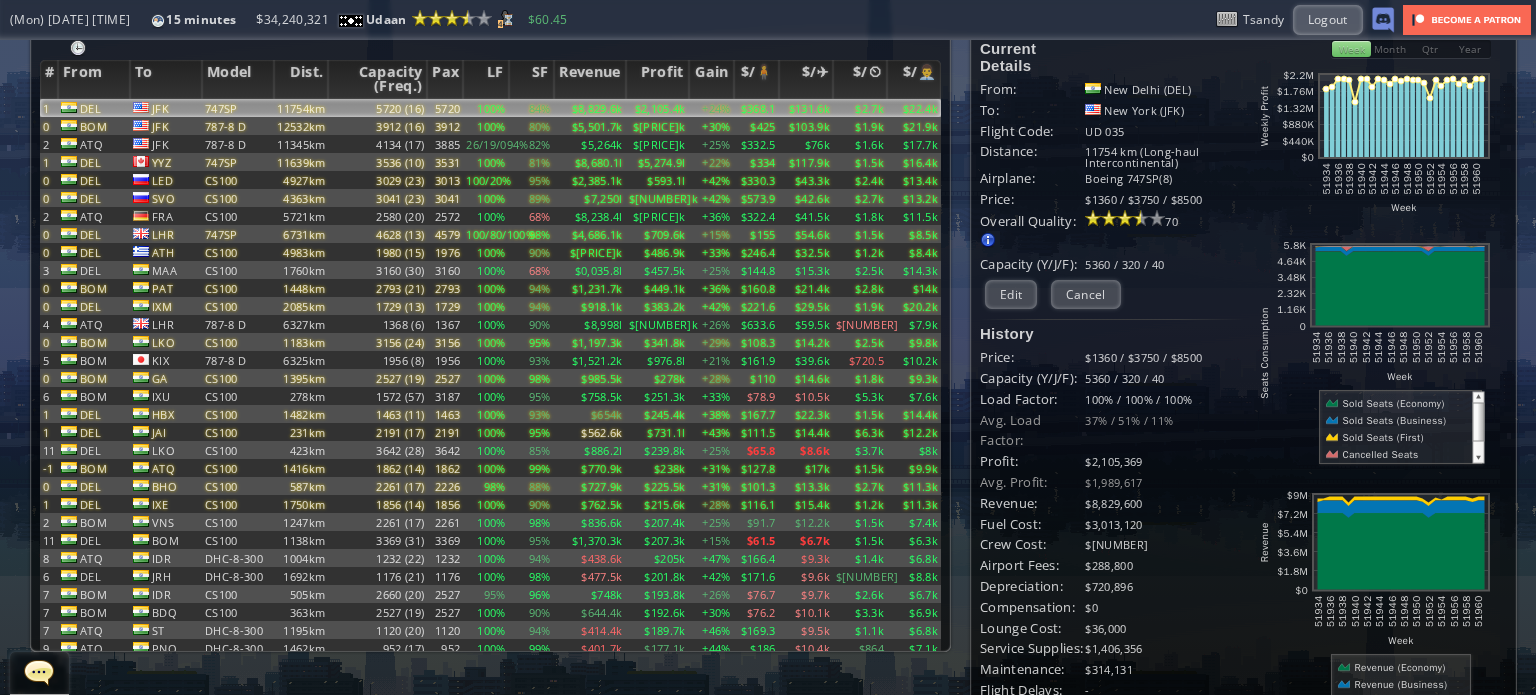 scroll, scrollTop: 0, scrollLeft: 0, axis: both 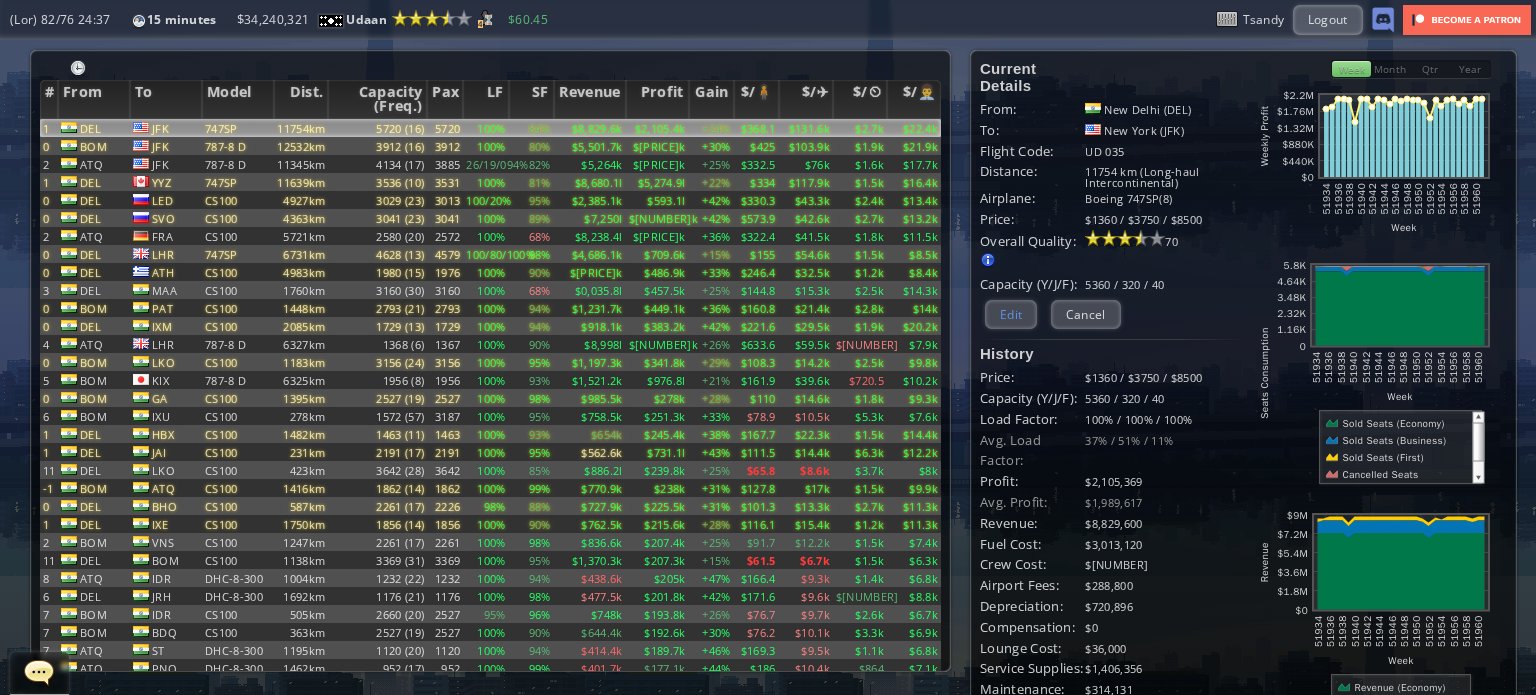 click on "Edit" at bounding box center [1011, 314] 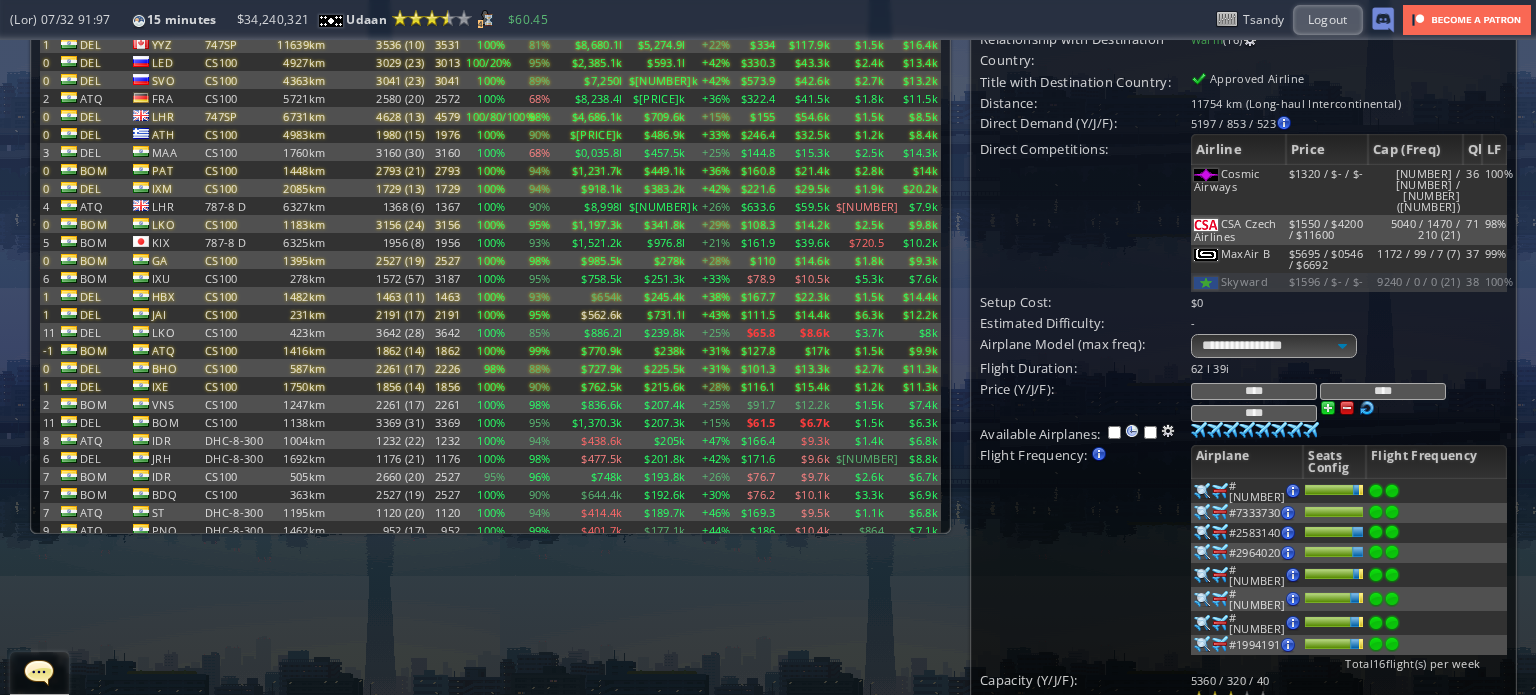 scroll, scrollTop: 100, scrollLeft: 0, axis: vertical 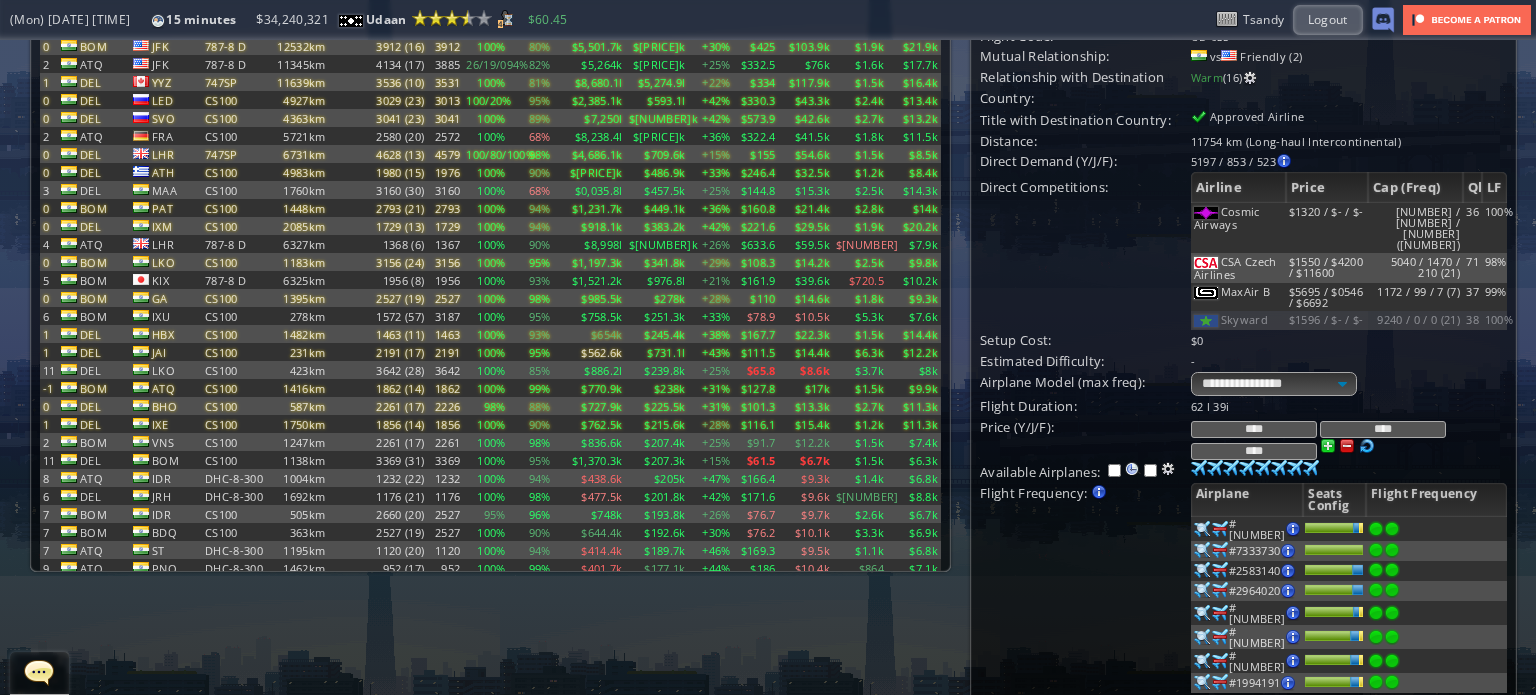 click on "****" at bounding box center [1383, 429] 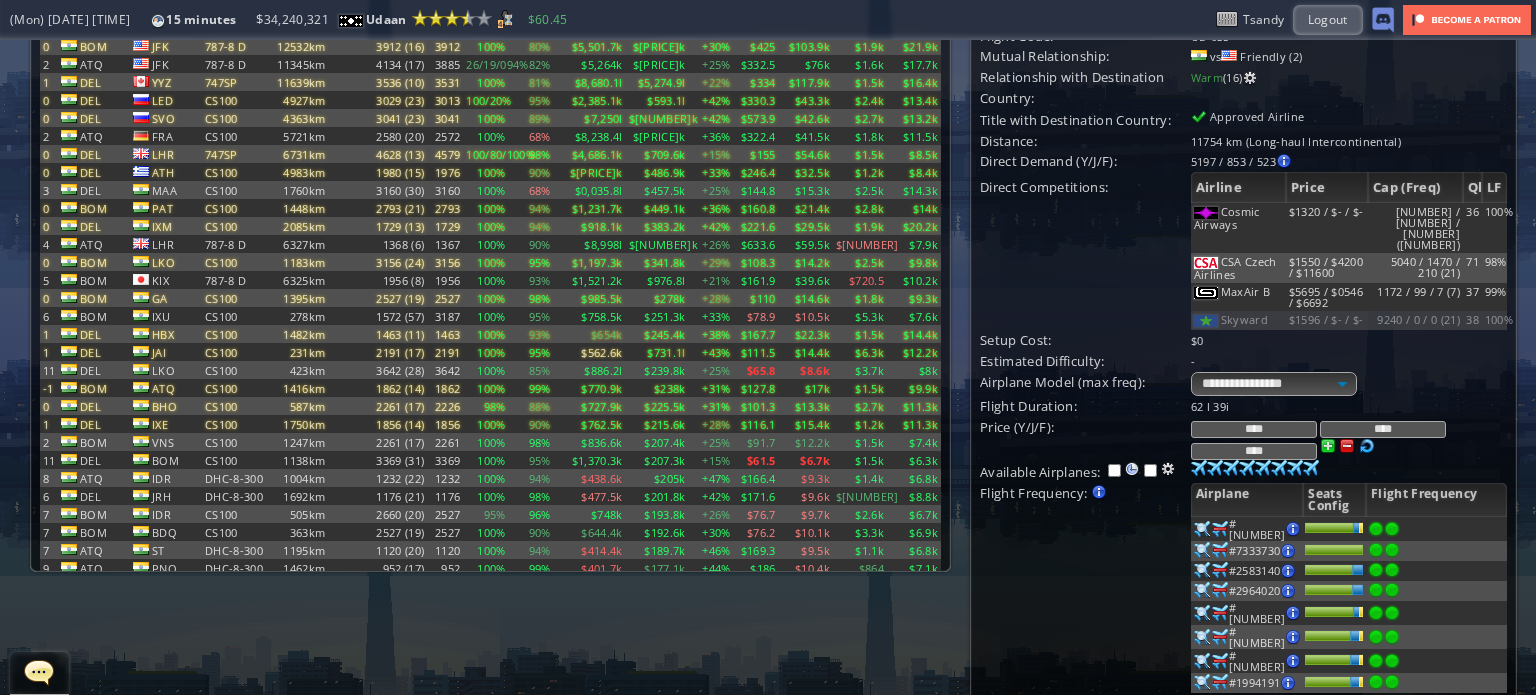 type on "****" 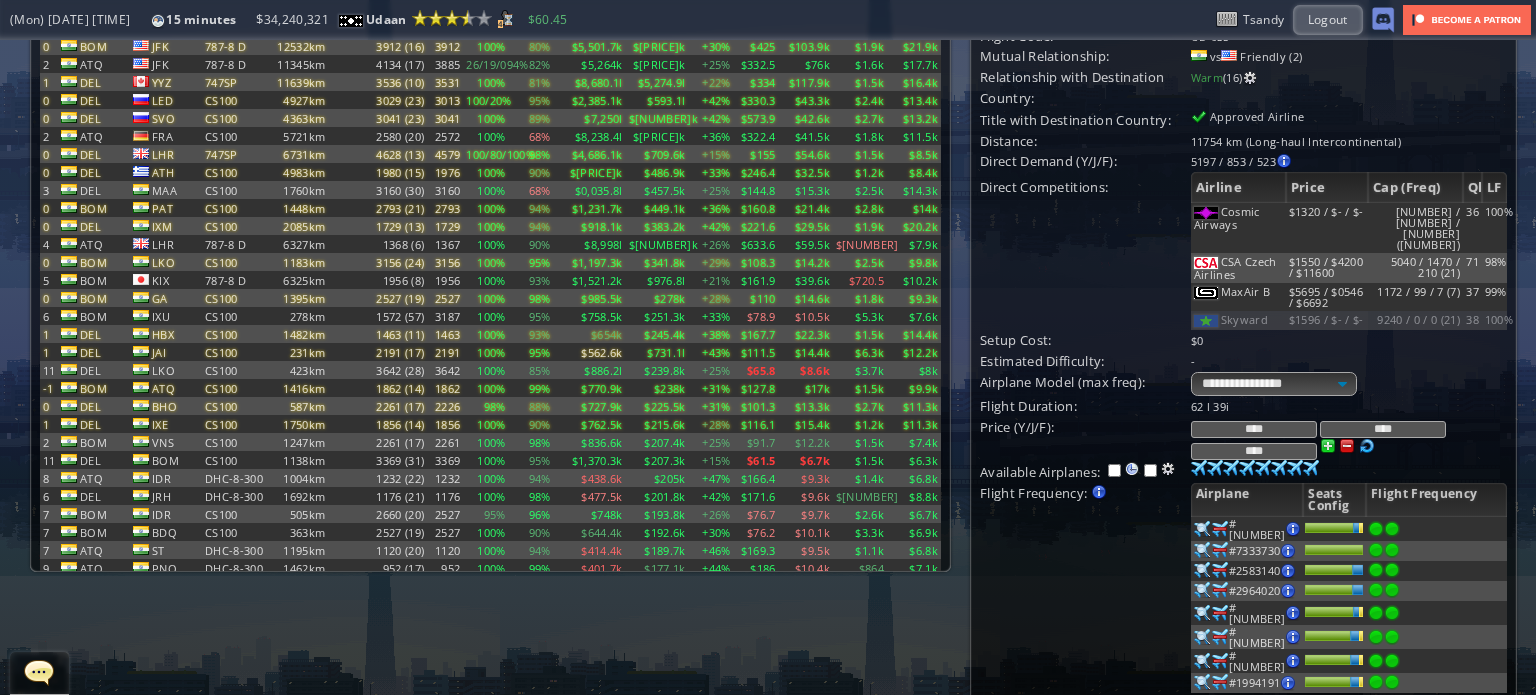 click on "****" at bounding box center (1254, 451) 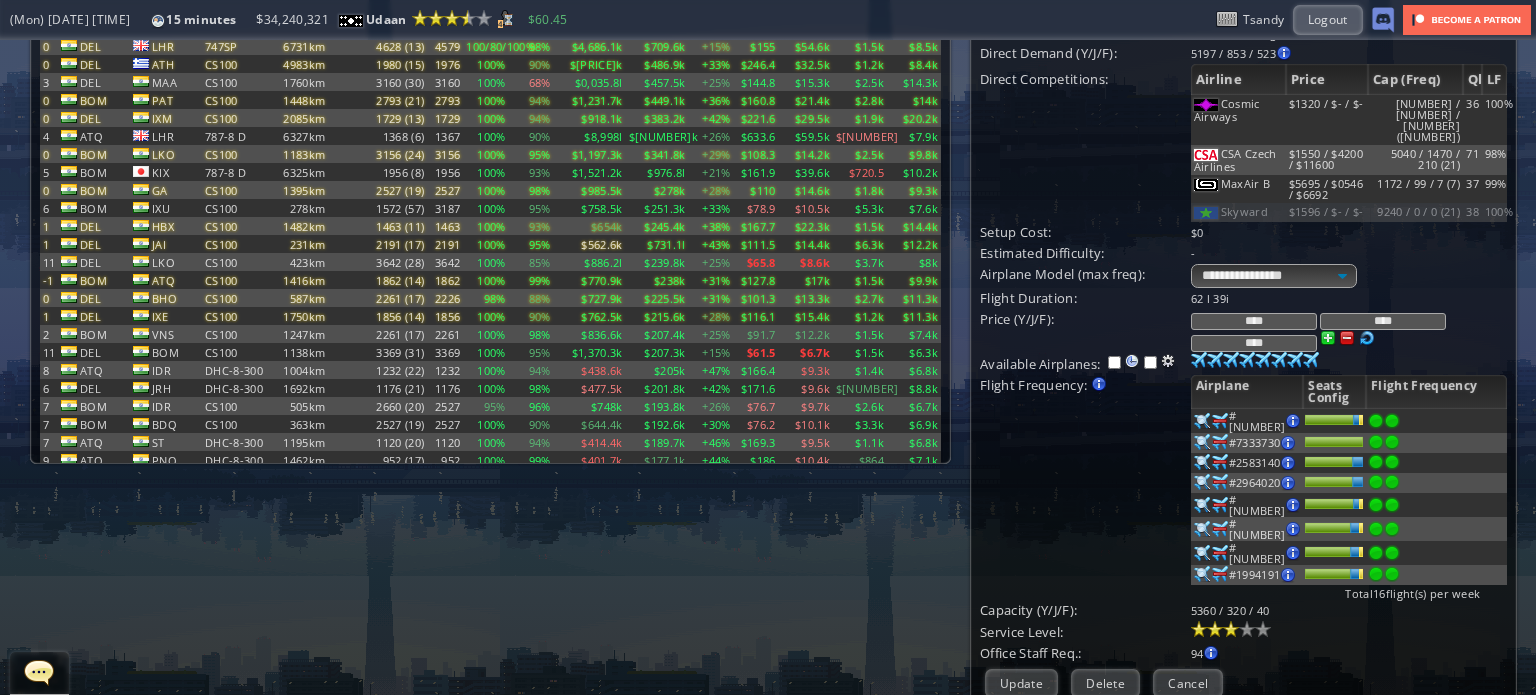 scroll, scrollTop: 500, scrollLeft: 0, axis: vertical 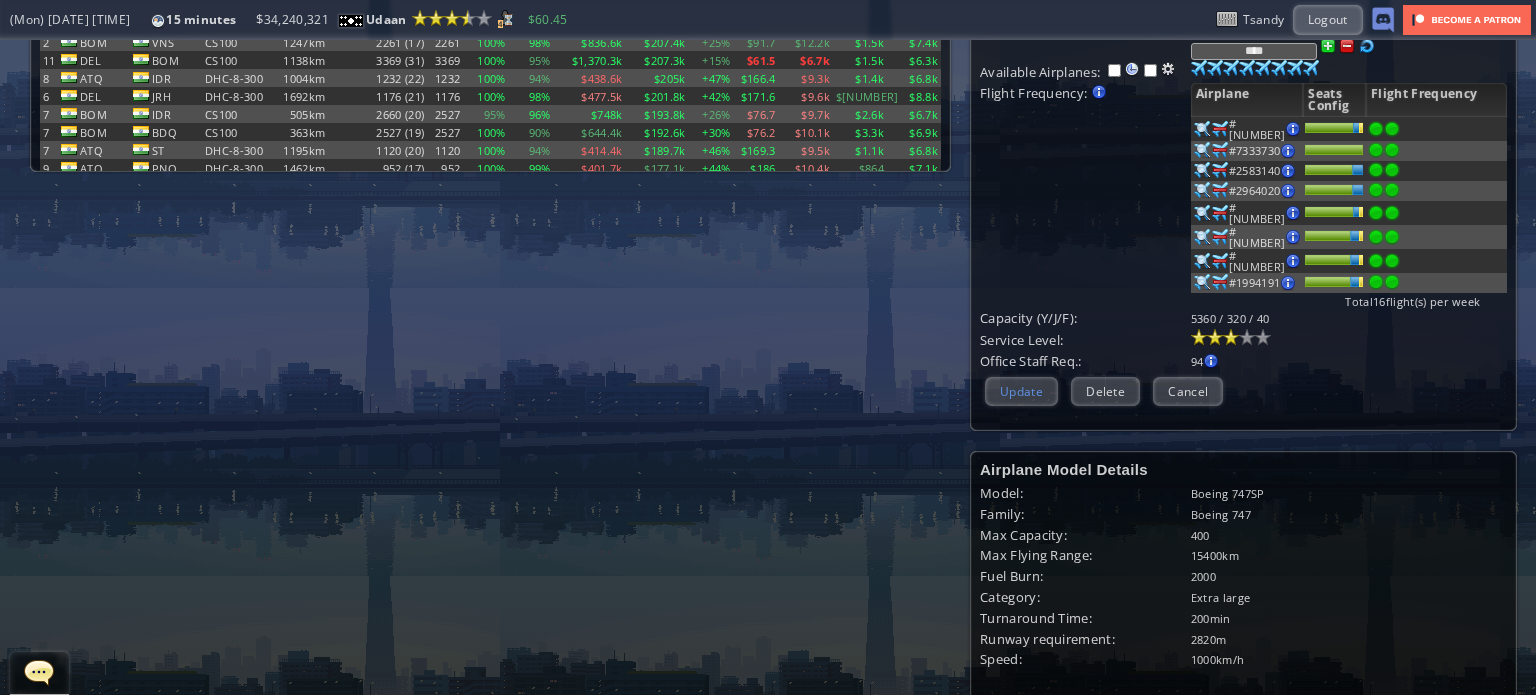 type on "****" 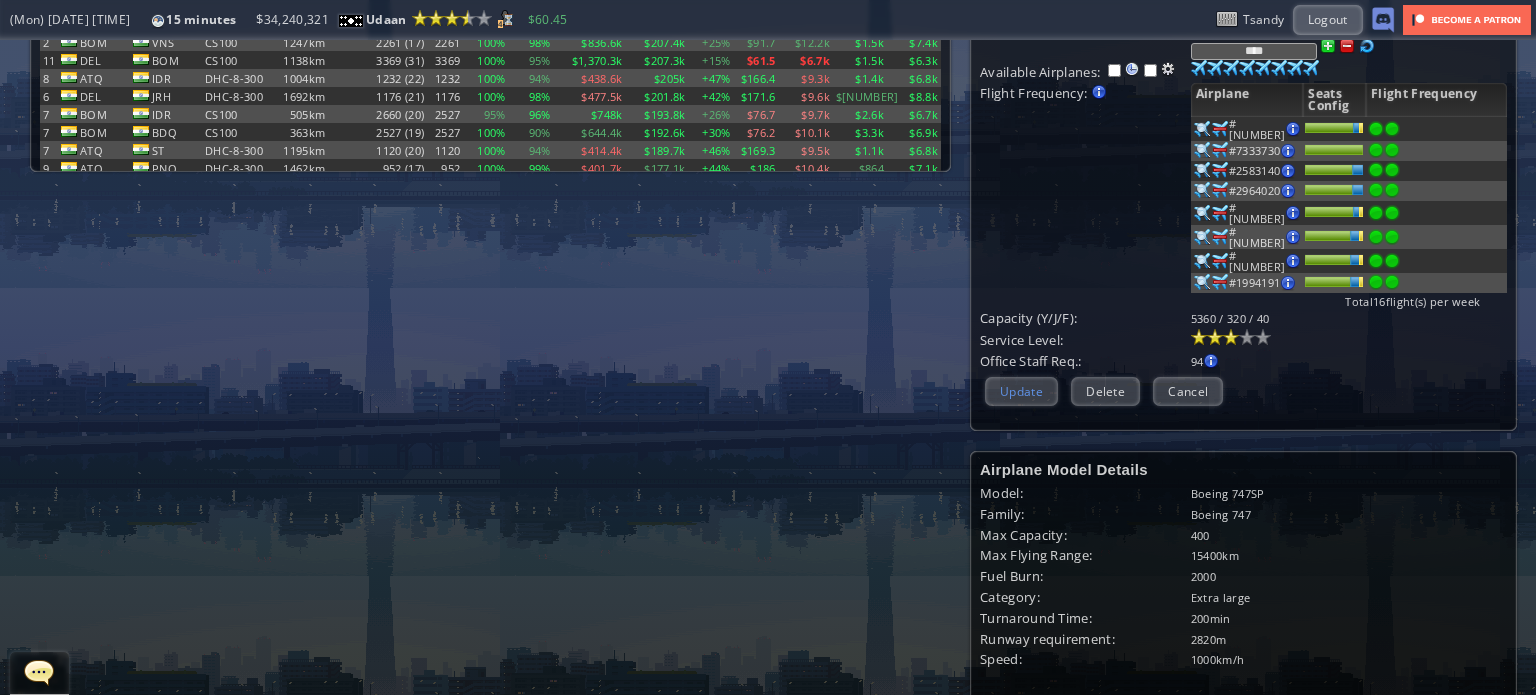 click on "Update" at bounding box center (1021, 391) 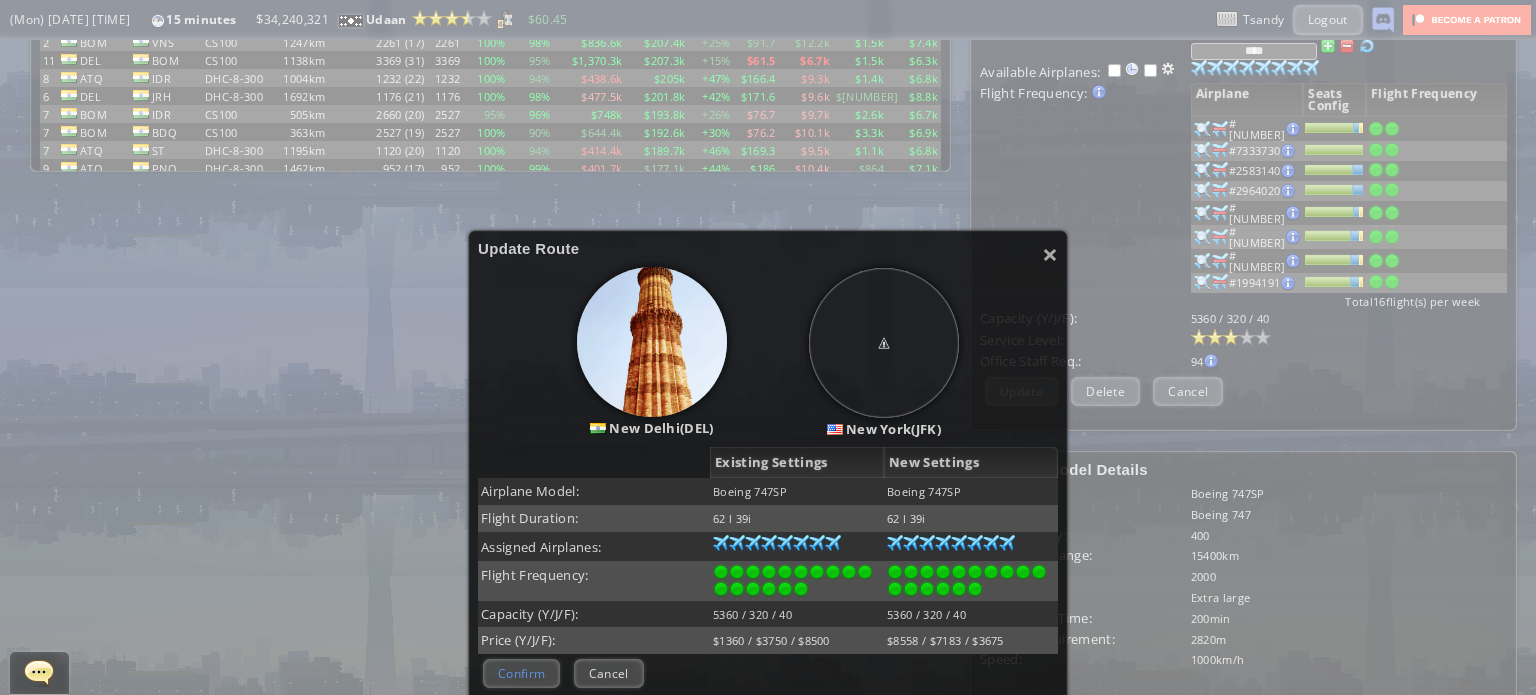 click on "Confirm" at bounding box center [521, 673] 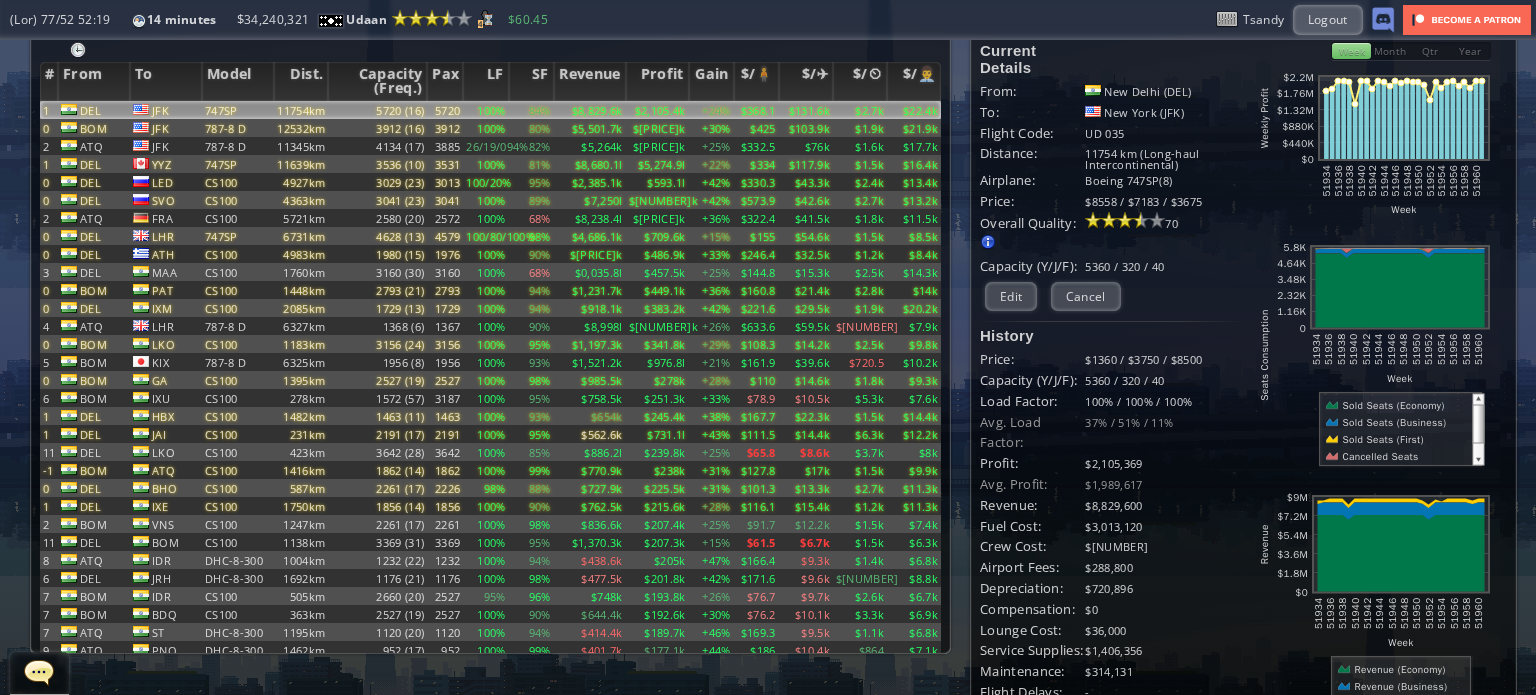 scroll, scrollTop: 0, scrollLeft: 0, axis: both 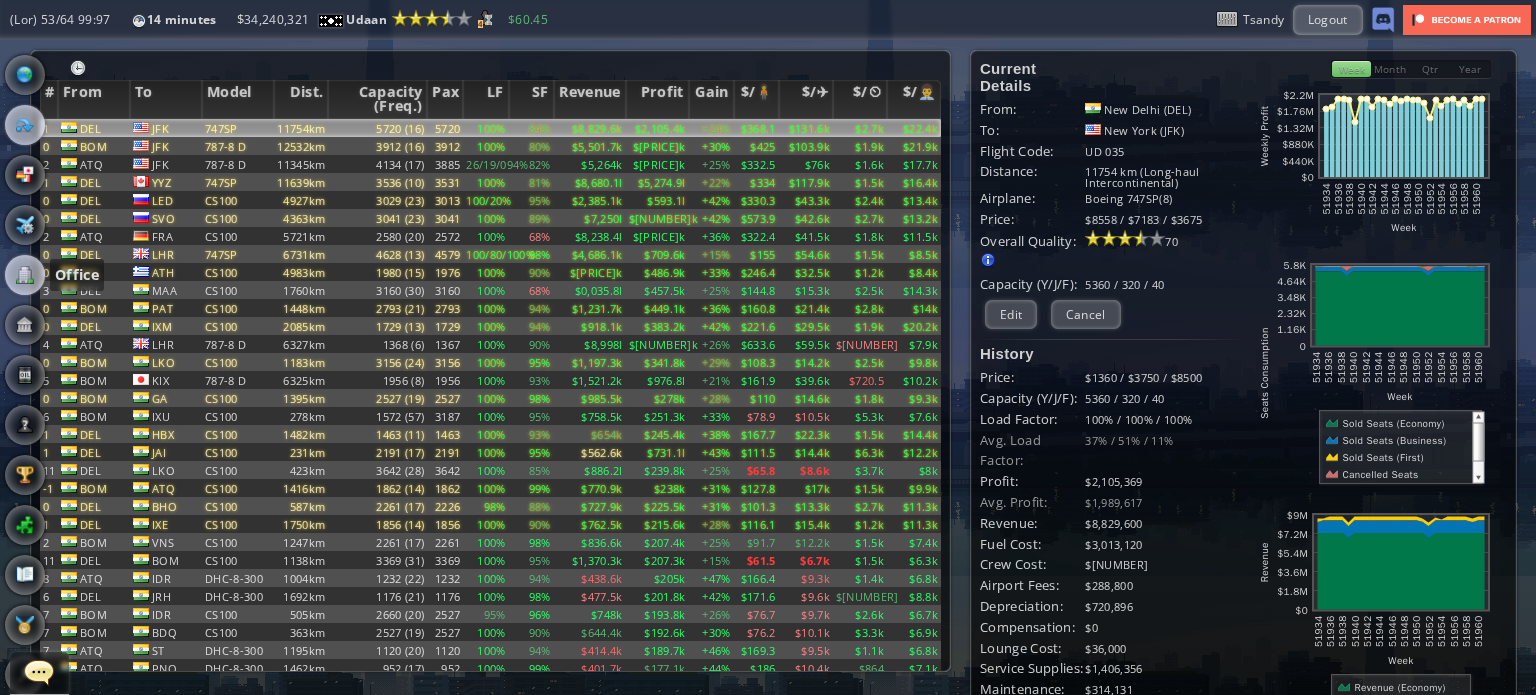 click at bounding box center [25, 275] 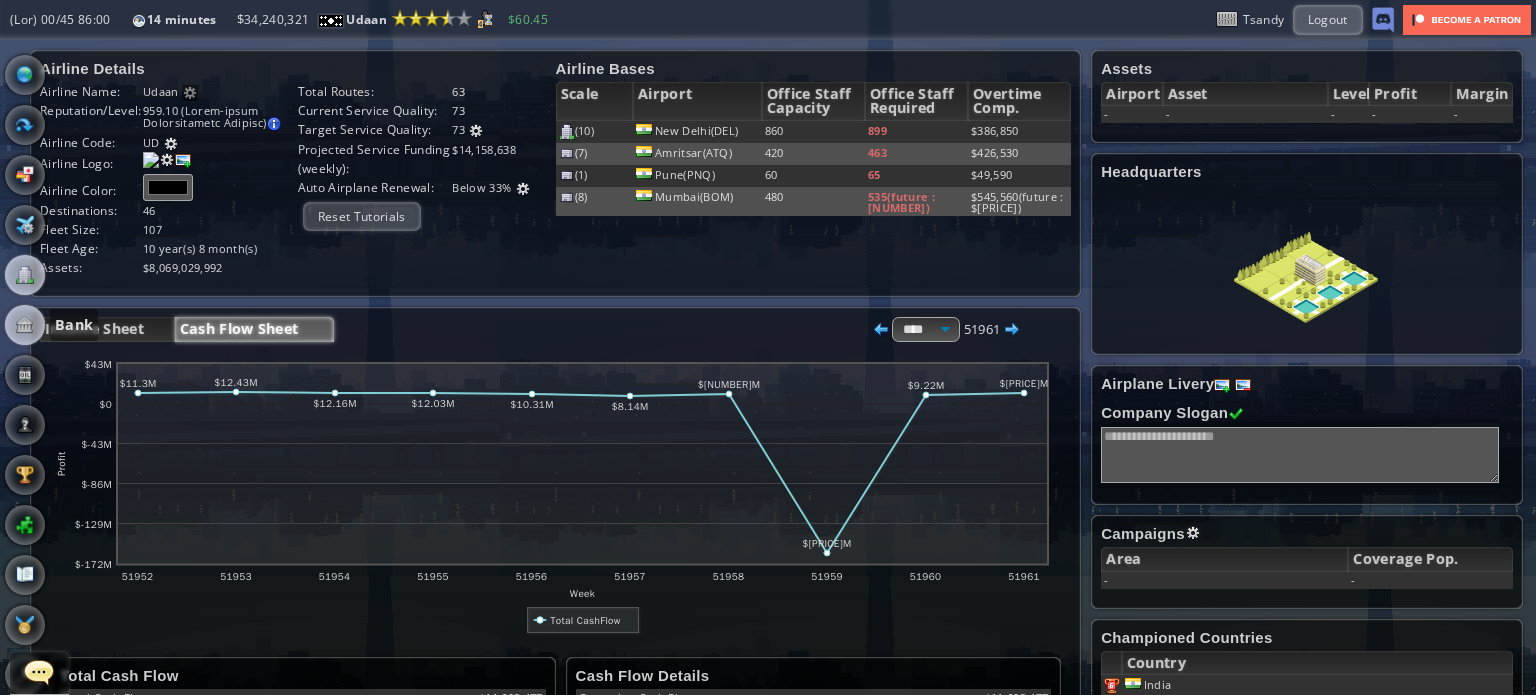 click at bounding box center (25, 325) 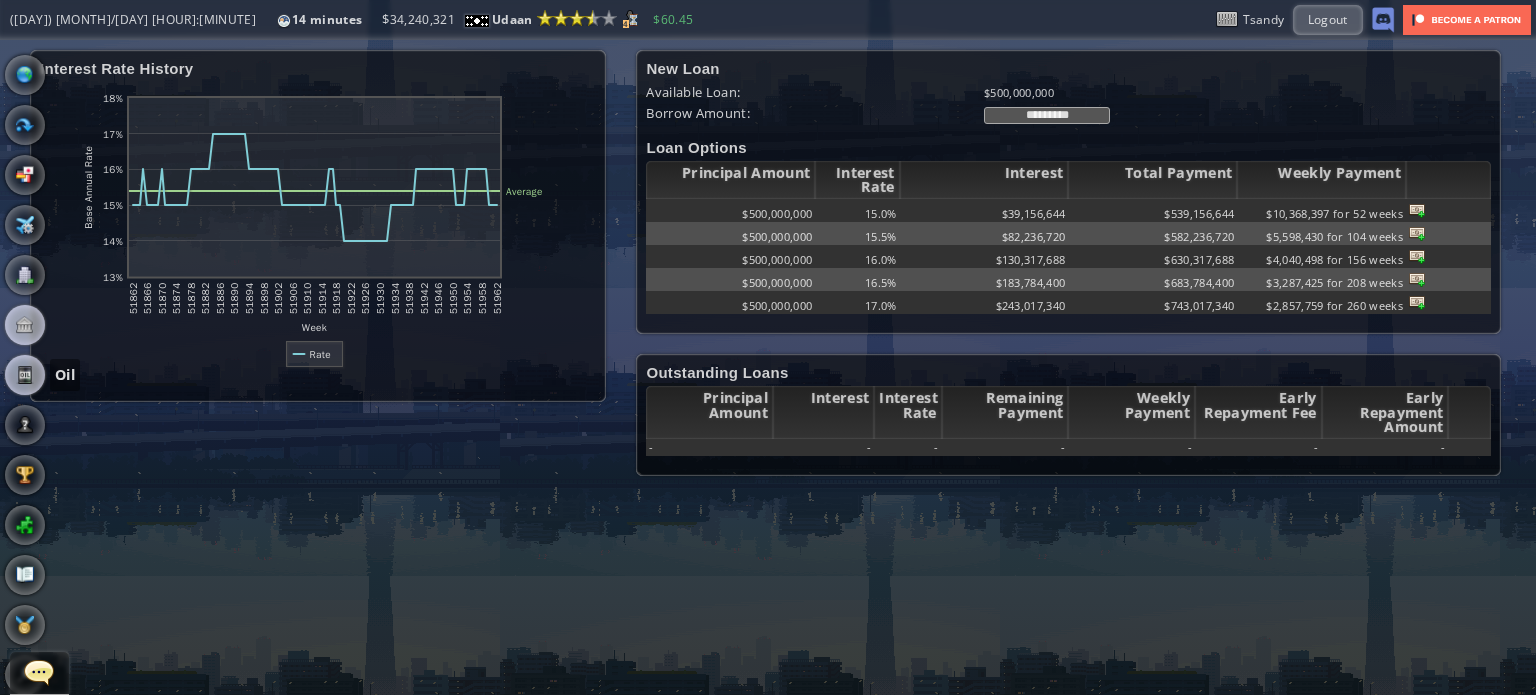 click at bounding box center (25, 375) 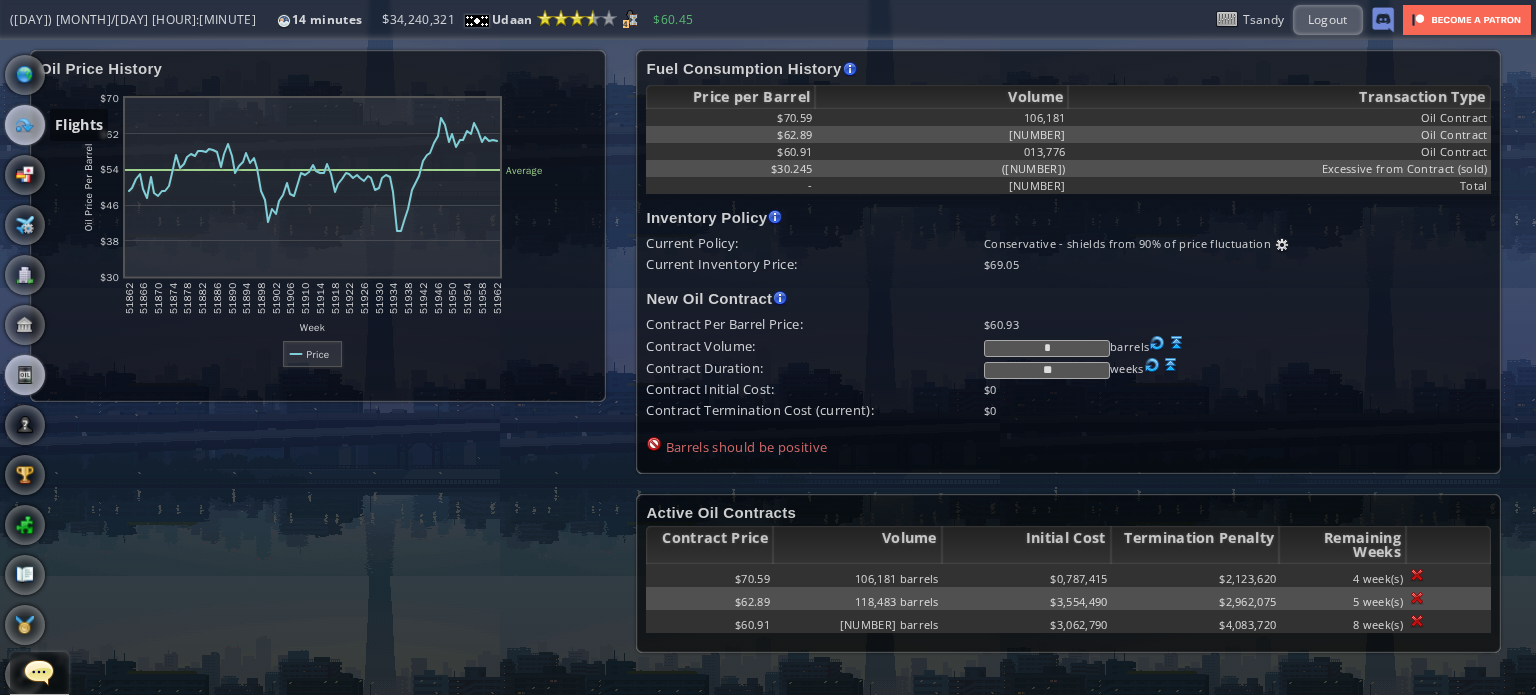 click at bounding box center (25, 125) 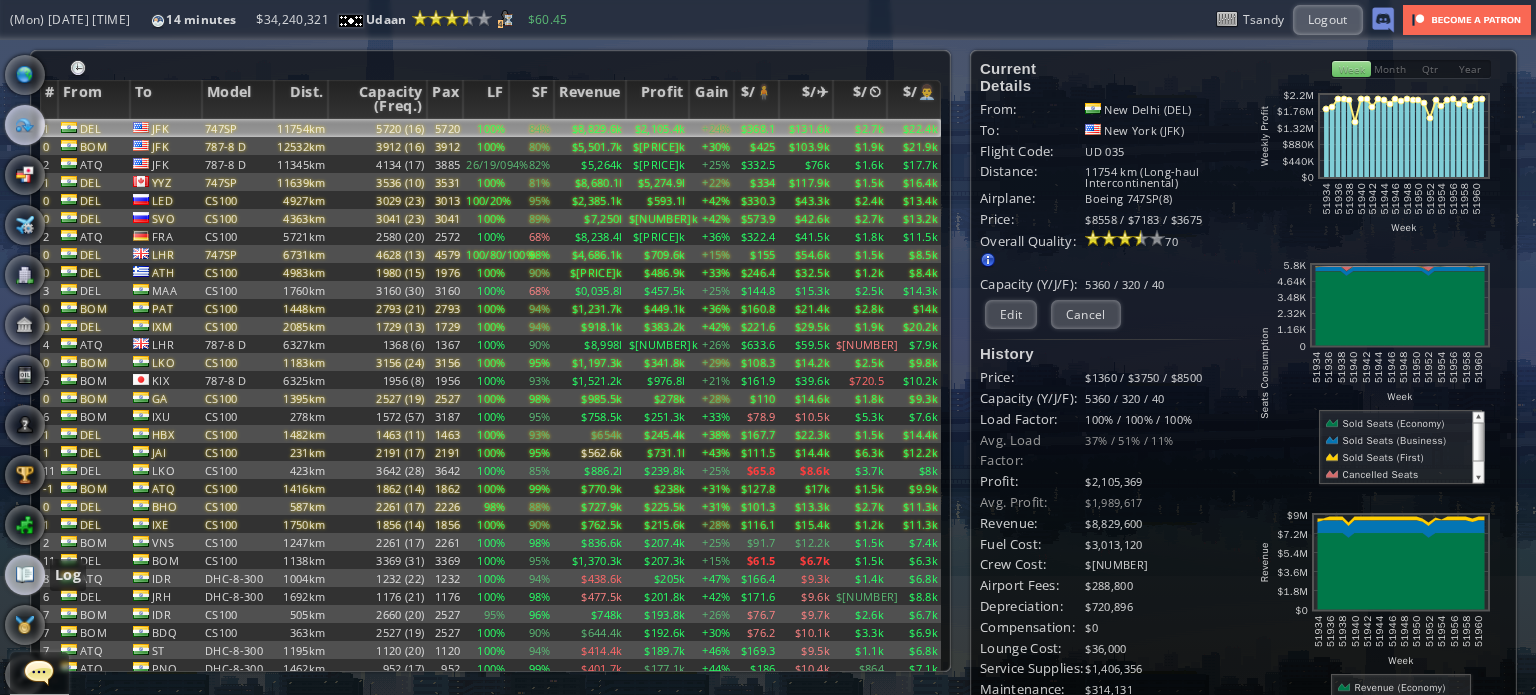 click at bounding box center [25, 575] 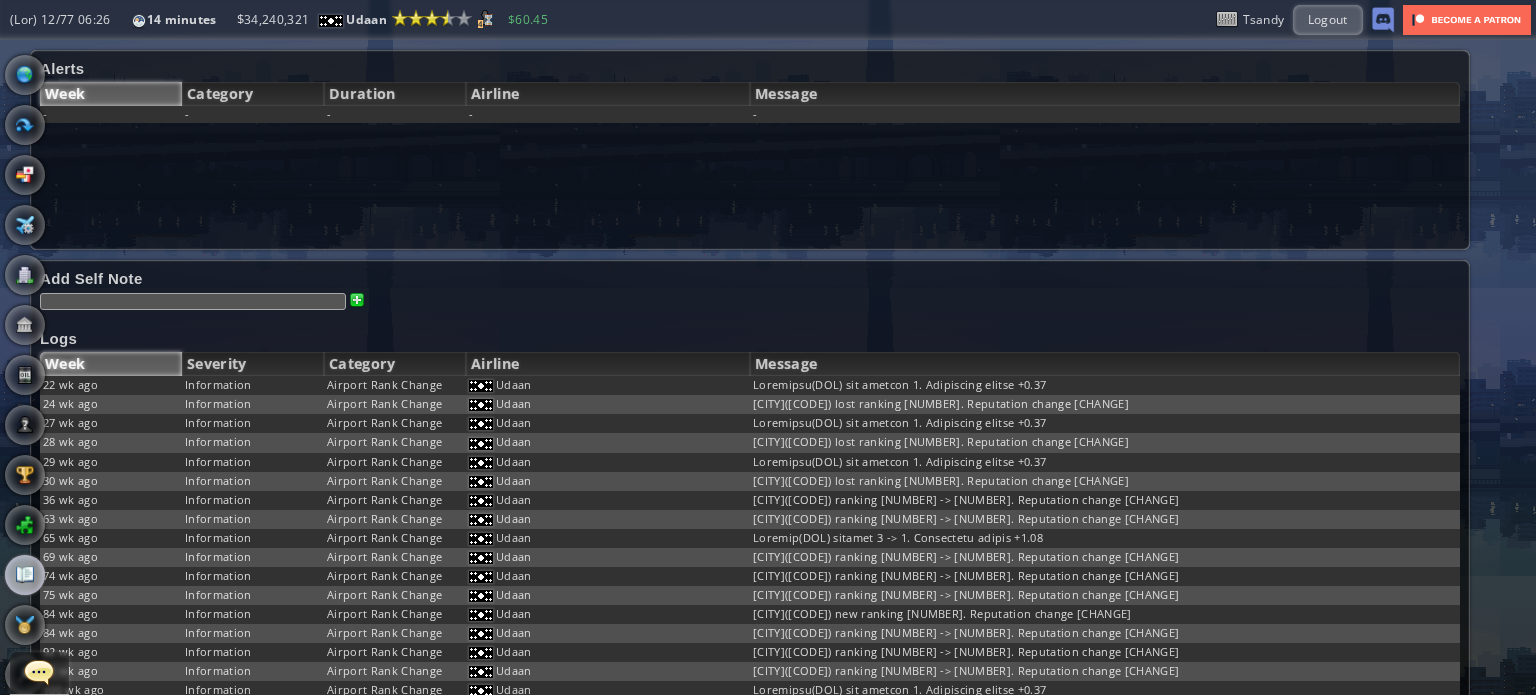 scroll, scrollTop: 0, scrollLeft: 0, axis: both 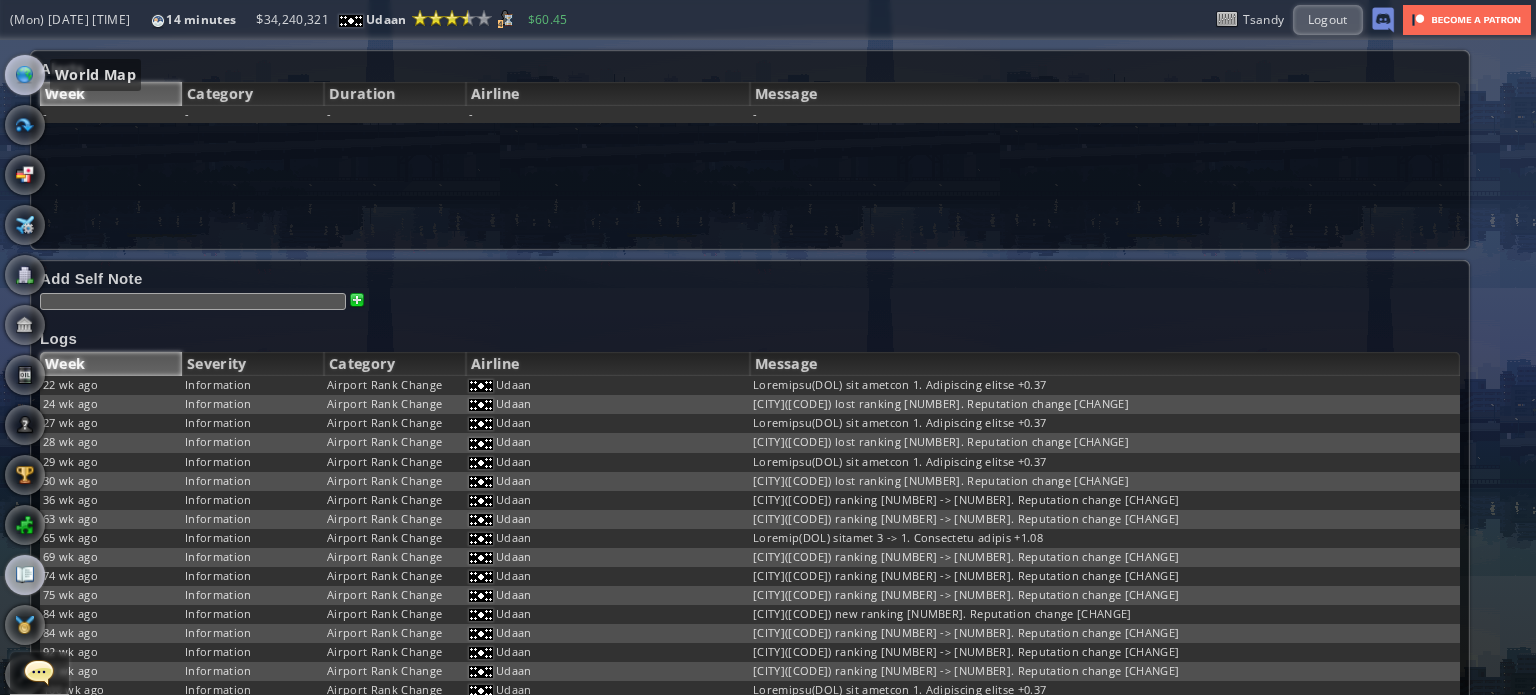 click at bounding box center (25, 75) 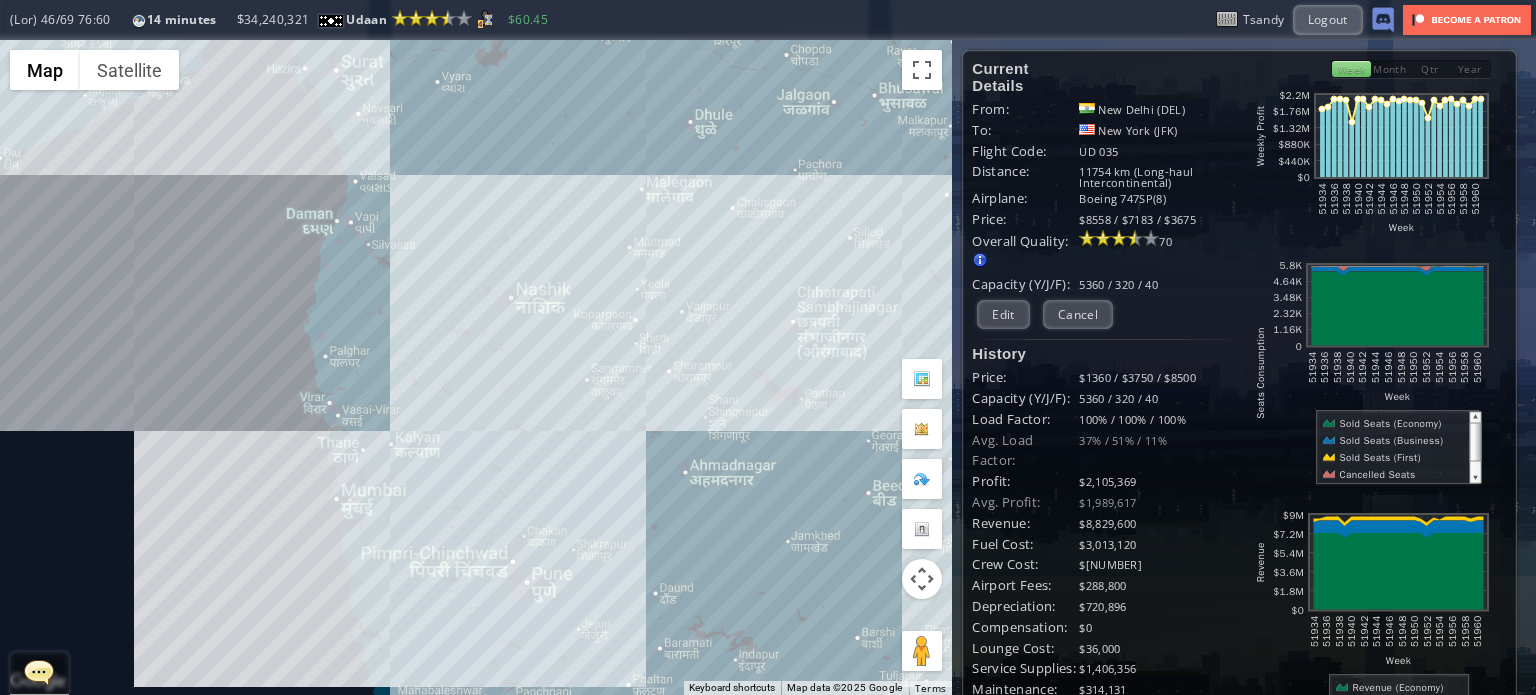 drag, startPoint x: 440, startPoint y: 106, endPoint x: 504, endPoint y: 281, distance: 186.33572 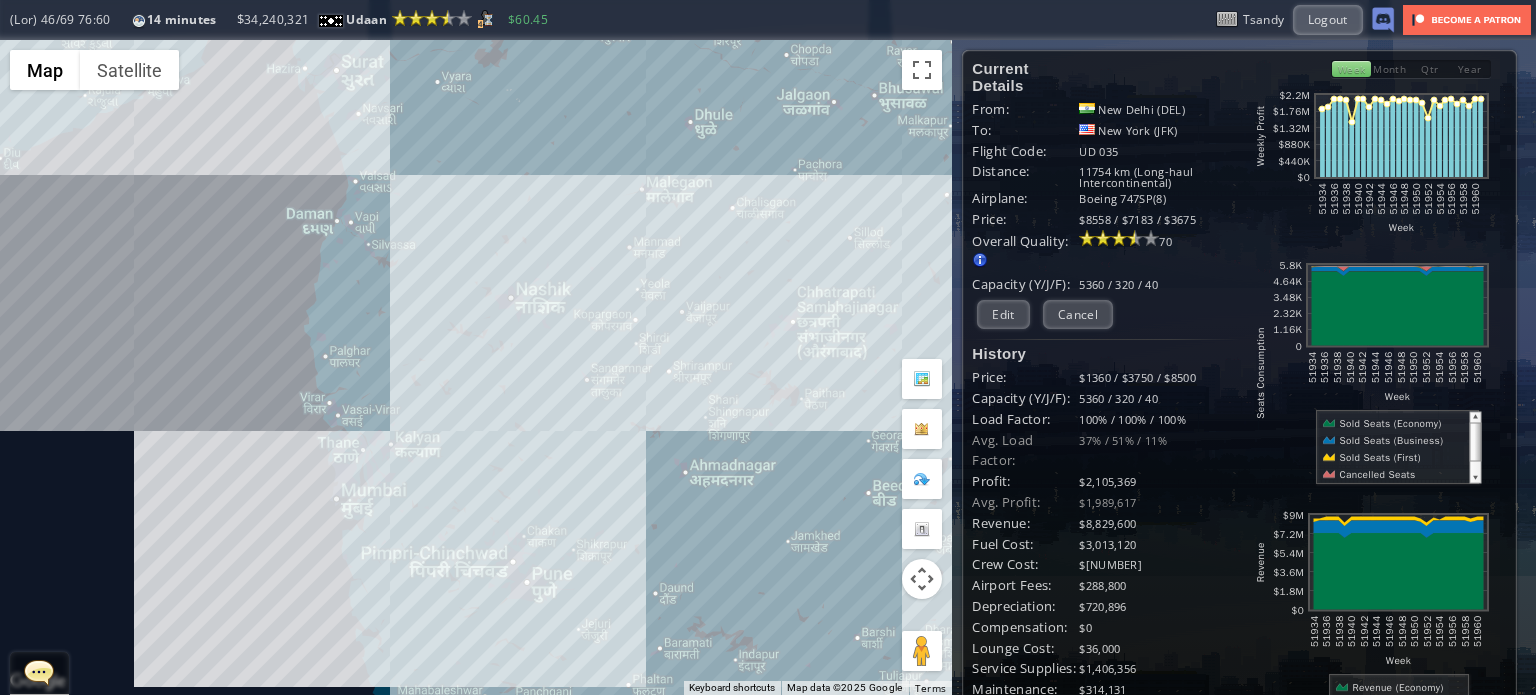 click on "To navigate, press the arrow keys." at bounding box center [476, 367] 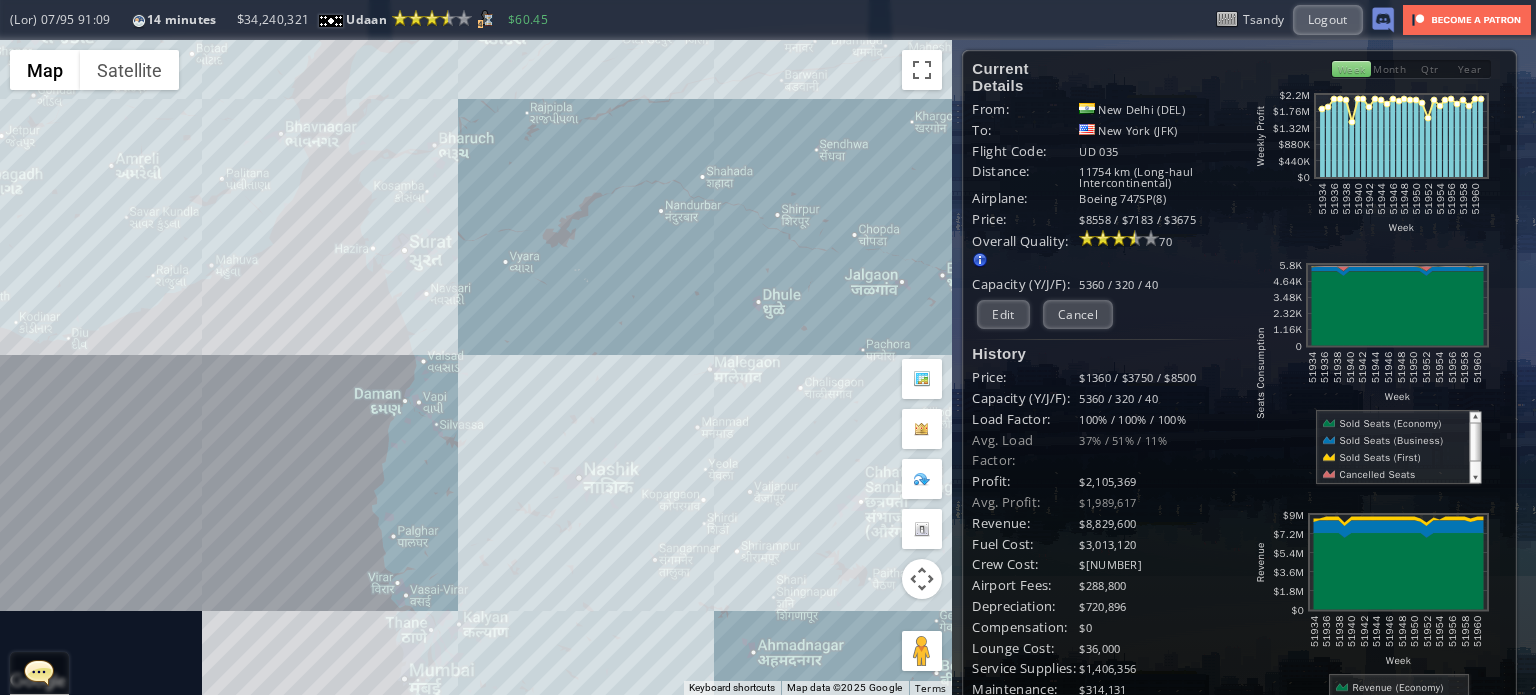 click on "To navigate, press the arrow keys." at bounding box center [476, 367] 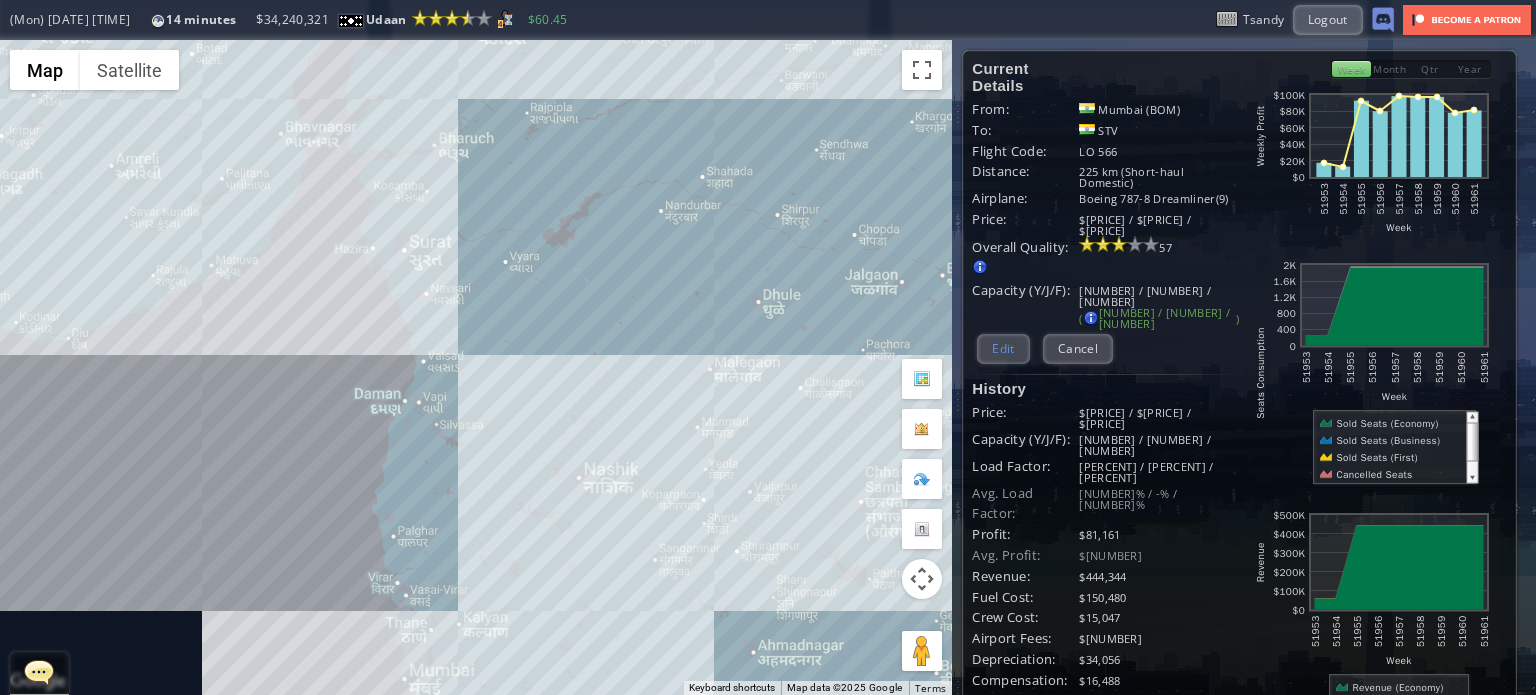click on "Edit" at bounding box center (1003, 348) 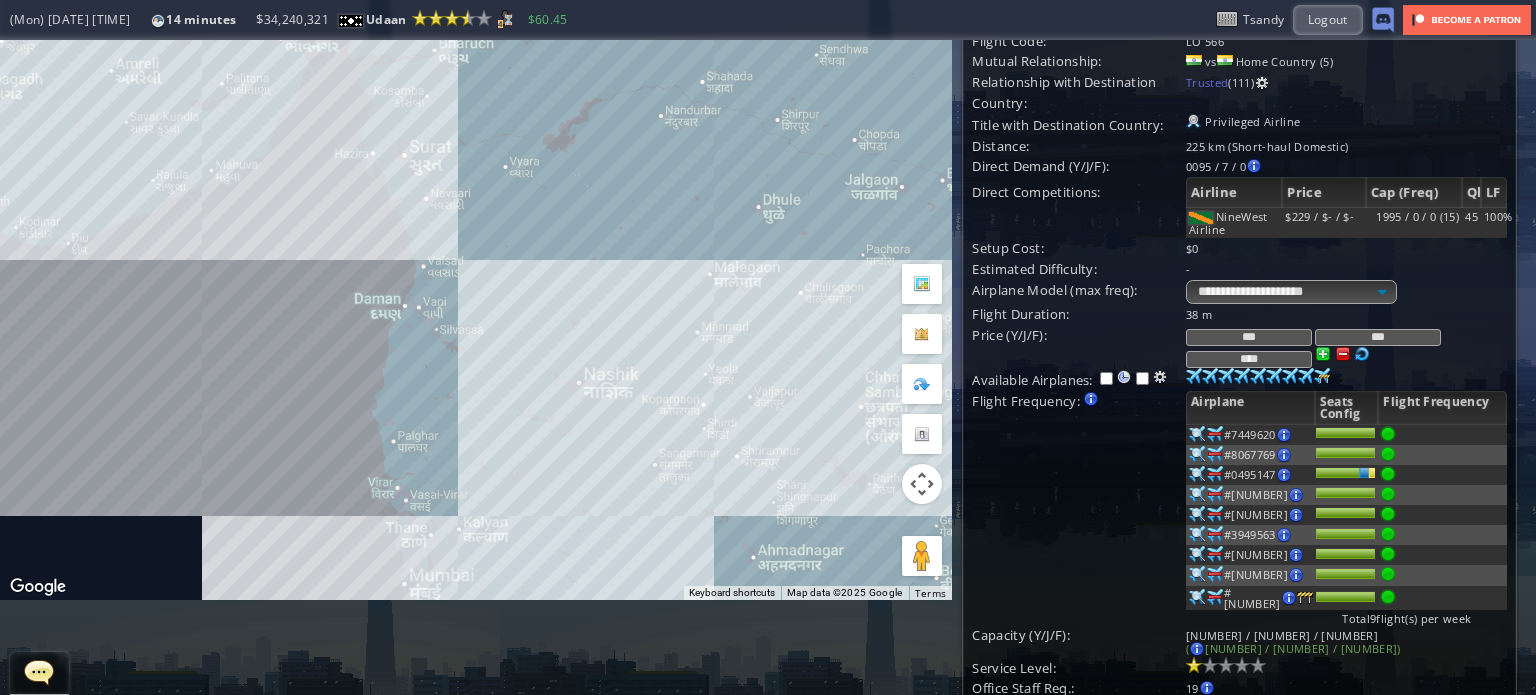 scroll, scrollTop: 100, scrollLeft: 0, axis: vertical 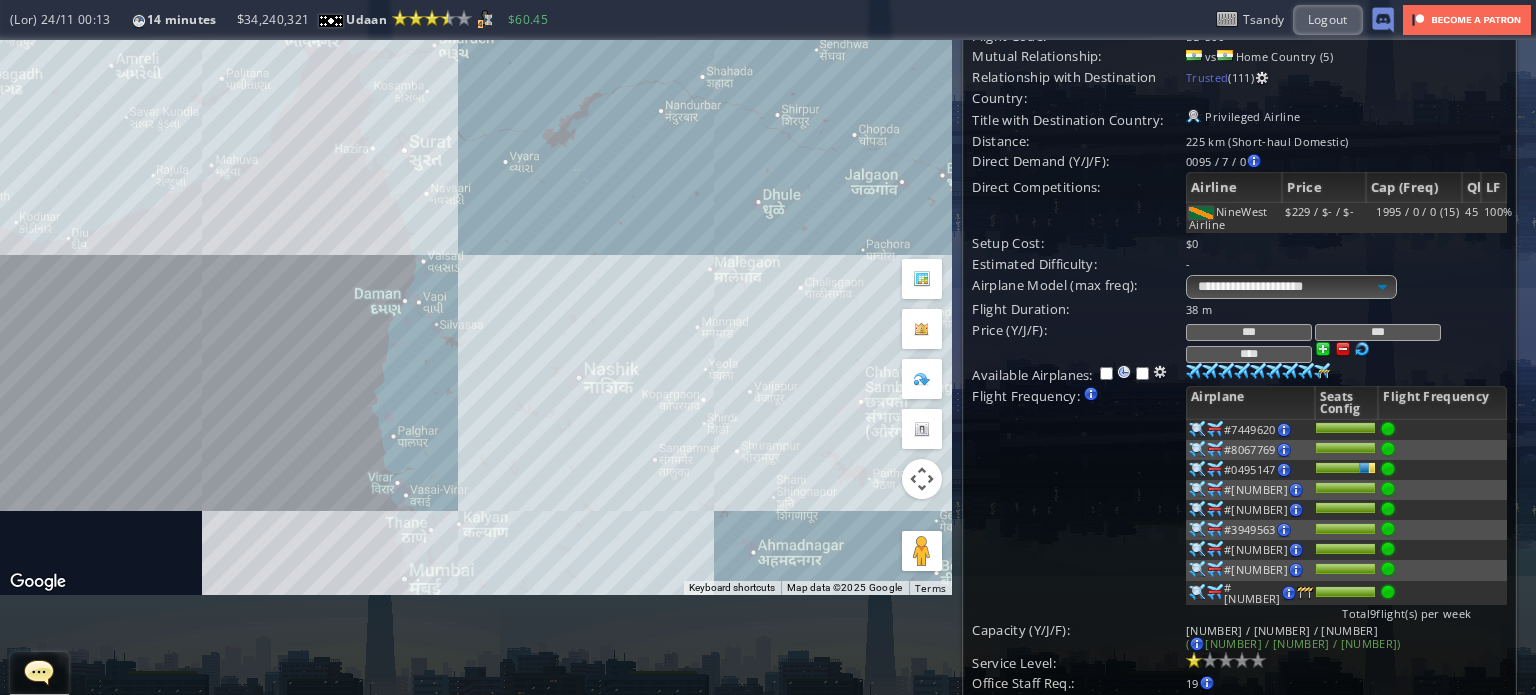 click on "***" at bounding box center (1378, 332) 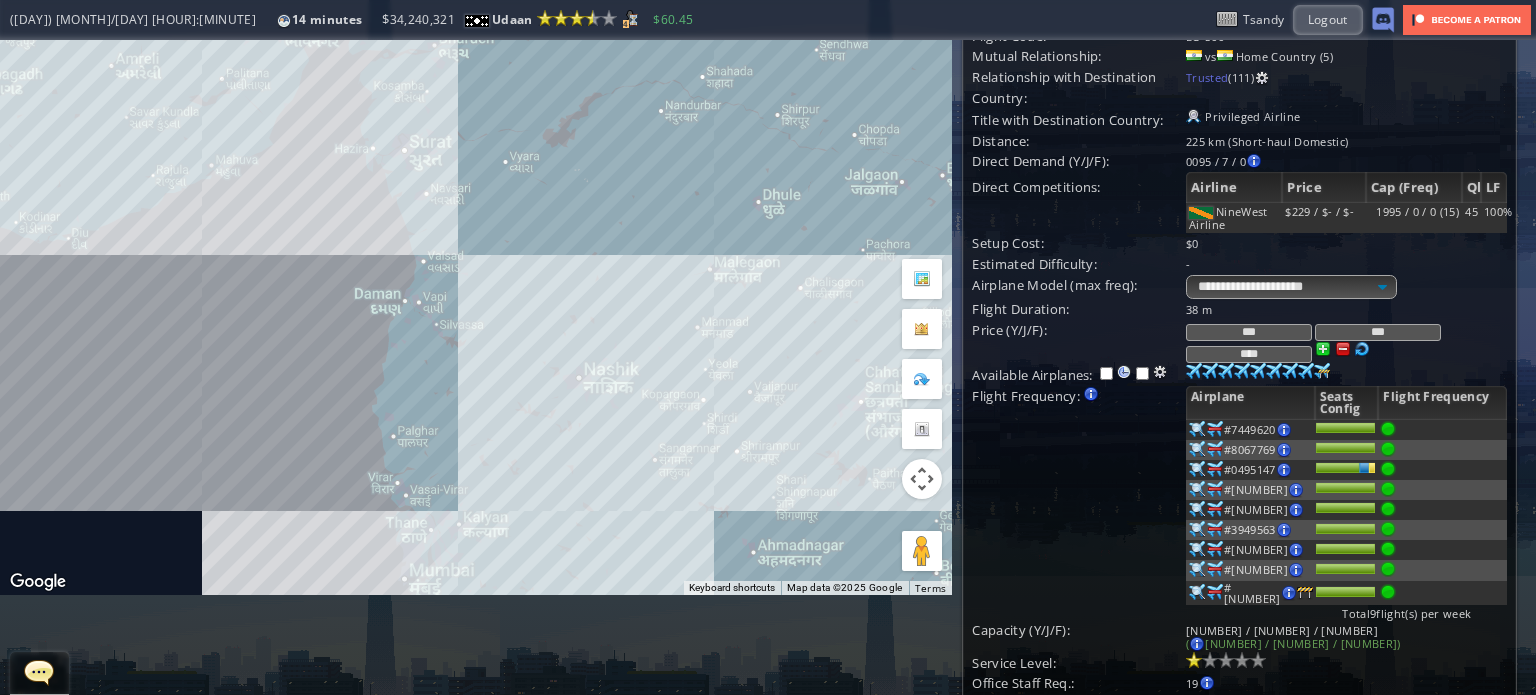 drag, startPoint x: 1260, startPoint y: 344, endPoint x: 1245, endPoint y: 345, distance: 15.033297 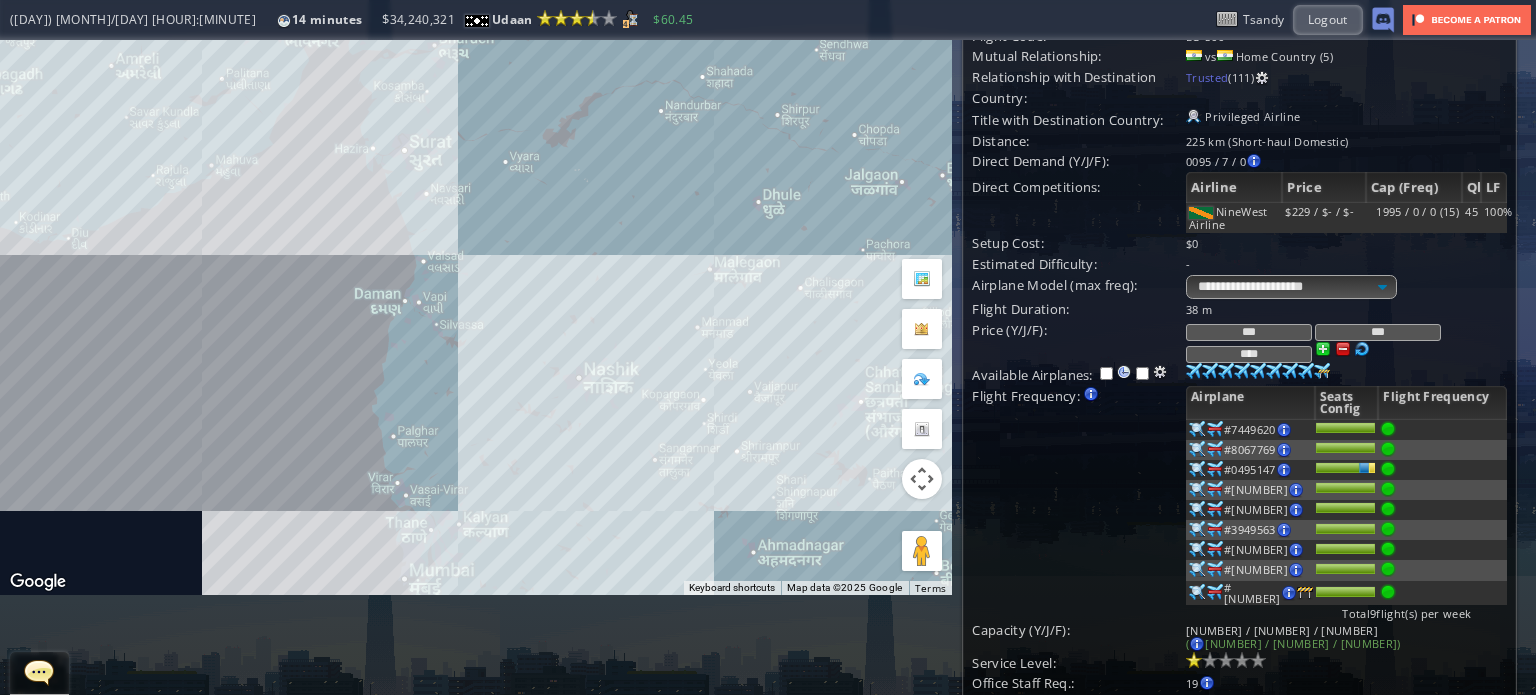 click on "***" at bounding box center (1378, 332) 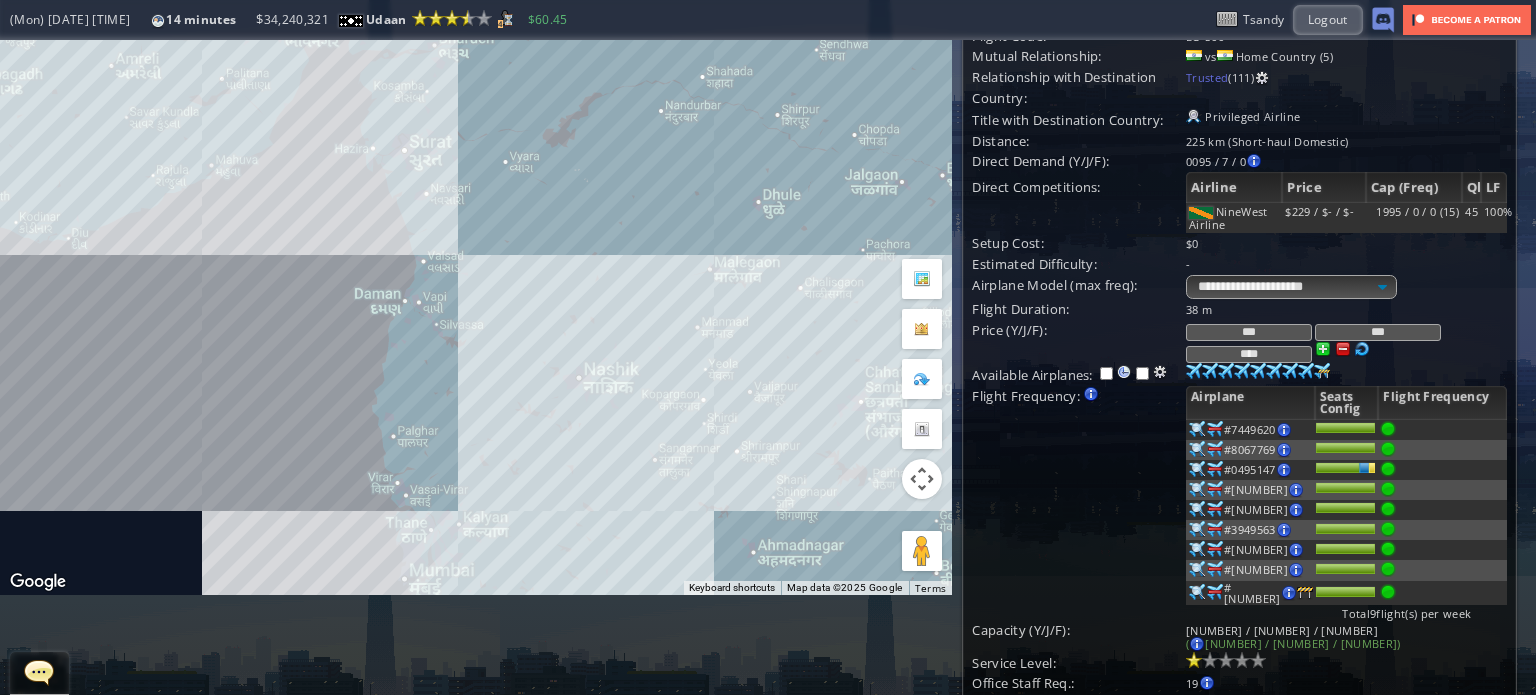 type on "***" 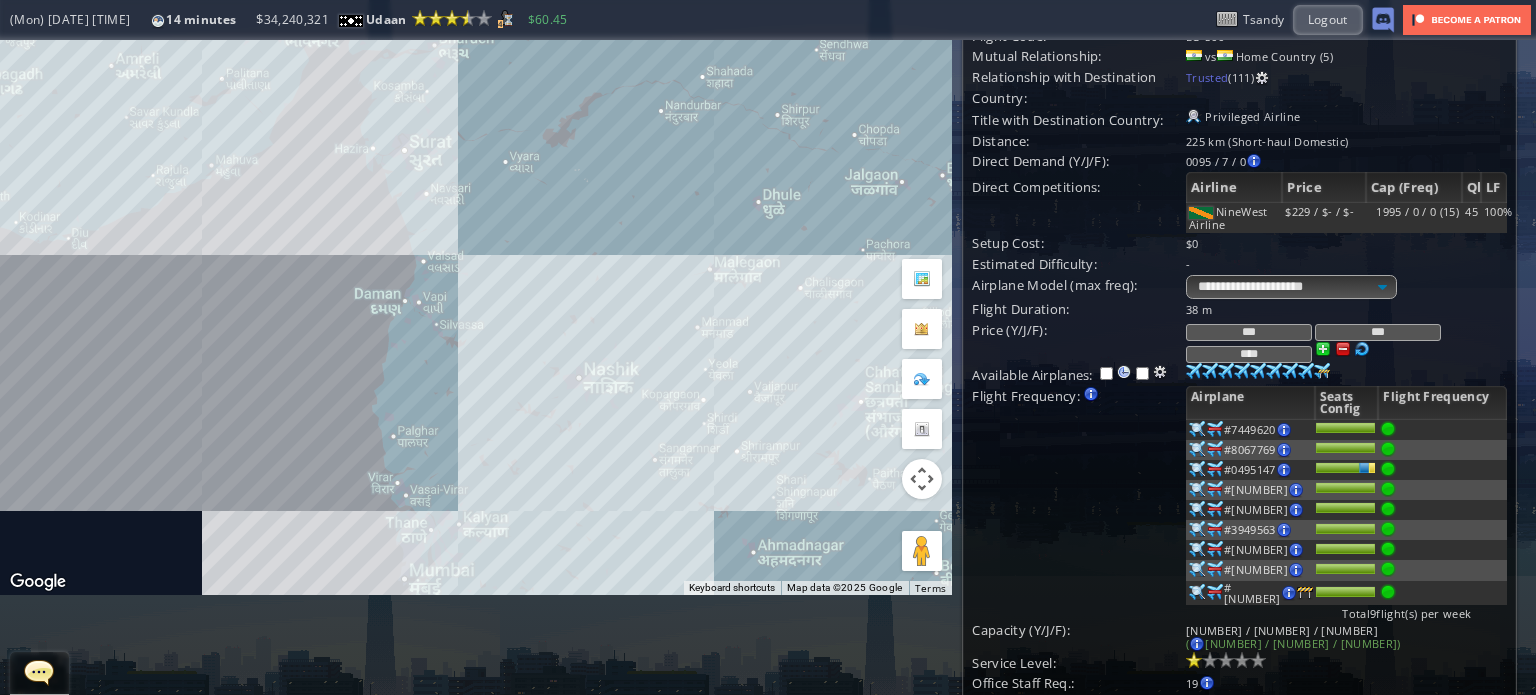 drag, startPoint x: 1256, startPoint y: 365, endPoint x: 1238, endPoint y: 365, distance: 18 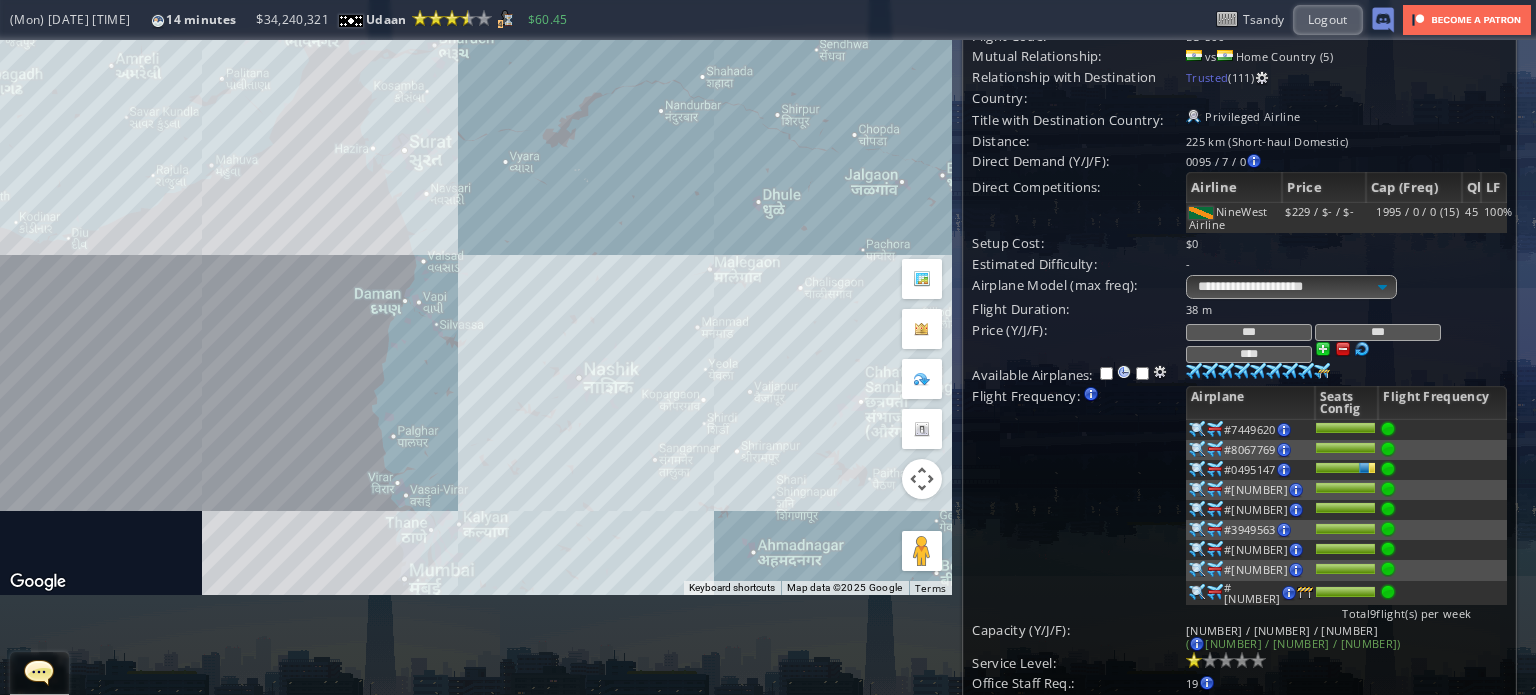 click on "****" at bounding box center [1249, 354] 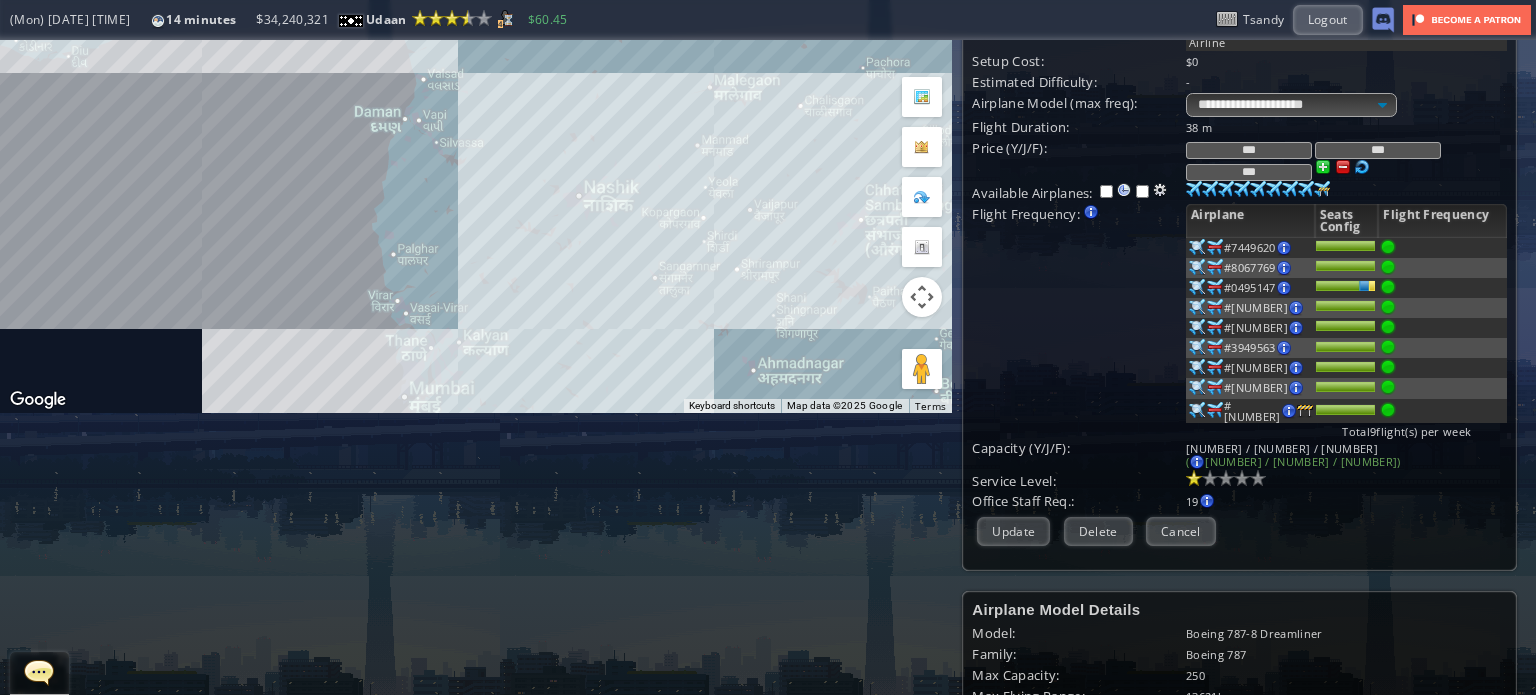 scroll, scrollTop: 300, scrollLeft: 0, axis: vertical 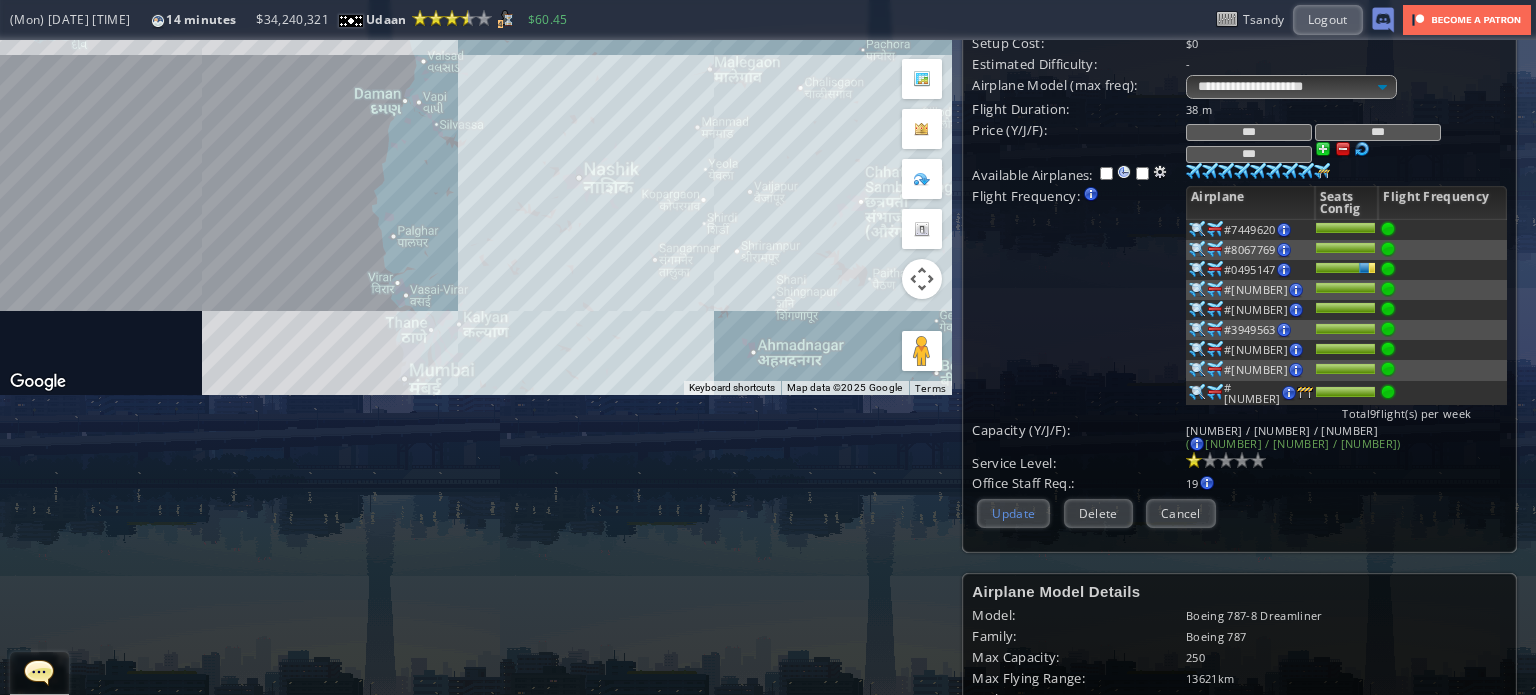 type on "***" 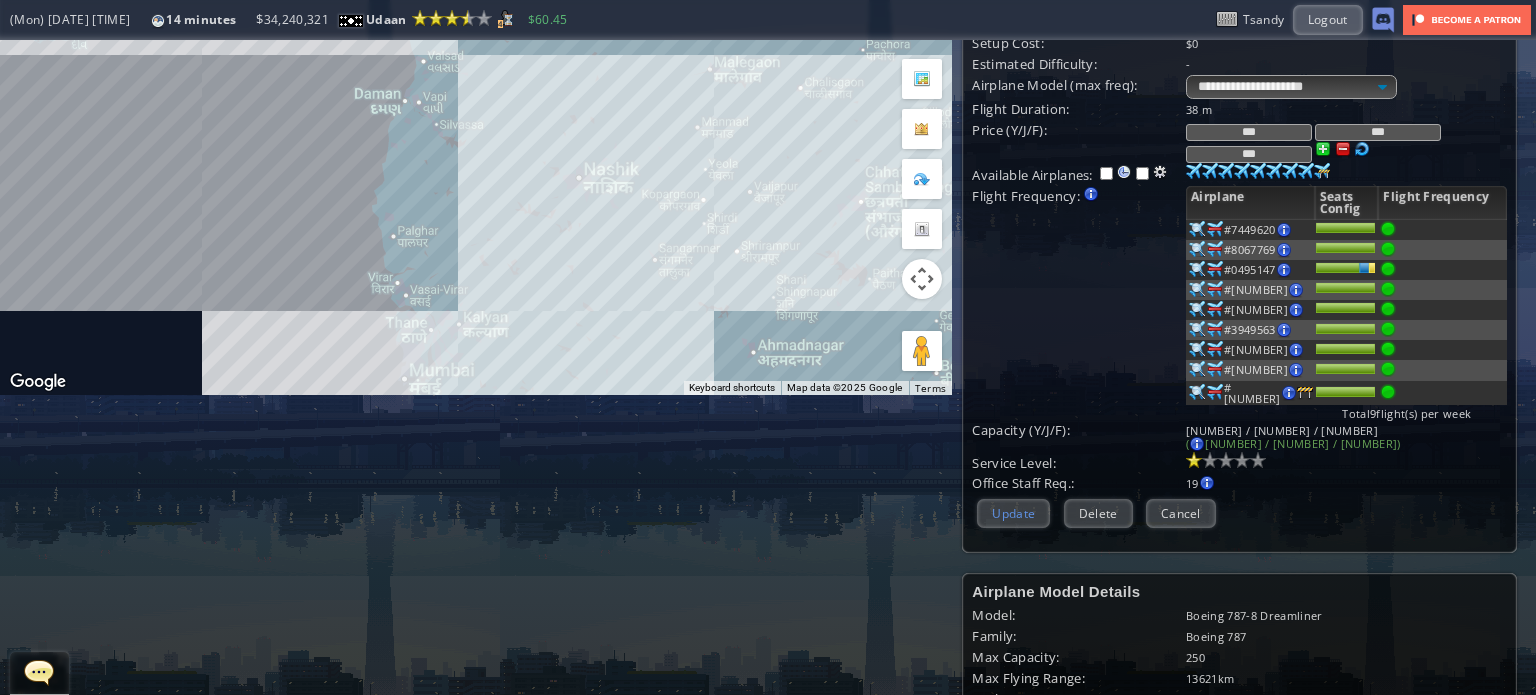 click on "Update" at bounding box center (1013, 513) 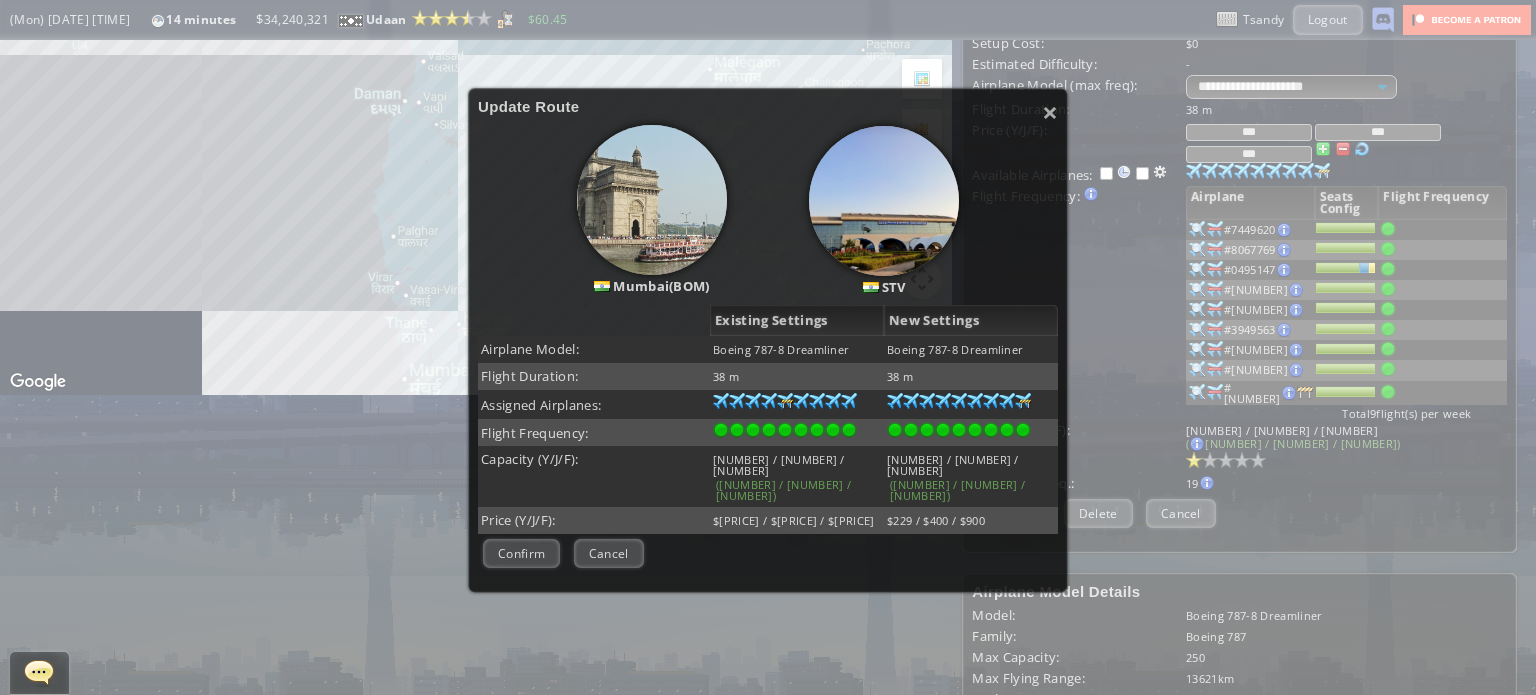 scroll, scrollTop: 200, scrollLeft: 0, axis: vertical 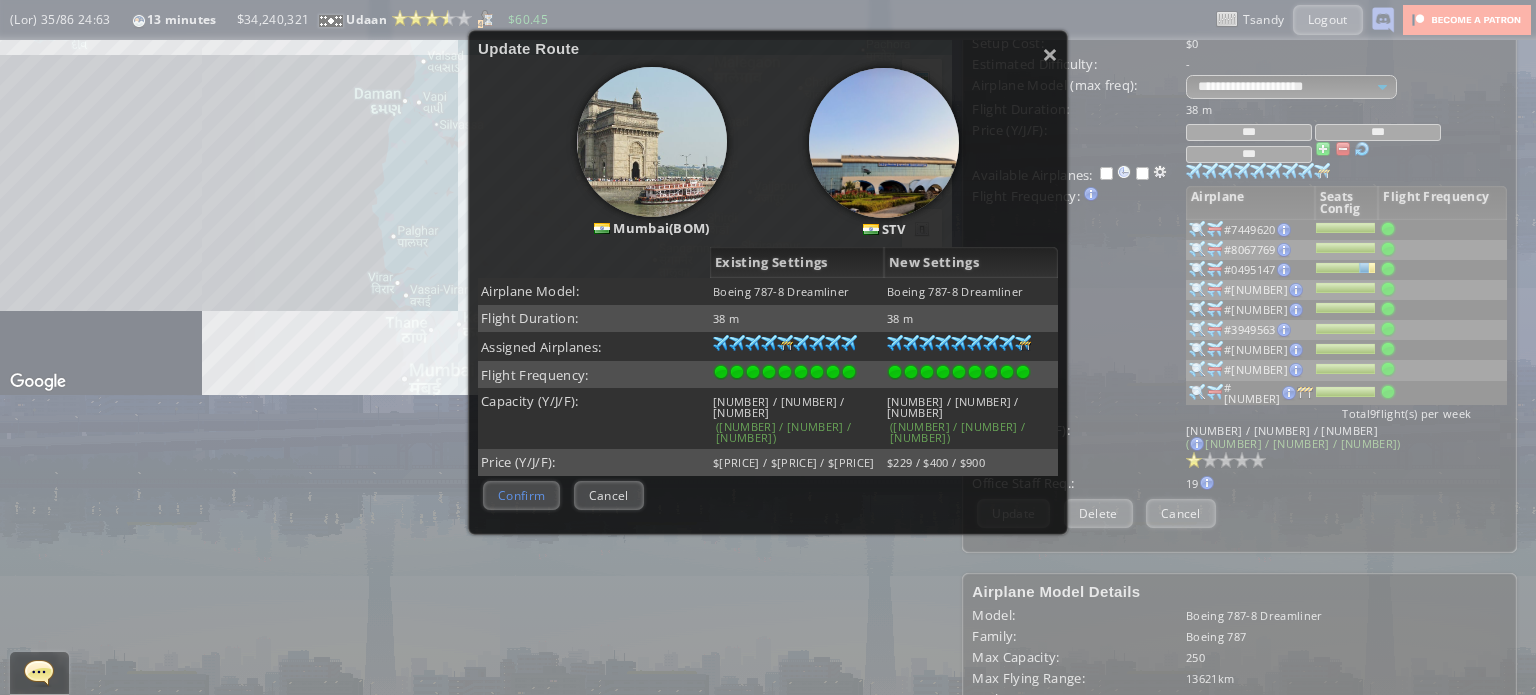 click on "Confirm" at bounding box center [521, 495] 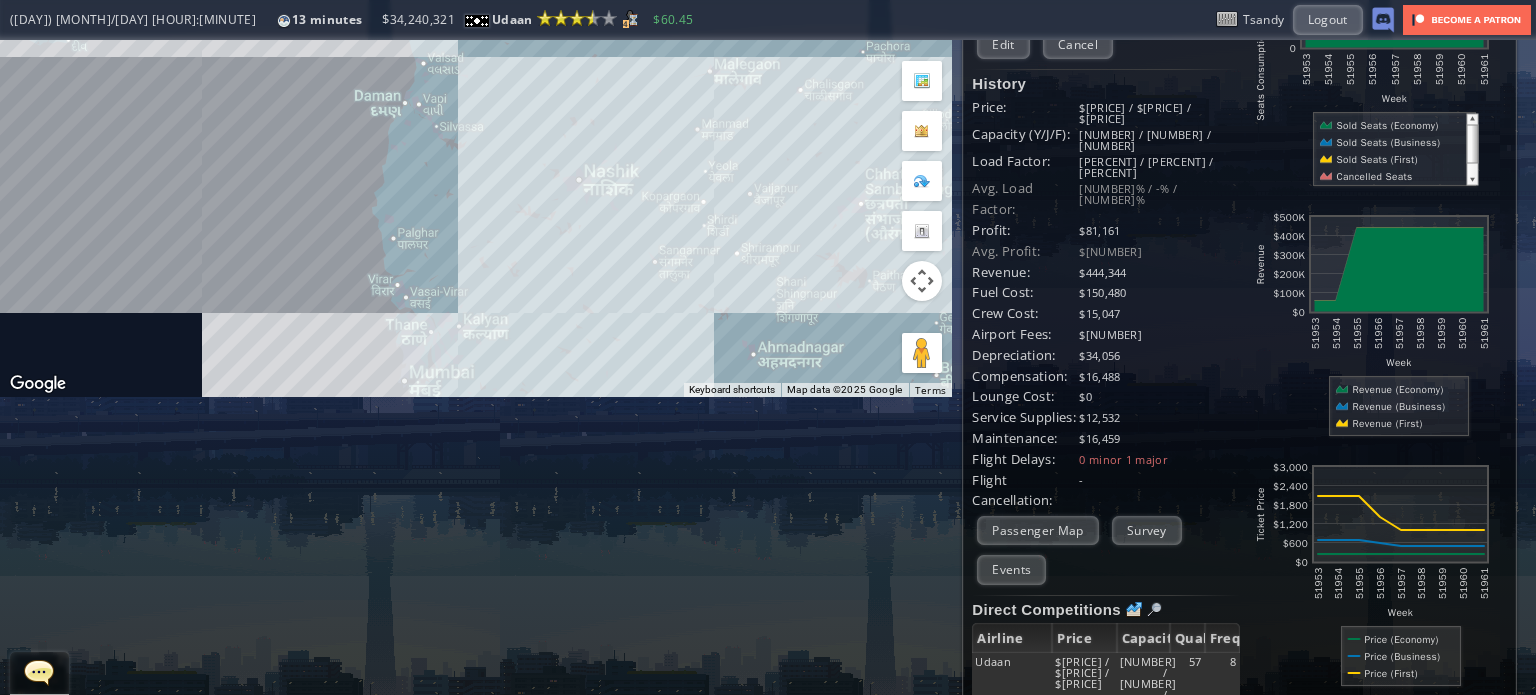 scroll, scrollTop: 300, scrollLeft: 0, axis: vertical 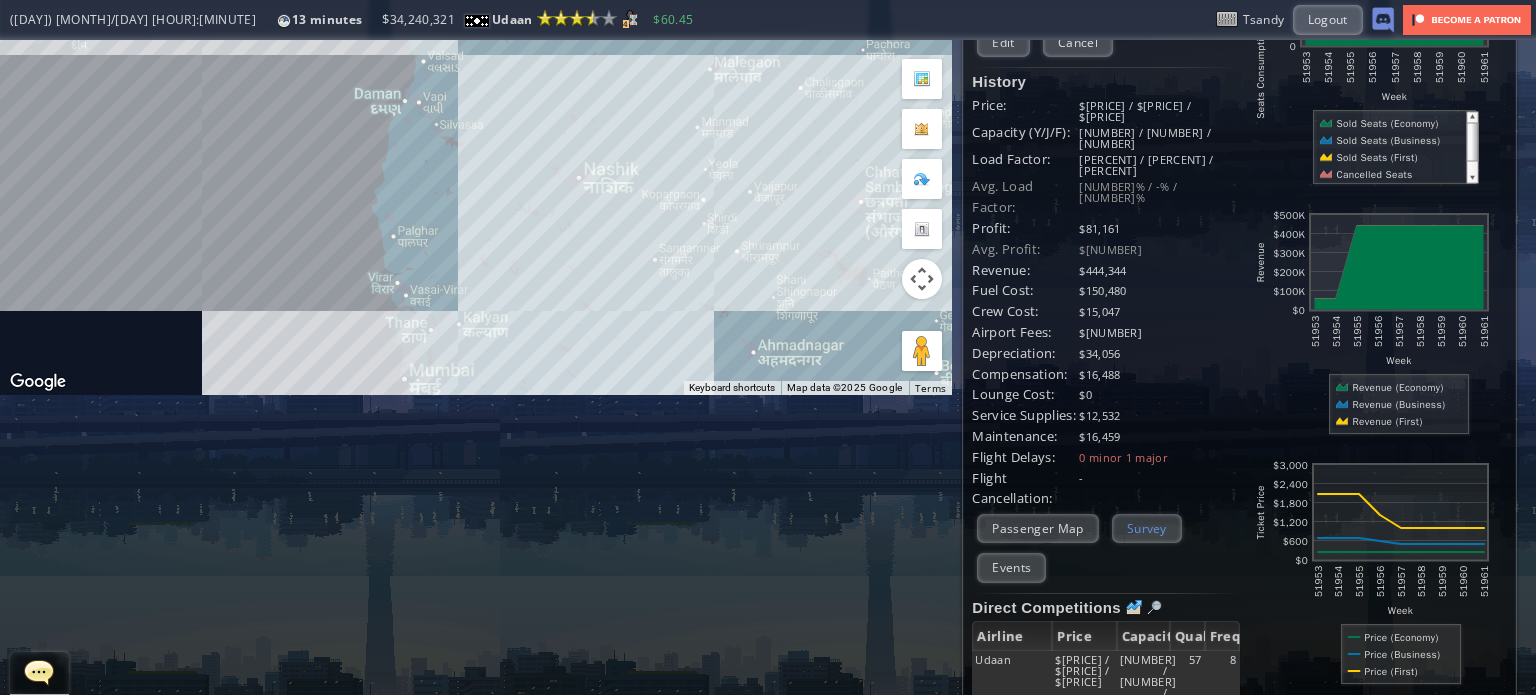 click on "Survey" at bounding box center [1147, 528] 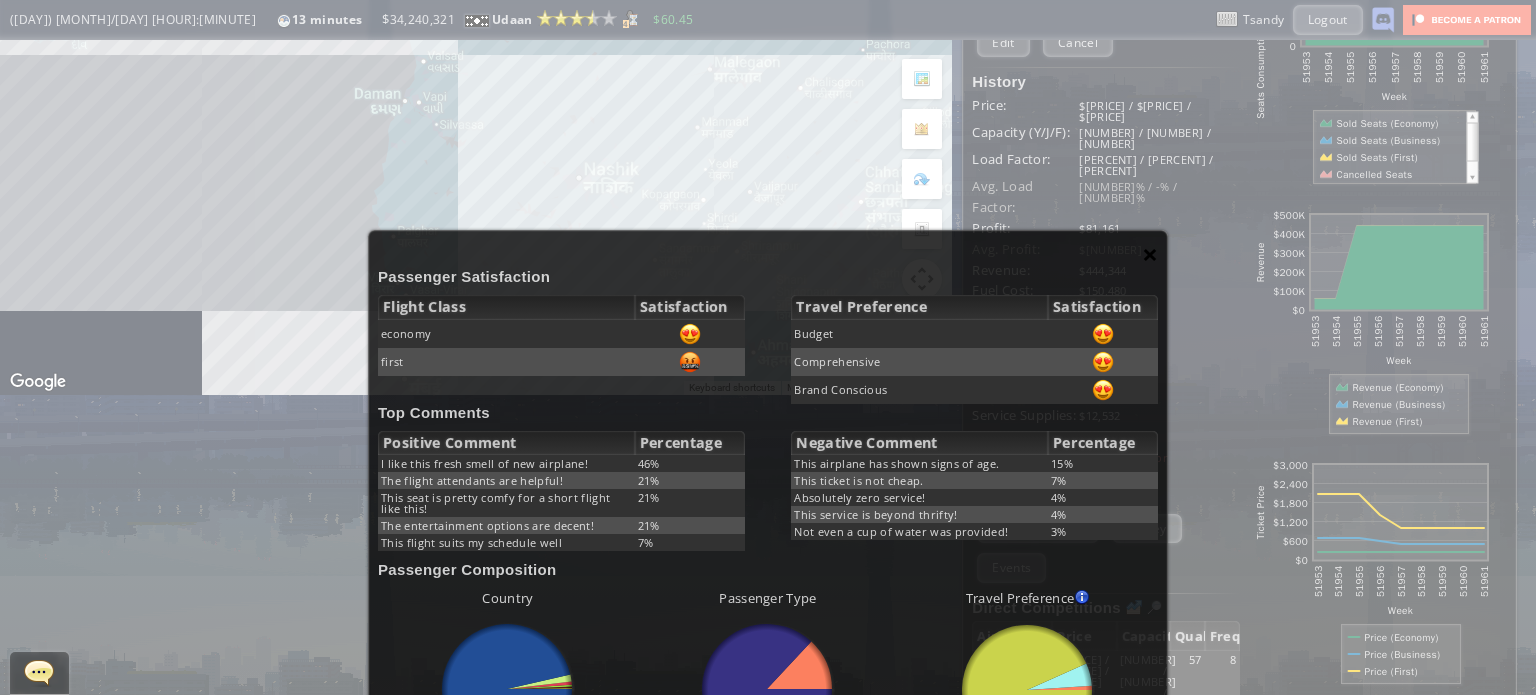 click on "×" at bounding box center (1150, 254) 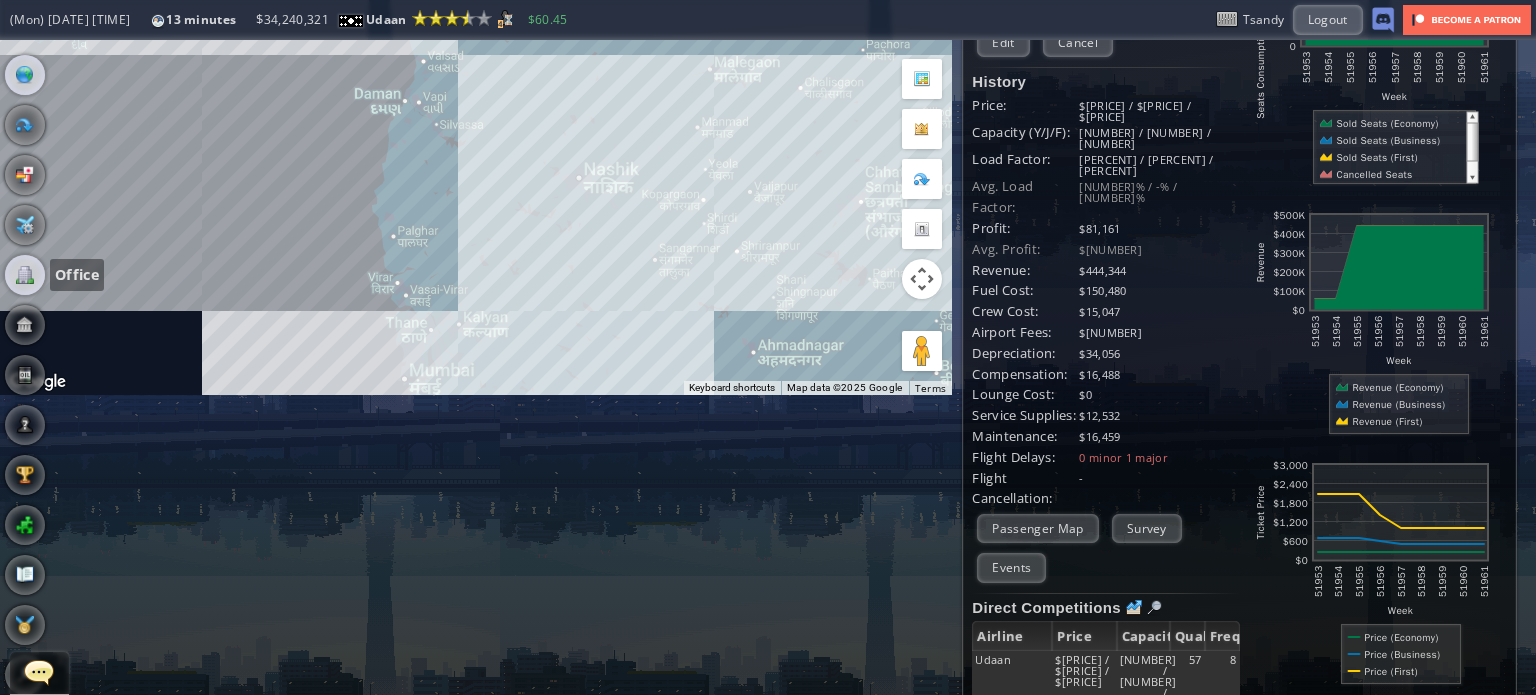 click at bounding box center [25, 275] 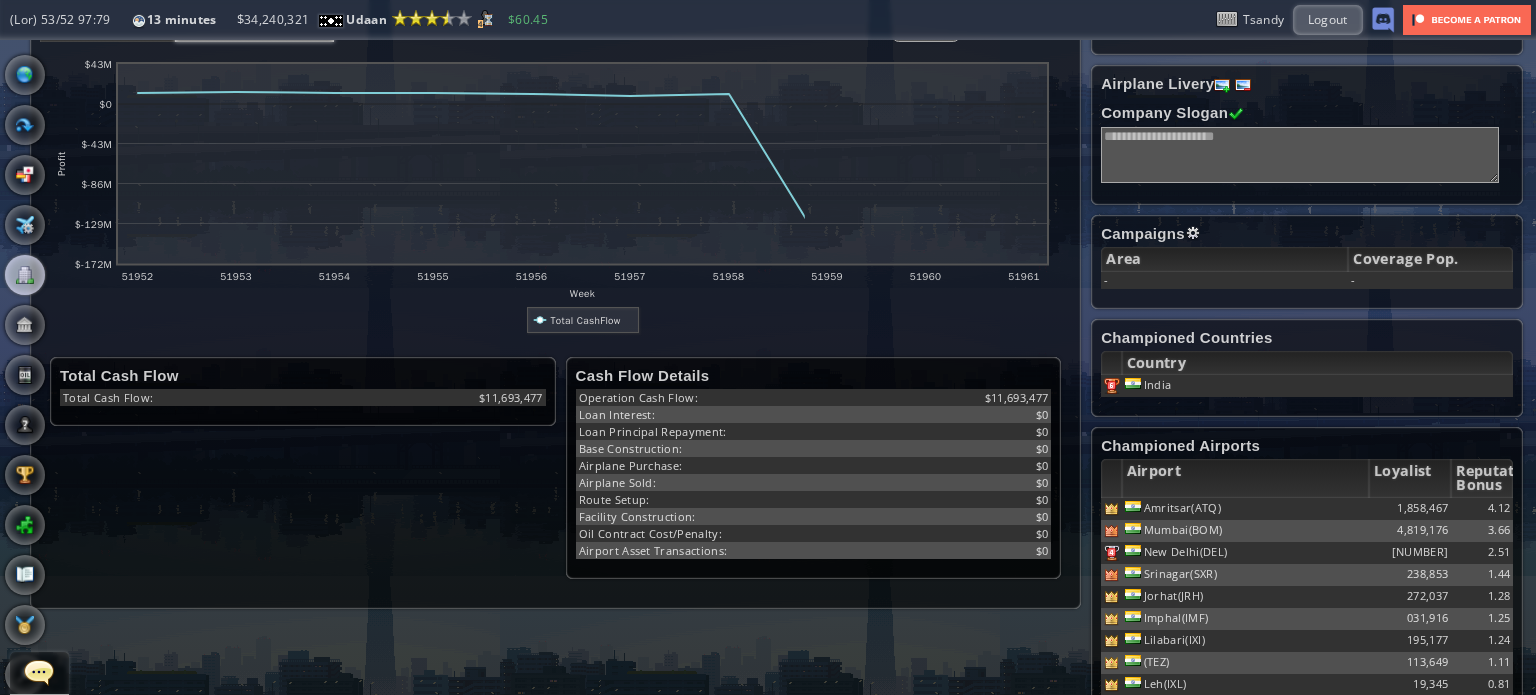 scroll, scrollTop: 0, scrollLeft: 0, axis: both 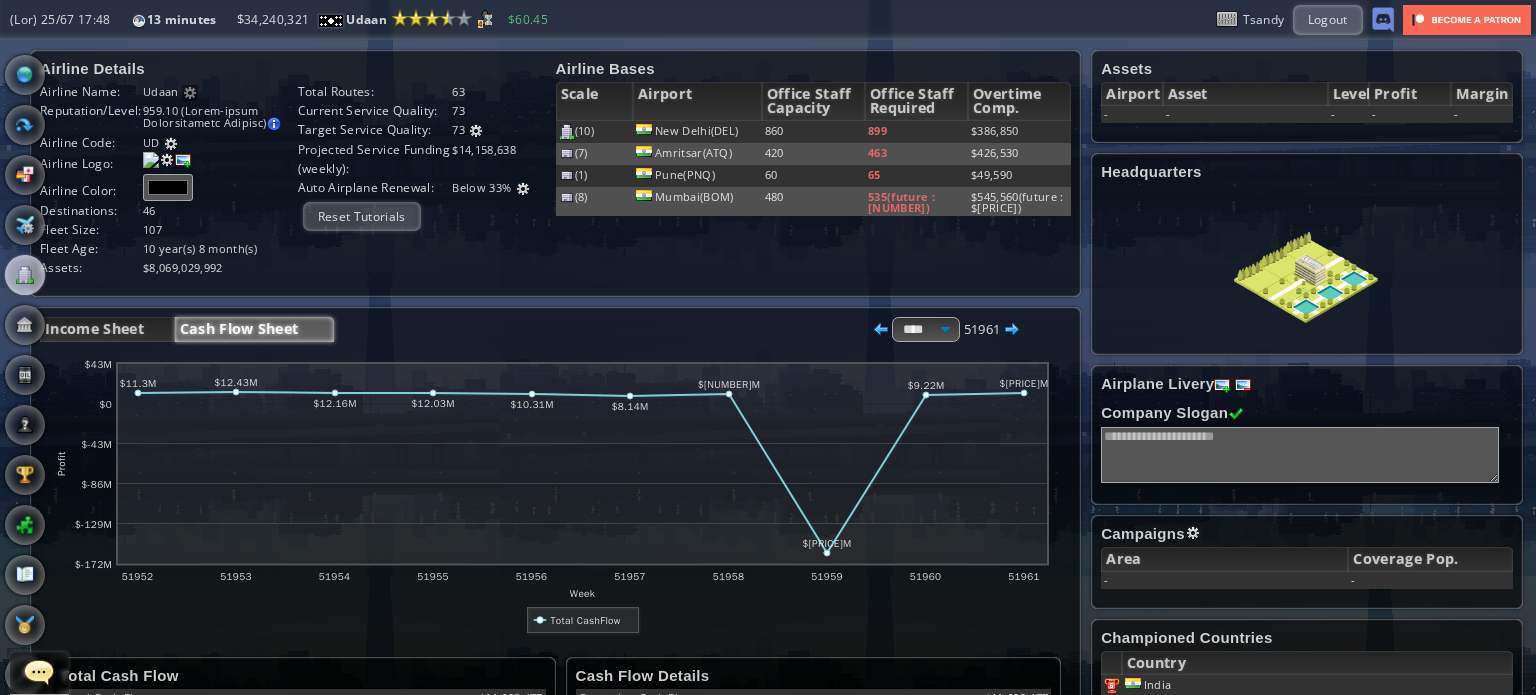click at bounding box center [523, 189] 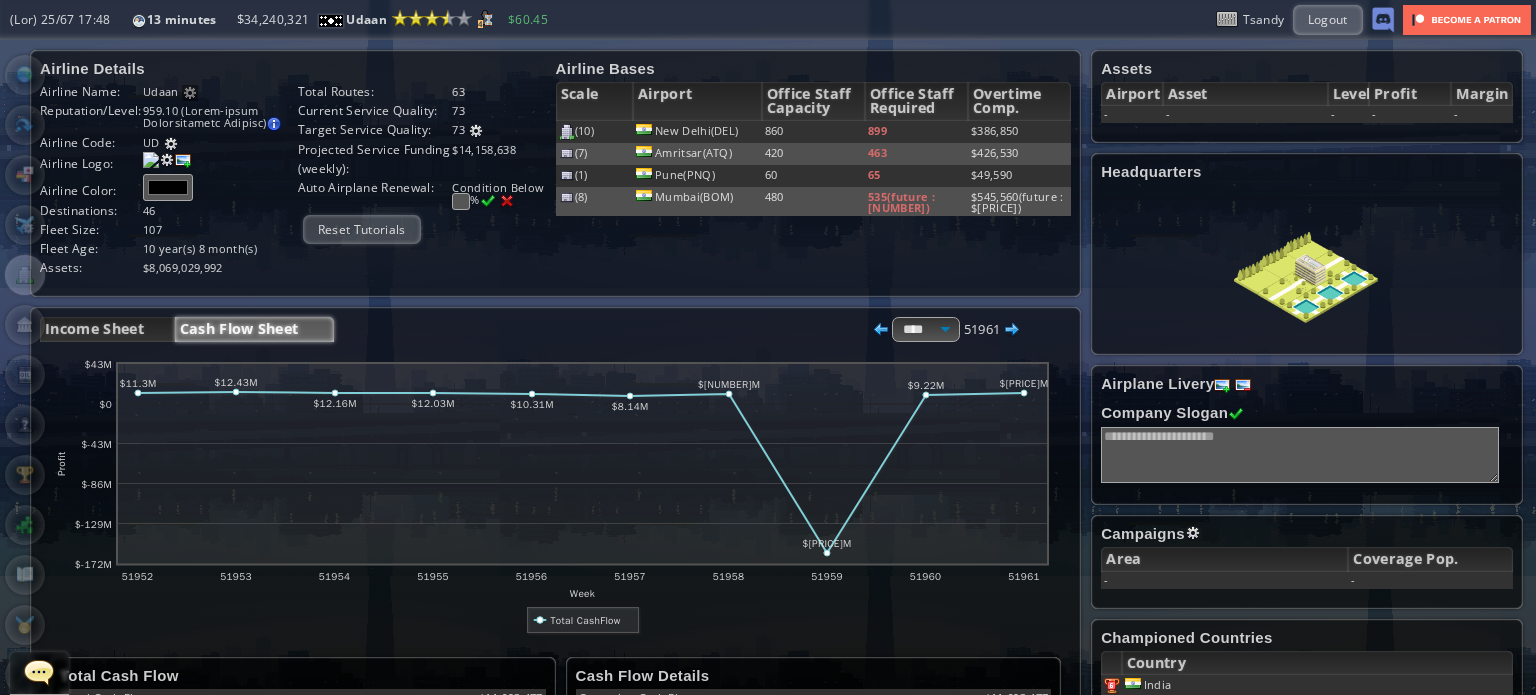 click at bounding box center [461, 201] 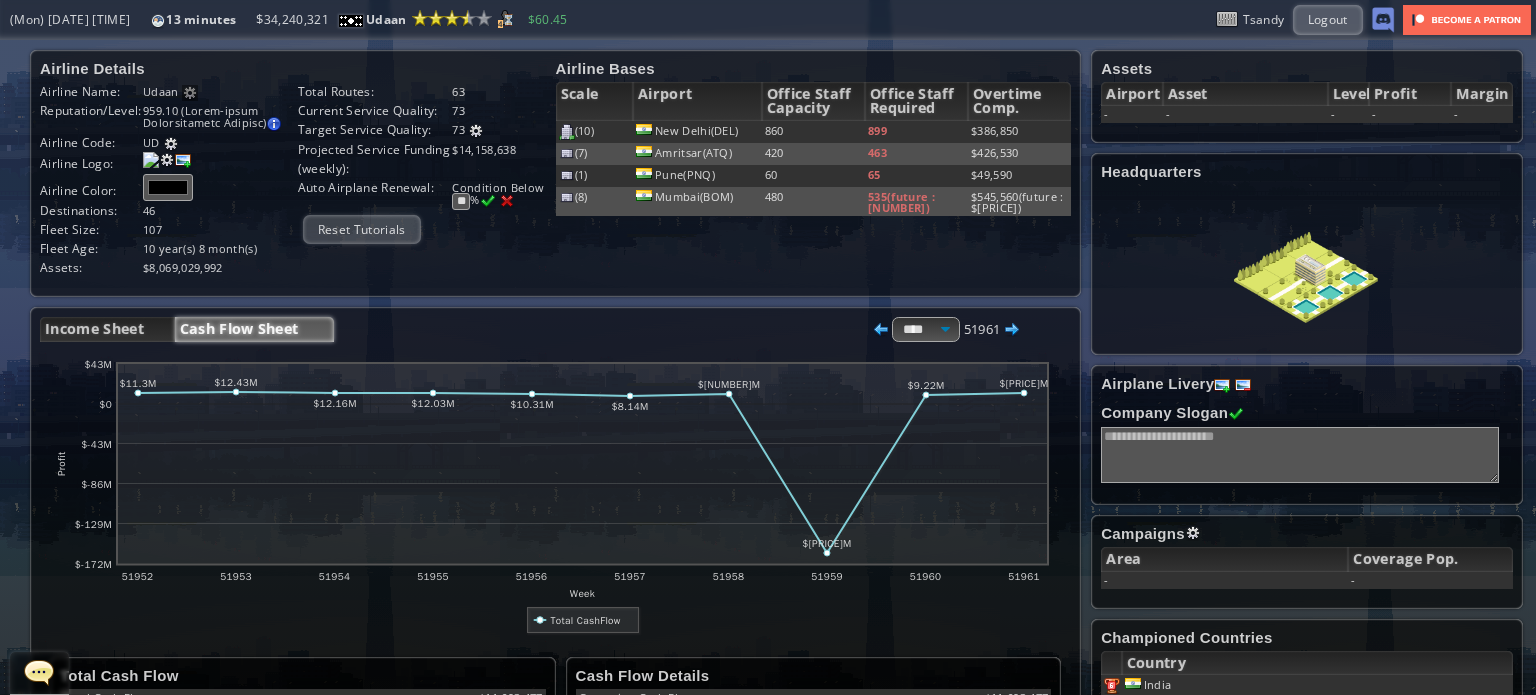 type on "**" 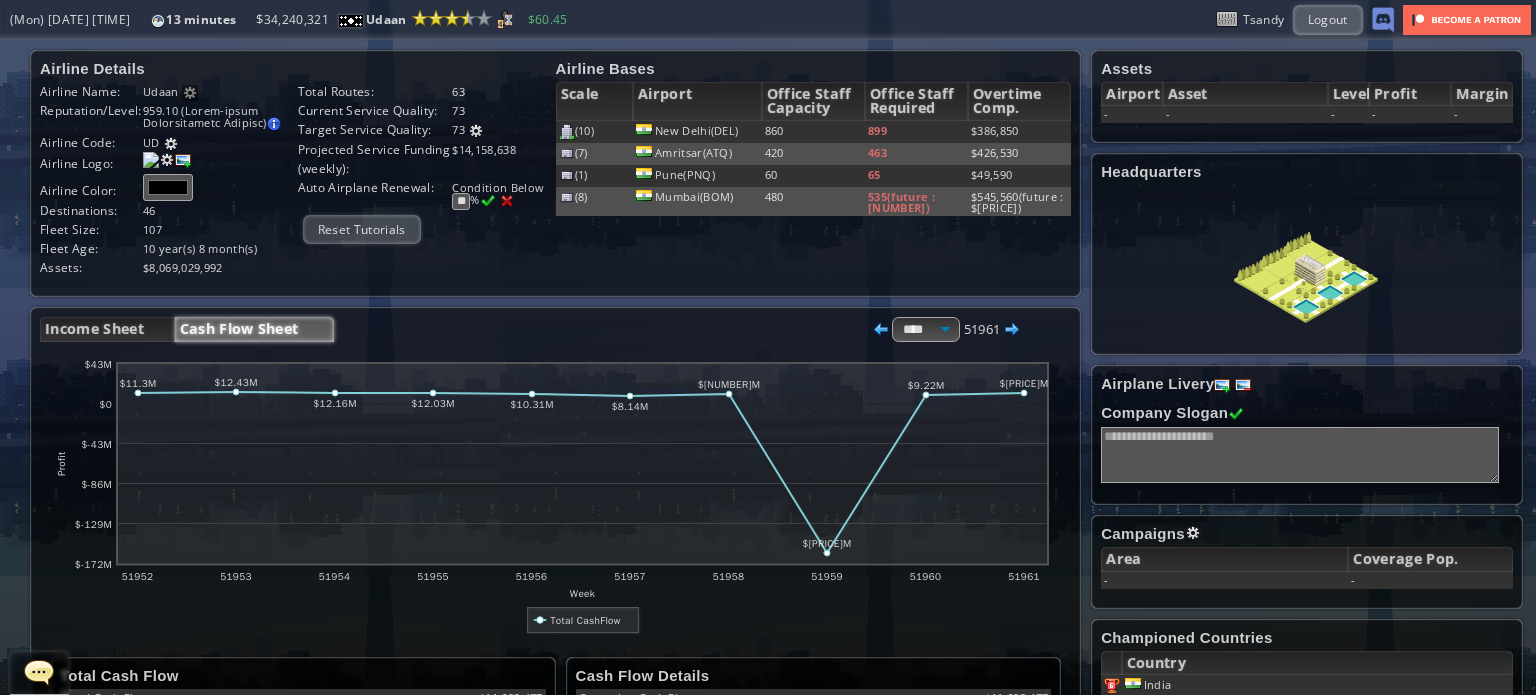click at bounding box center [488, 201] 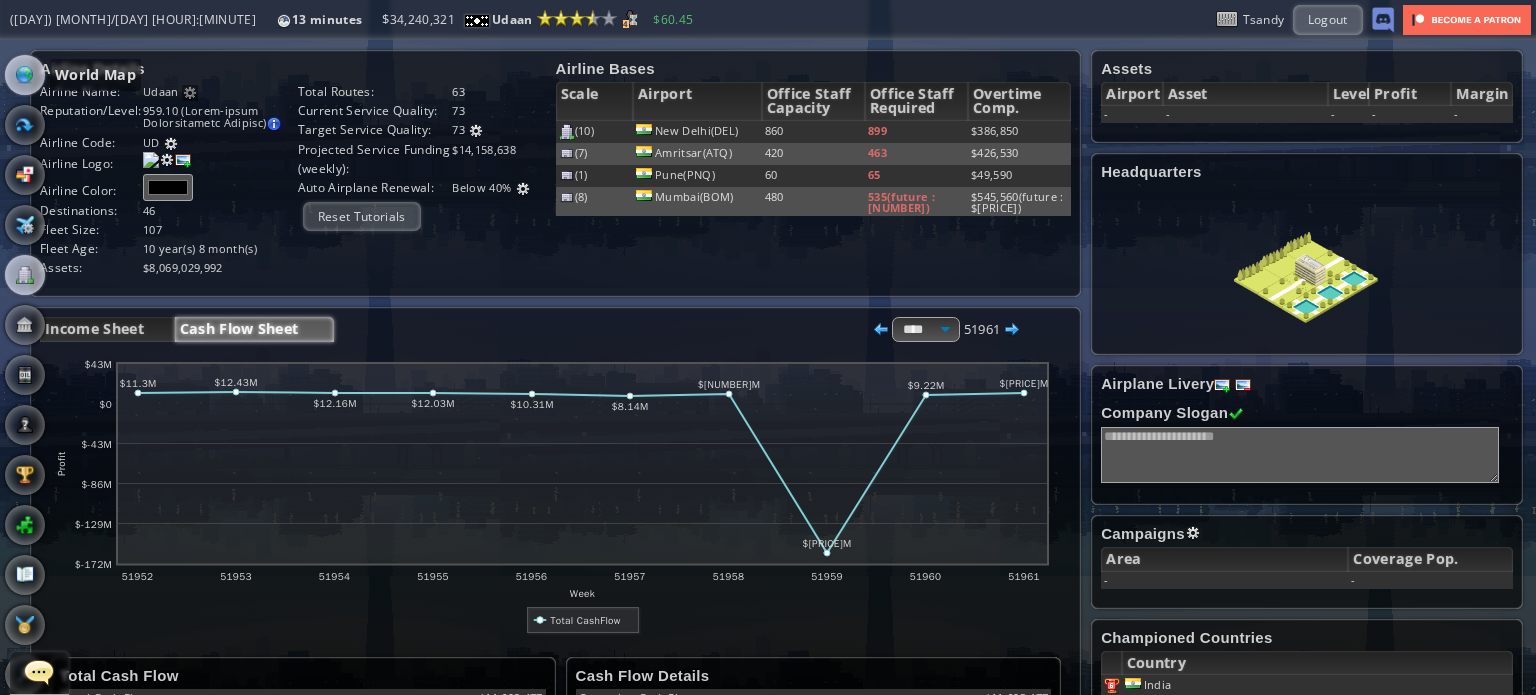 click at bounding box center [25, 75] 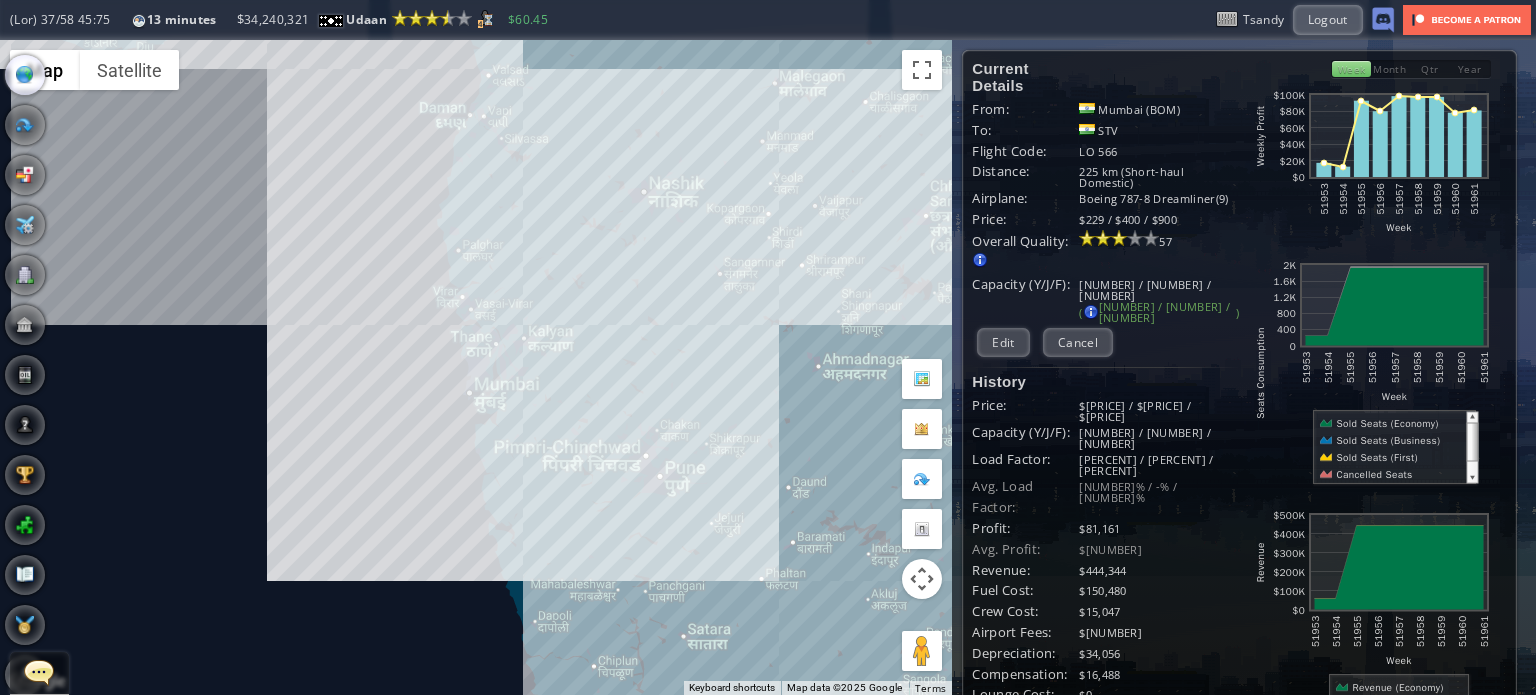 click on "To navigate, press the arrow keys." at bounding box center [476, 367] 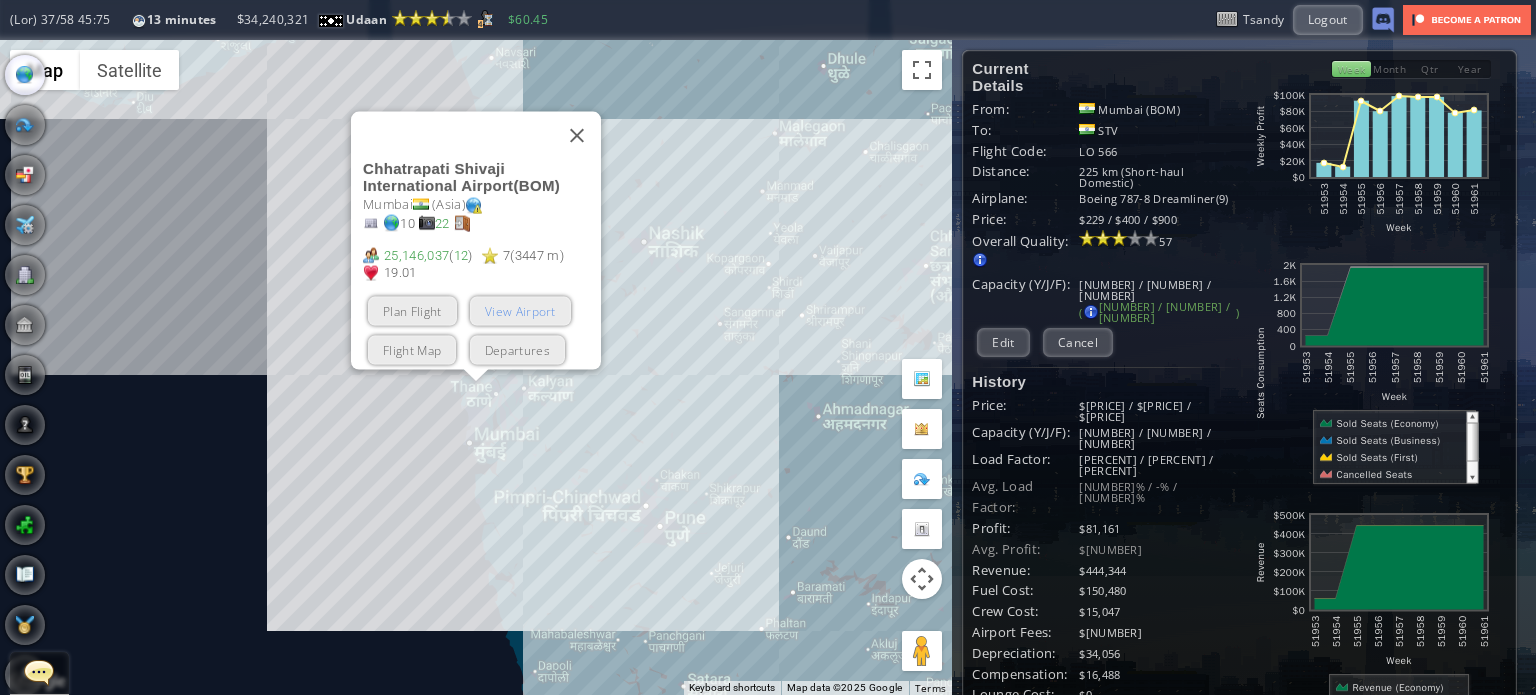click on "View Airport" at bounding box center (520, 310) 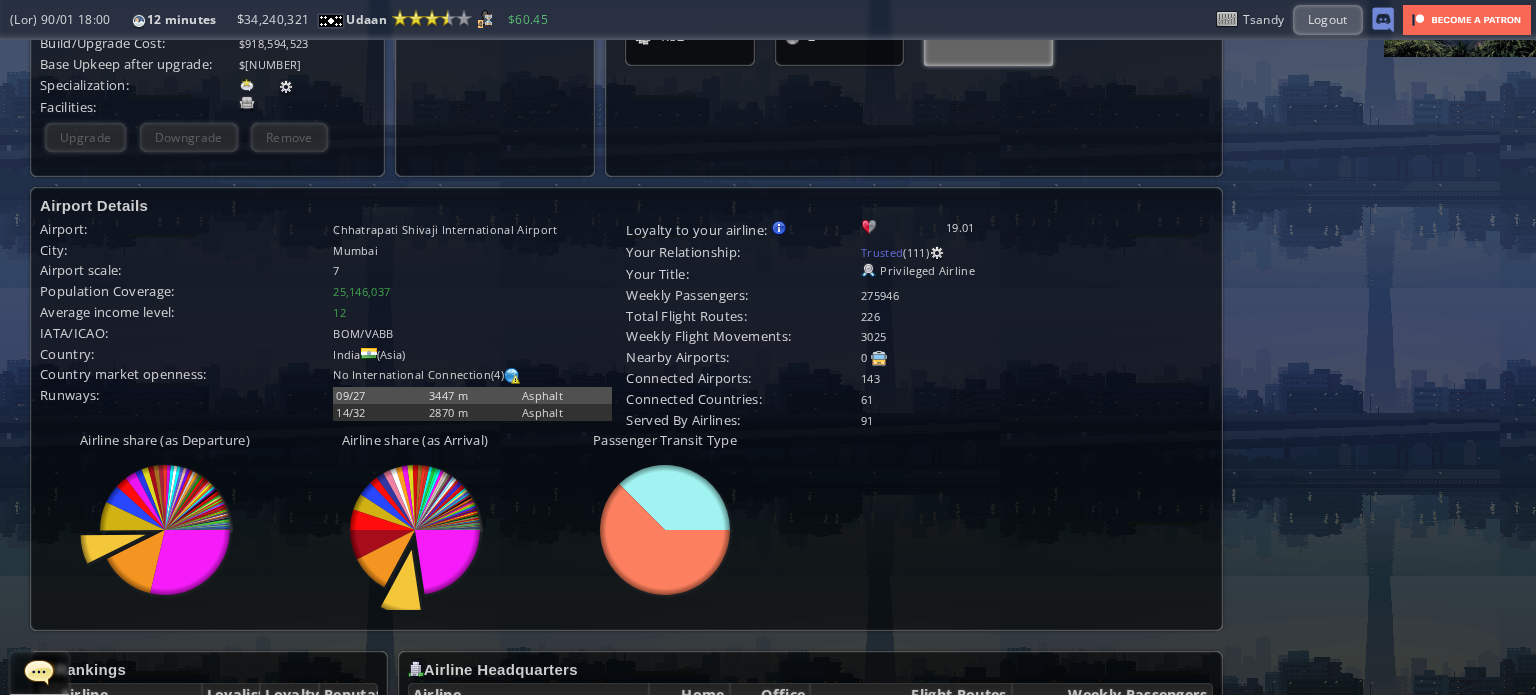 scroll, scrollTop: 0, scrollLeft: 0, axis: both 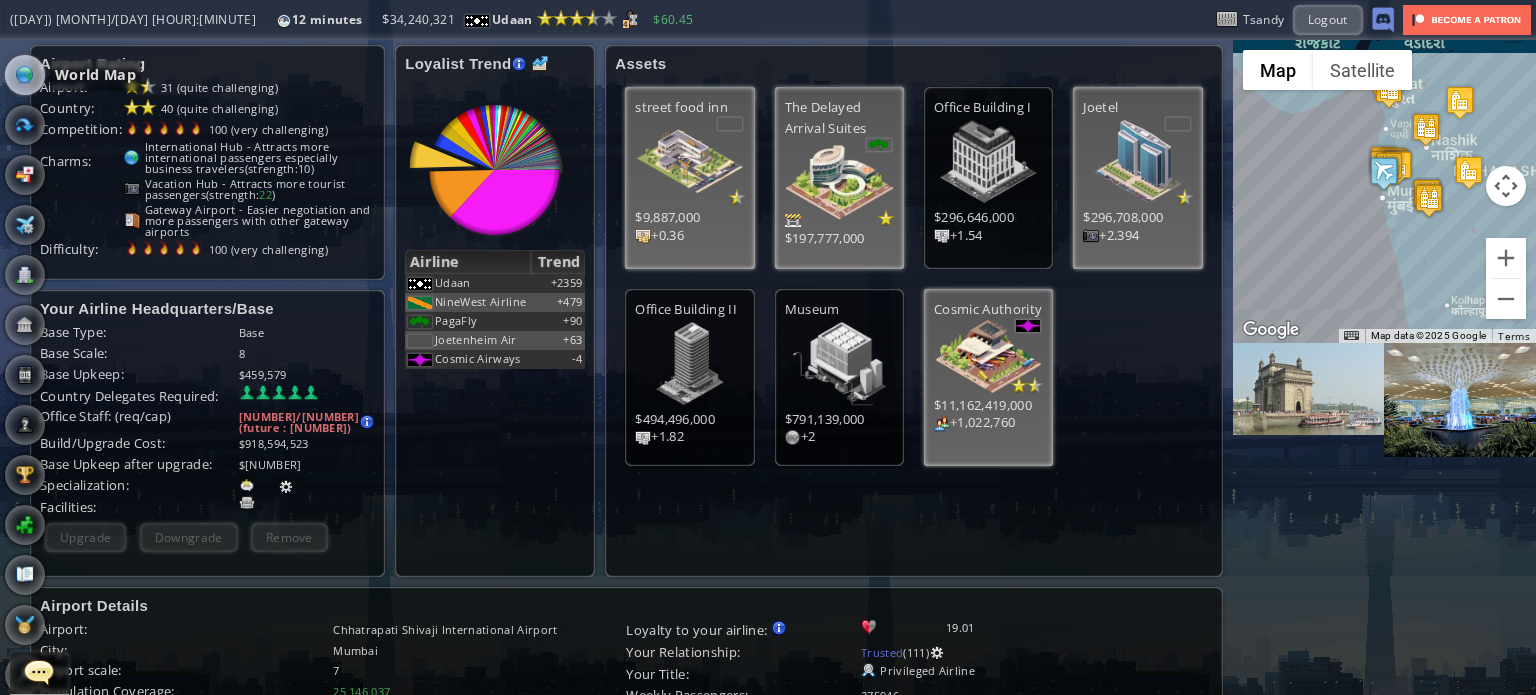 click at bounding box center (25, 75) 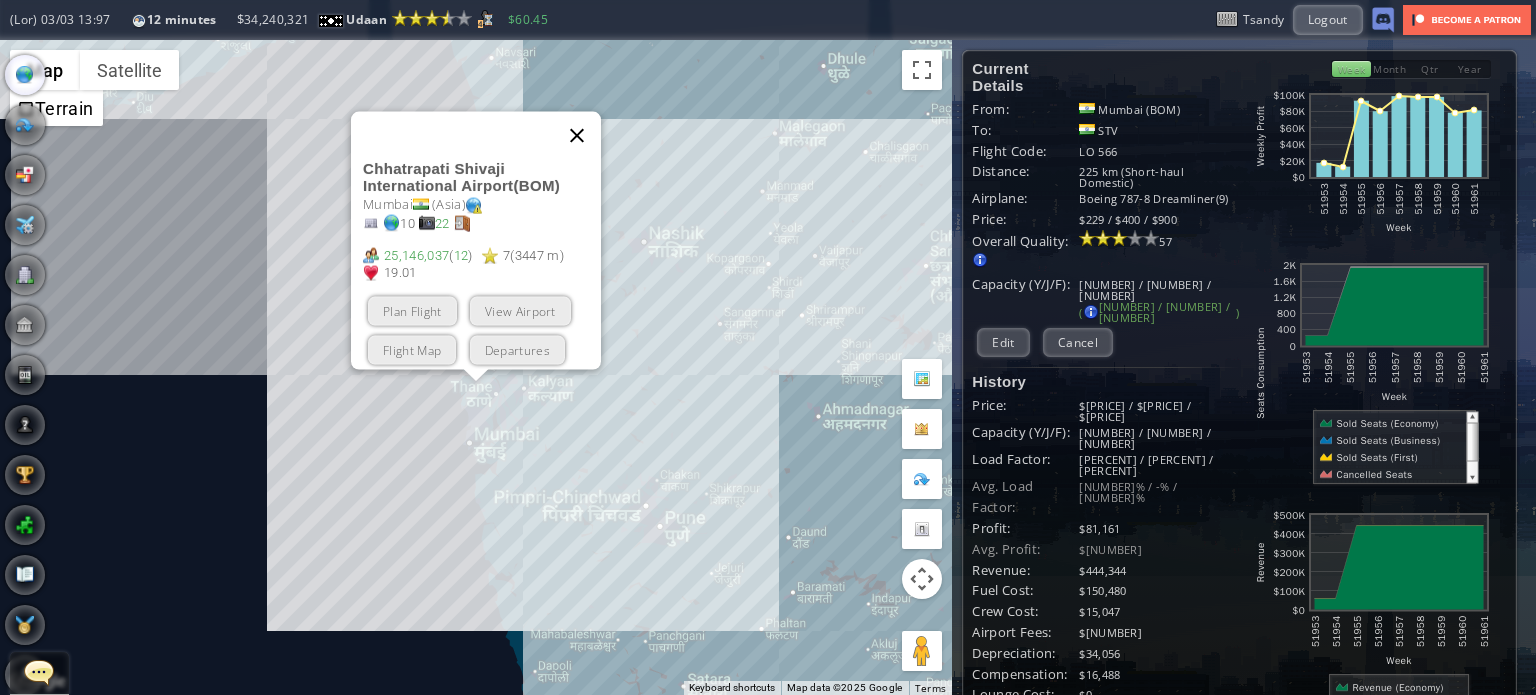 click at bounding box center (577, 135) 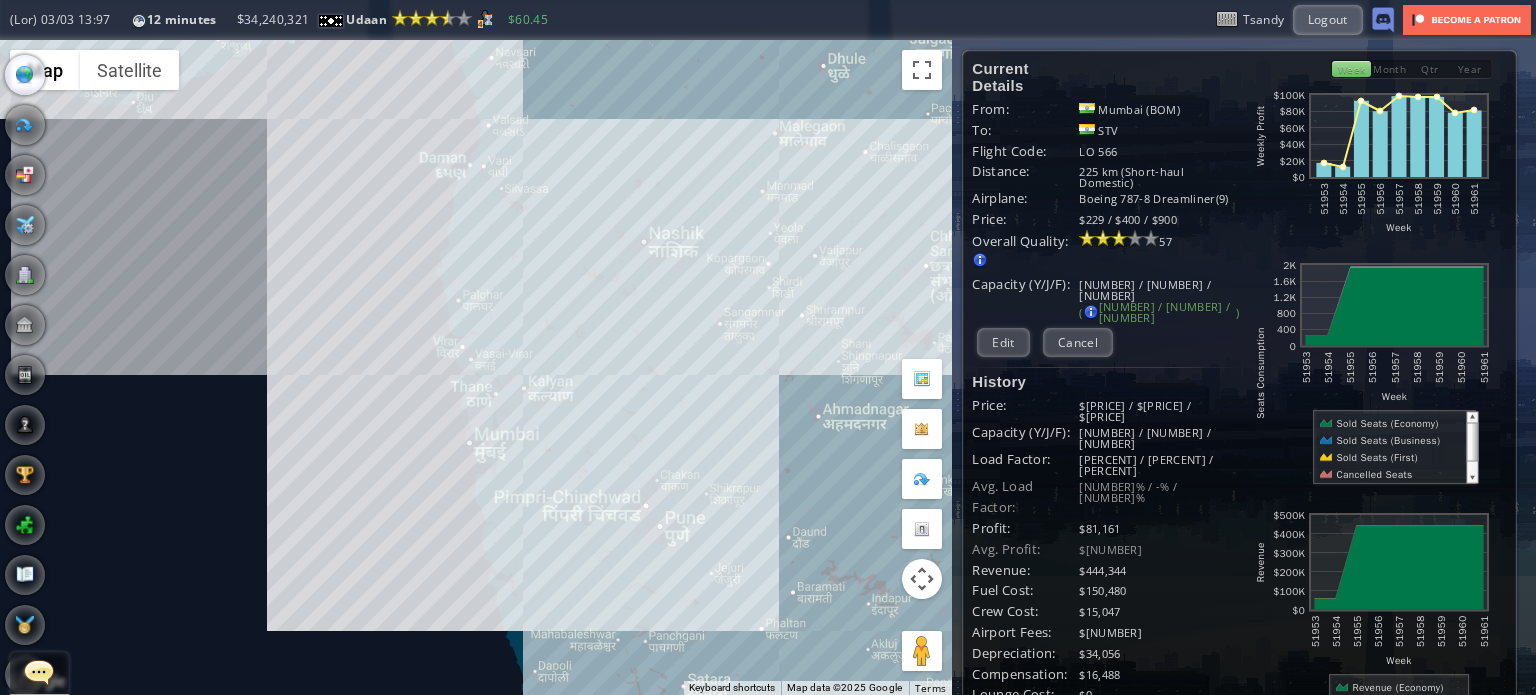 drag, startPoint x: 656, startPoint y: 101, endPoint x: 525, endPoint y: 341, distance: 273.4246 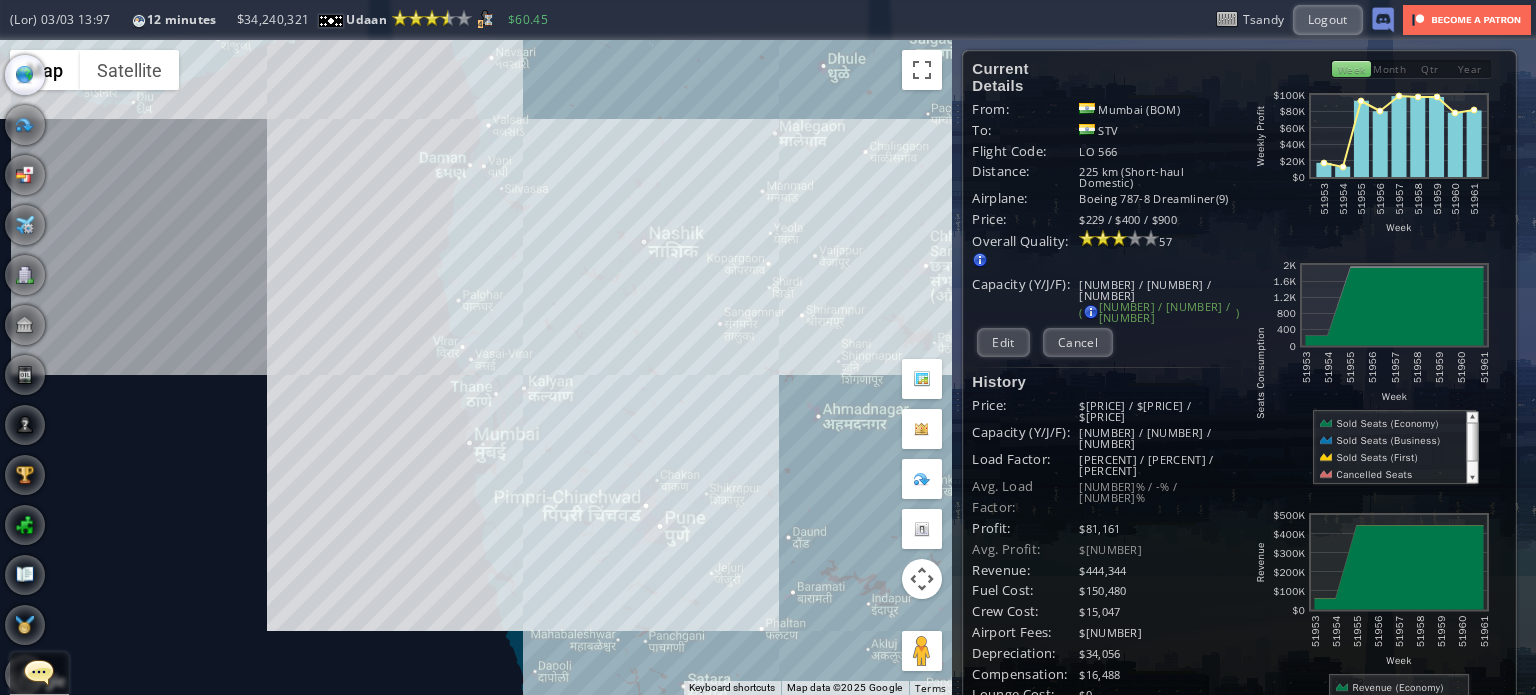 click on "To navigate, press the arrow keys." at bounding box center [476, 367] 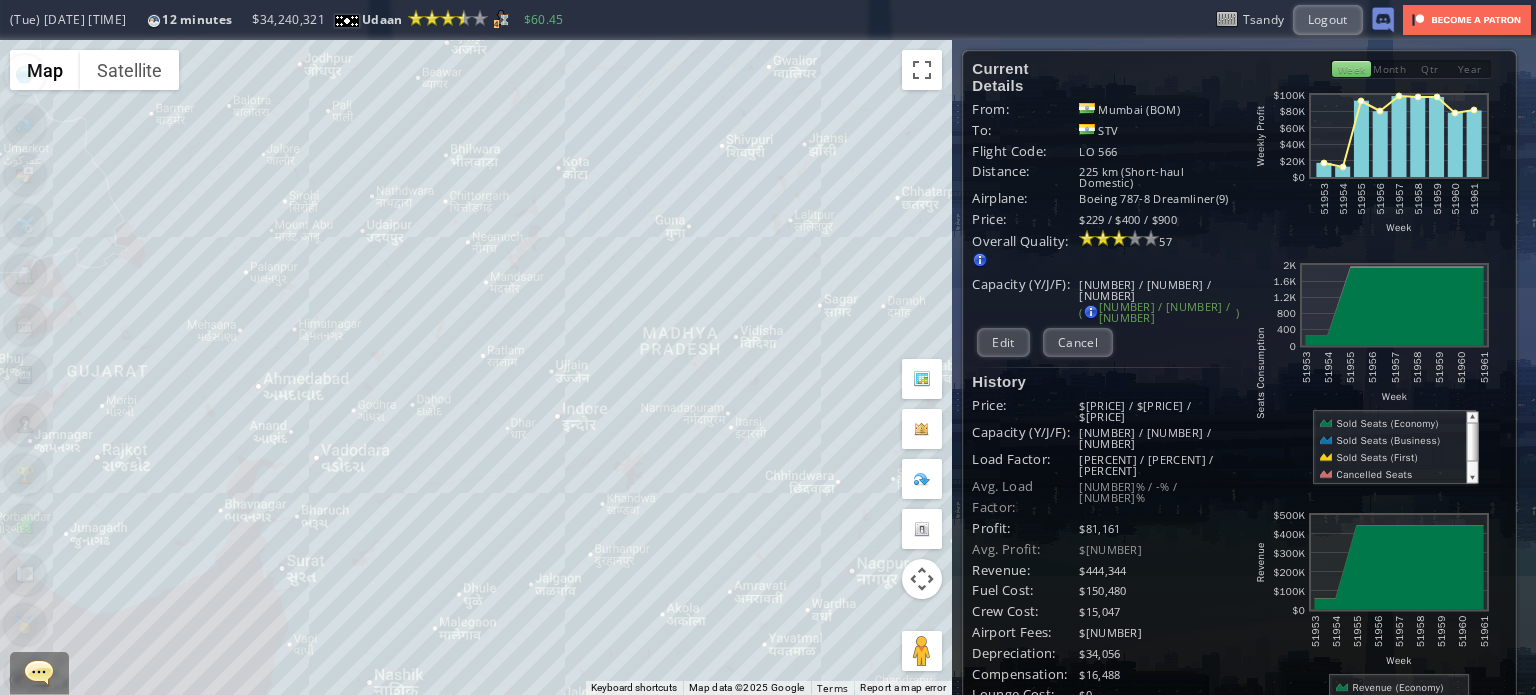 drag, startPoint x: 531, startPoint y: 260, endPoint x: 496, endPoint y: 353, distance: 99.368004 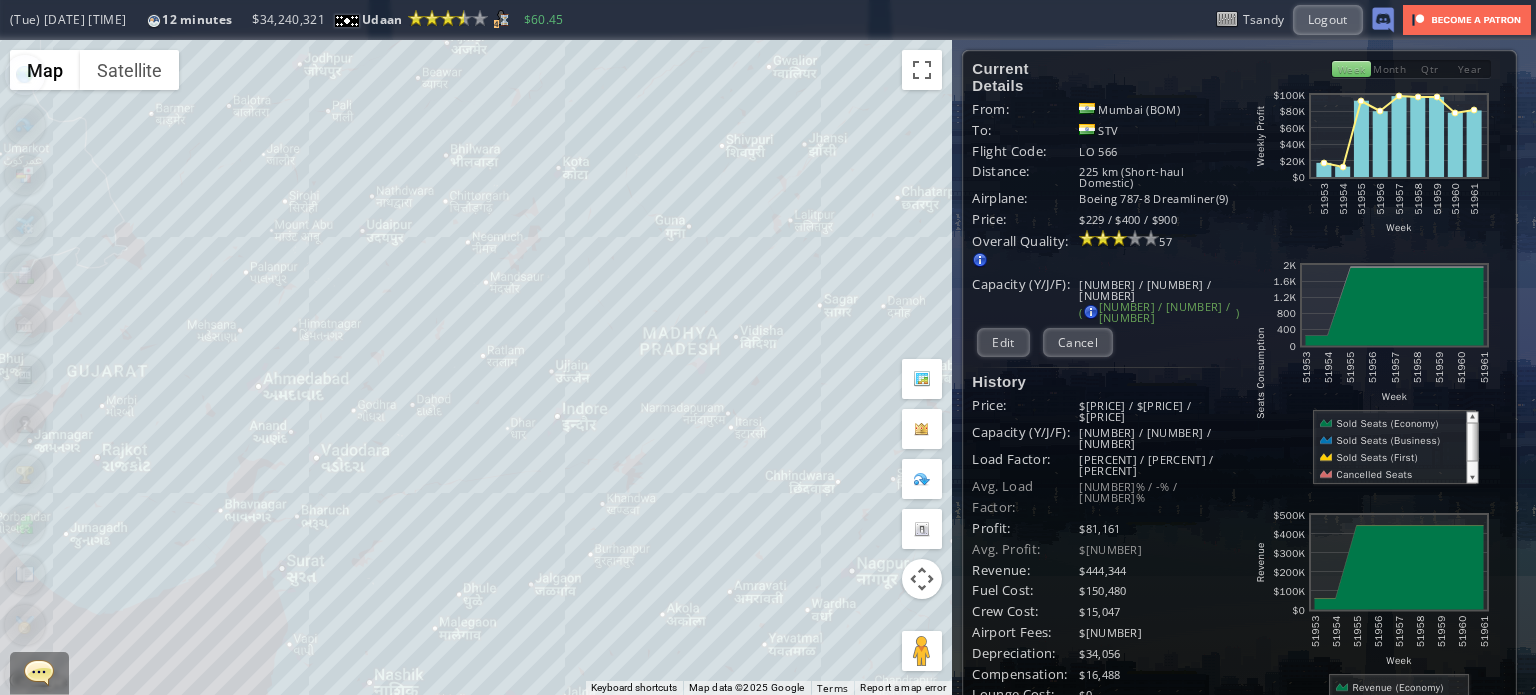 click on "To navigate, press the arrow keys." at bounding box center (476, 367) 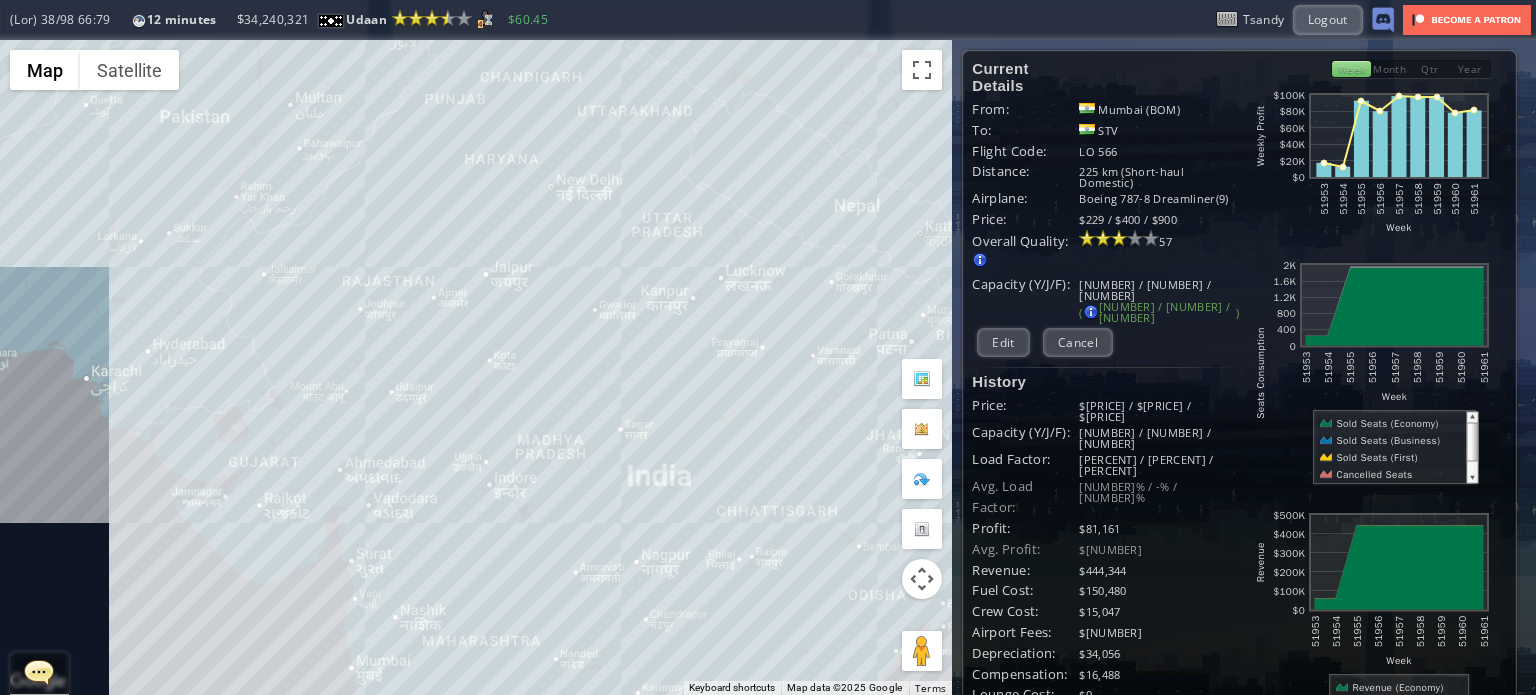 click on "To navigate, press the arrow keys." at bounding box center [476, 367] 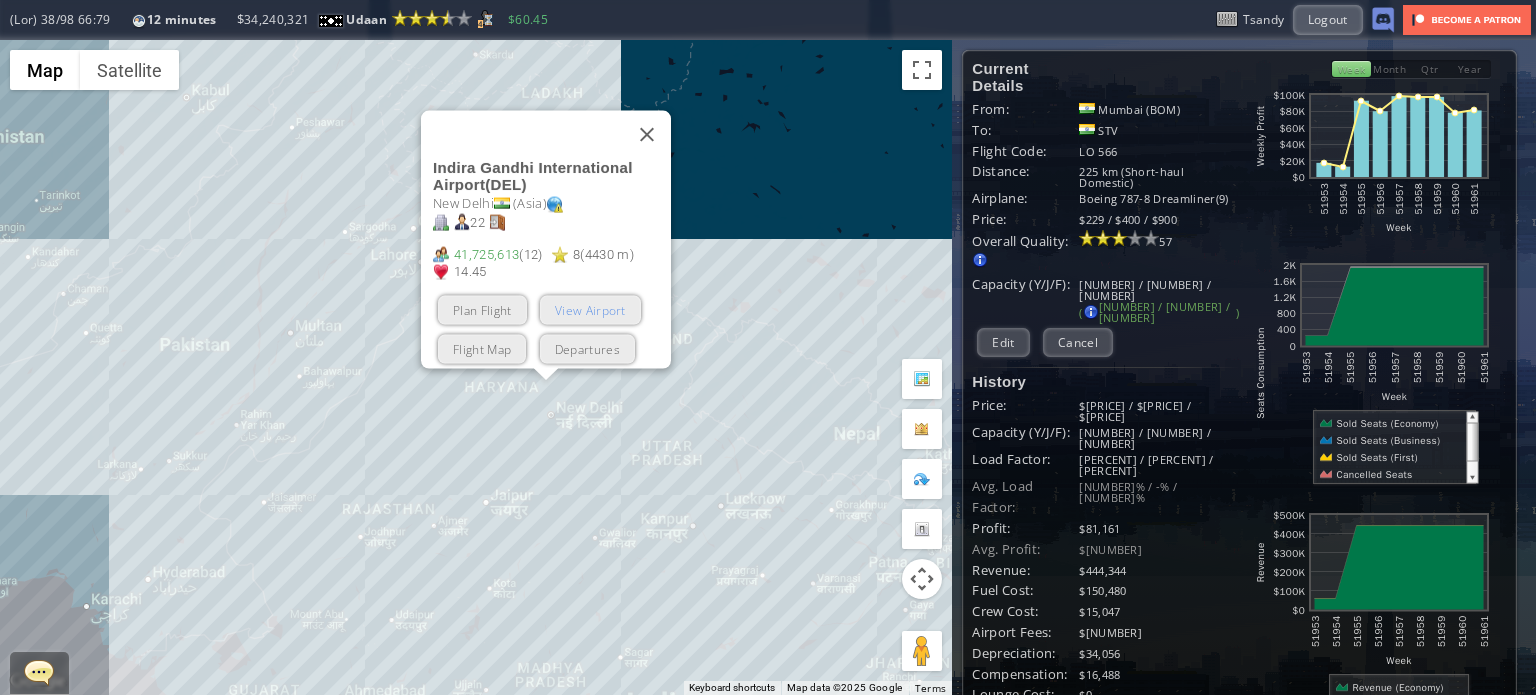 click on "View Airport" at bounding box center (590, 309) 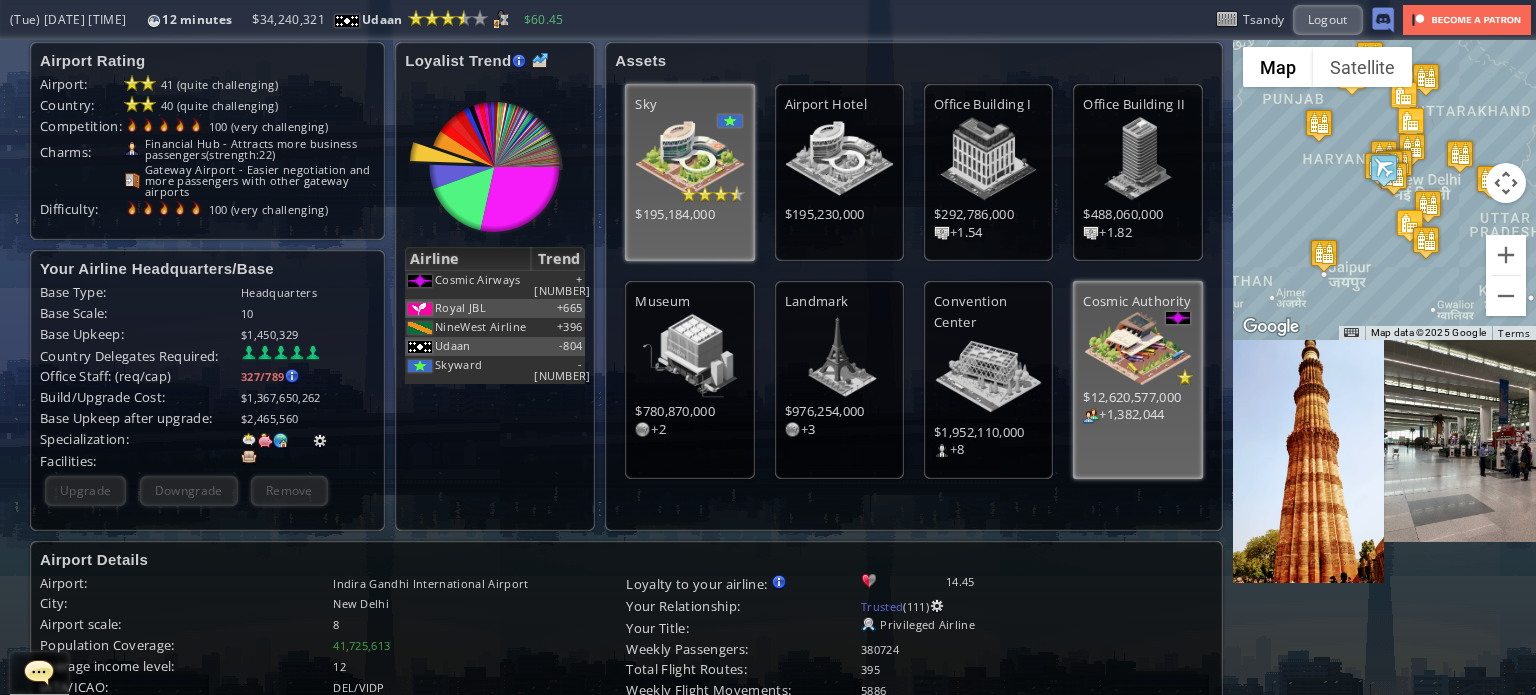 scroll, scrollTop: 0, scrollLeft: 0, axis: both 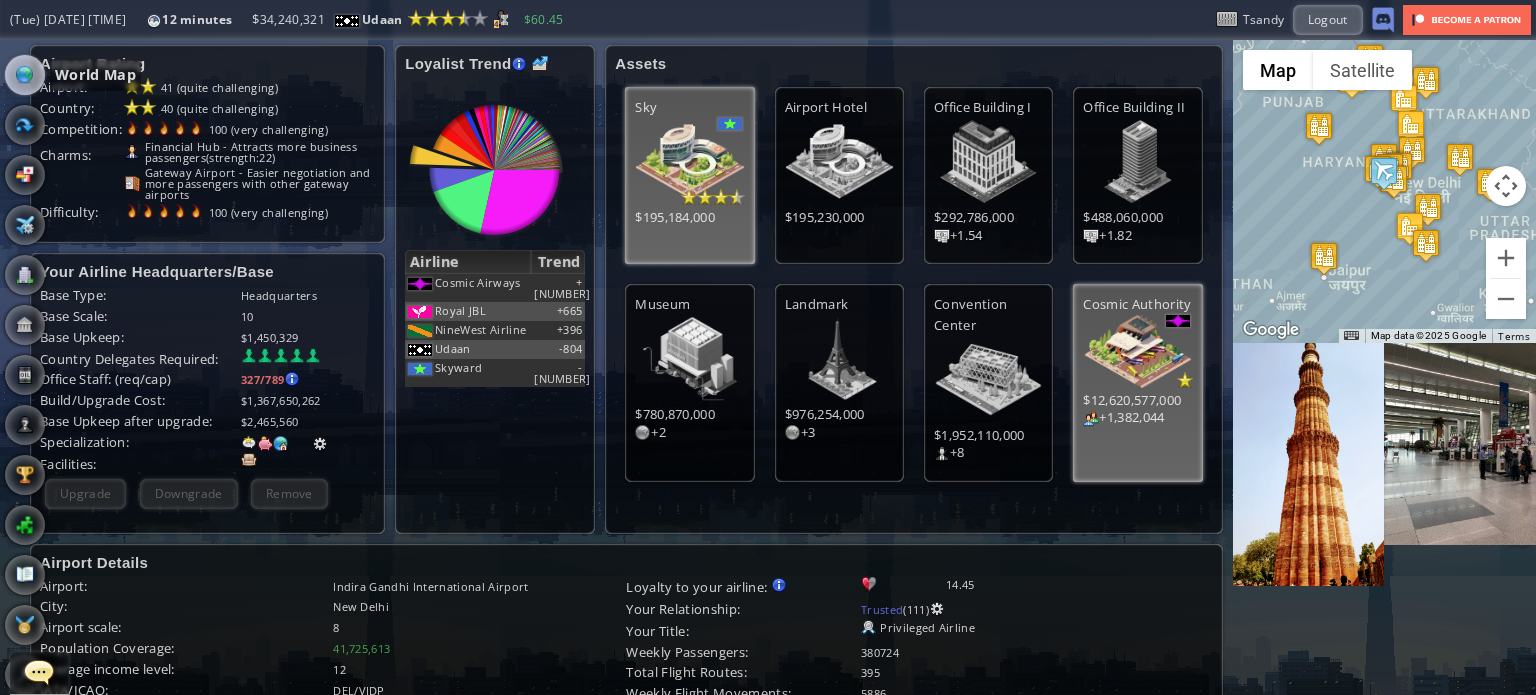 click at bounding box center [25, 75] 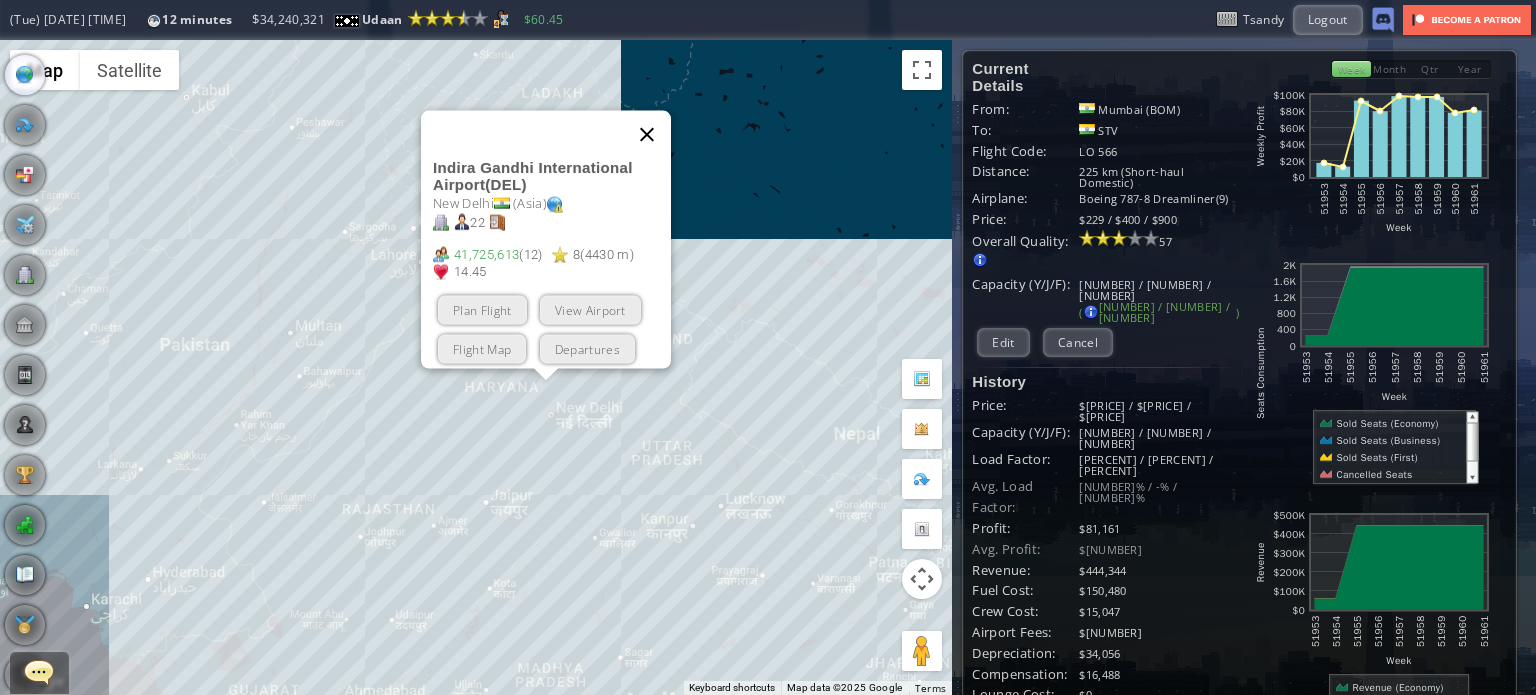 click at bounding box center [647, 134] 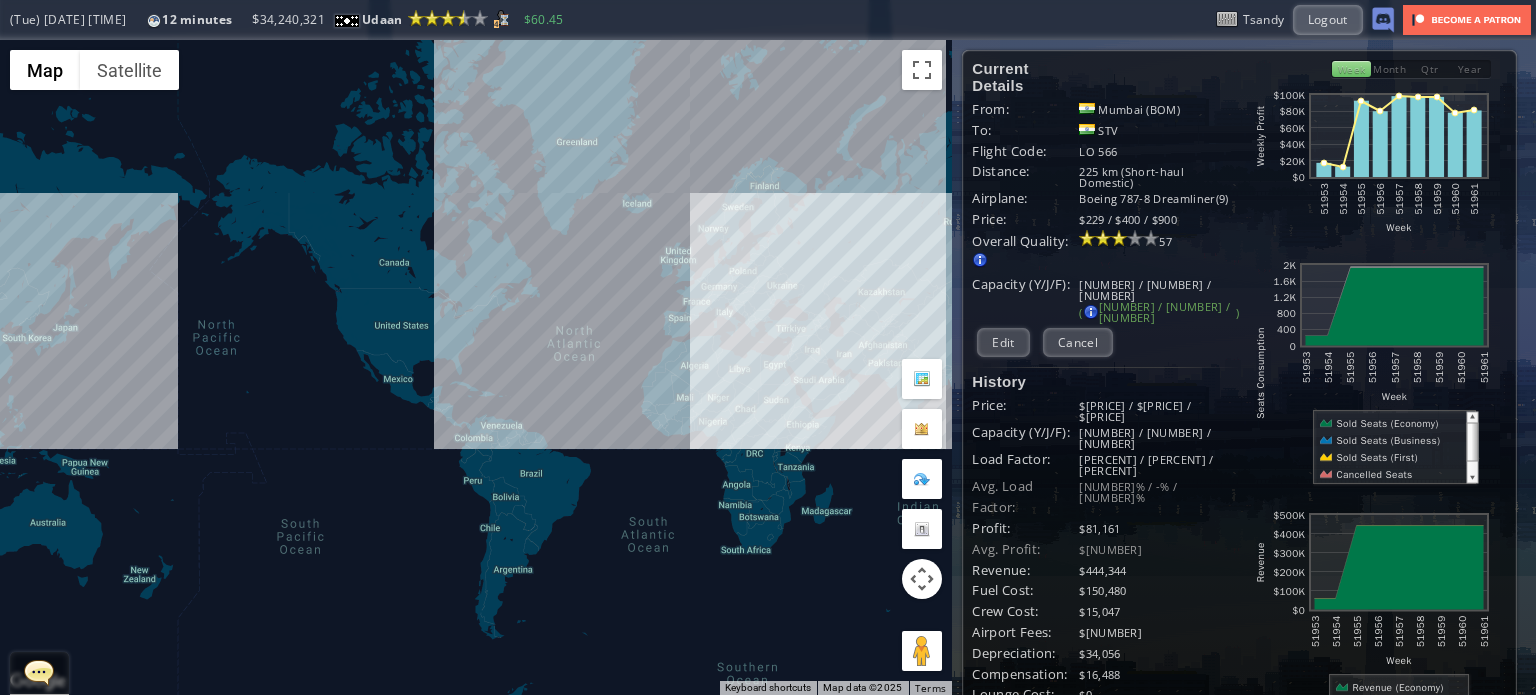 drag, startPoint x: 359, startPoint y: 252, endPoint x: 576, endPoint y: 295, distance: 221.21935 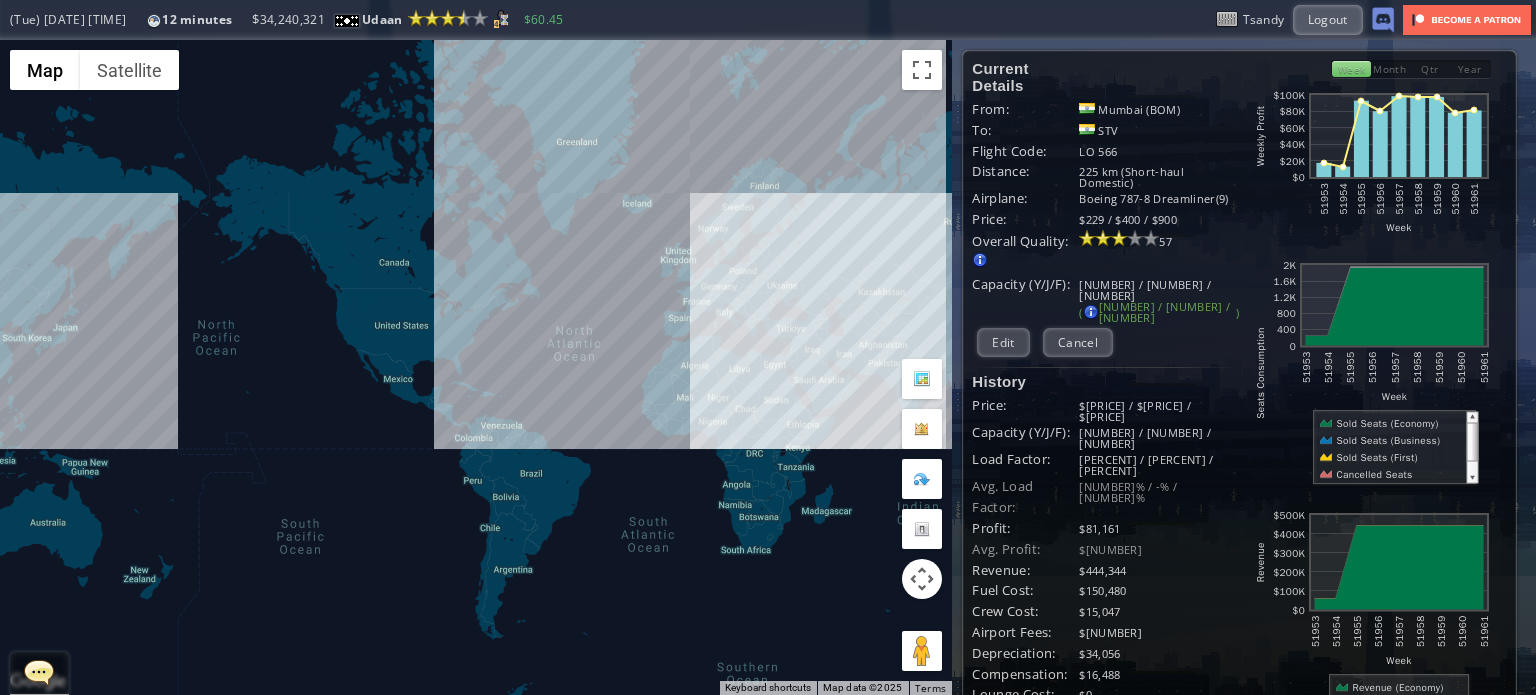 click on "To navigate, press the arrow keys." at bounding box center [476, 367] 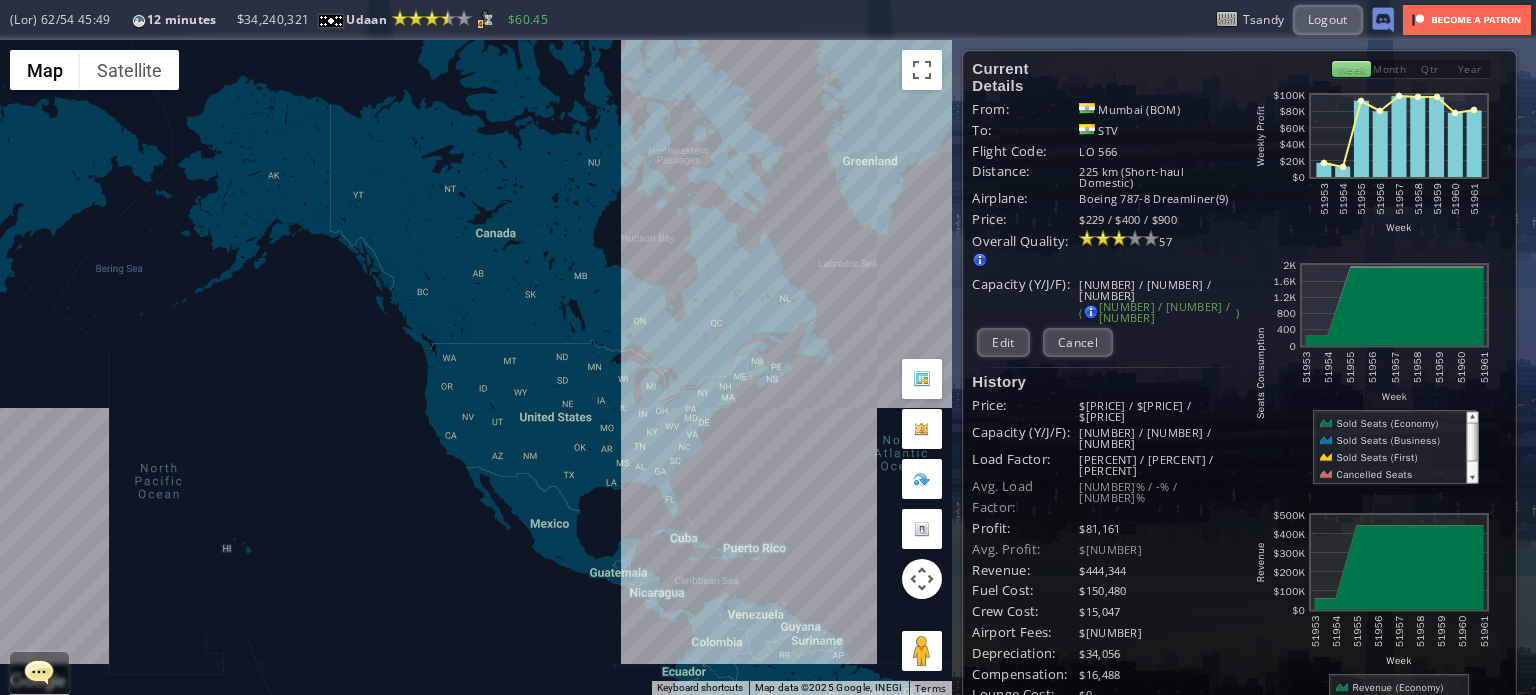 drag, startPoint x: 660, startPoint y: 307, endPoint x: 564, endPoint y: 287, distance: 98.0612 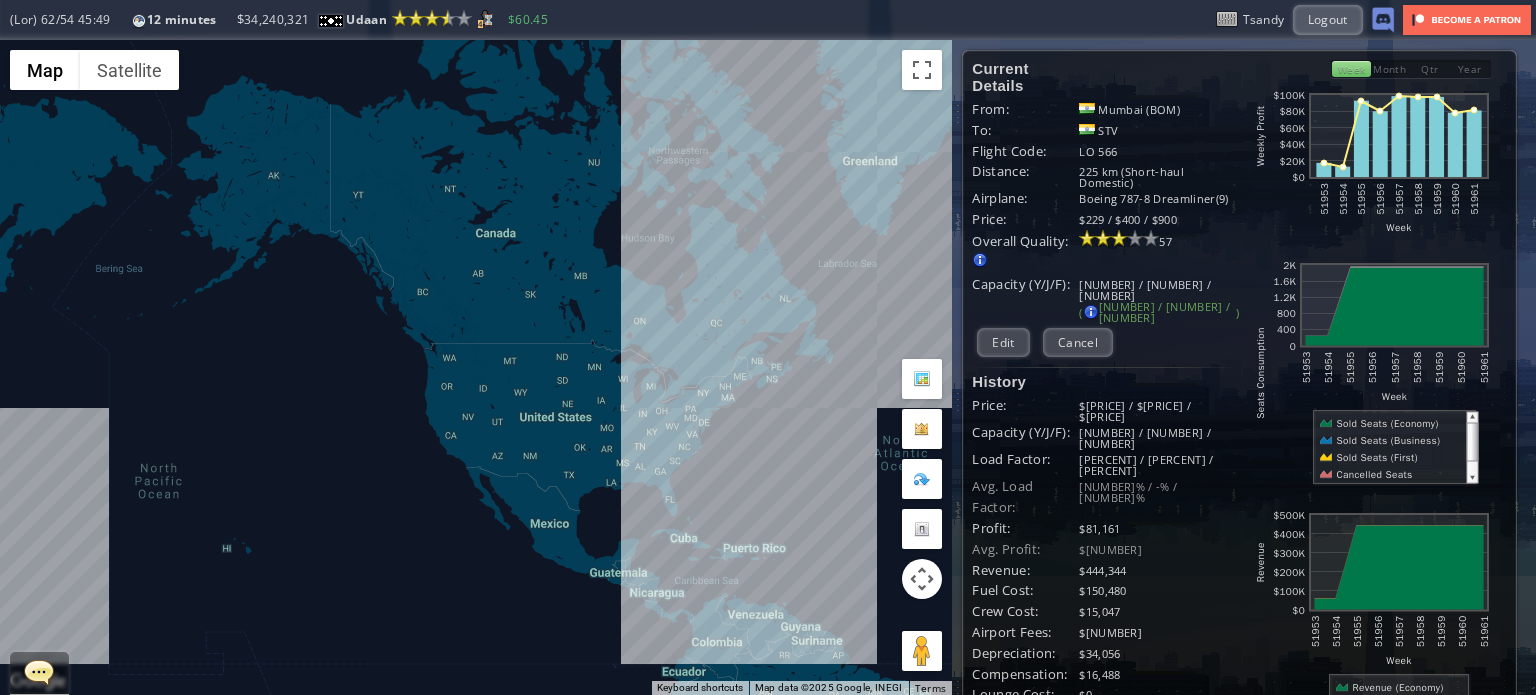 click on "To navigate, press the arrow keys." at bounding box center [476, 367] 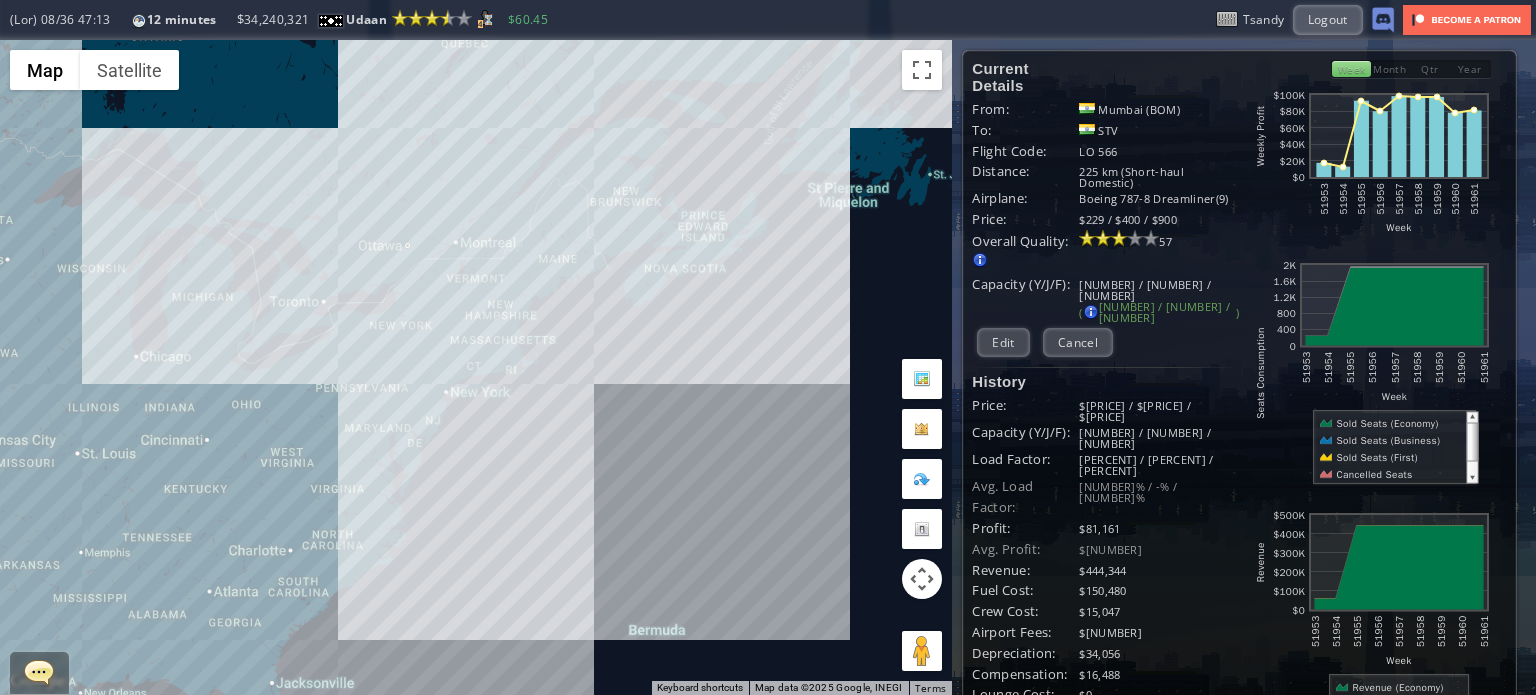 click on "To navigate, press the arrow keys." at bounding box center (476, 367) 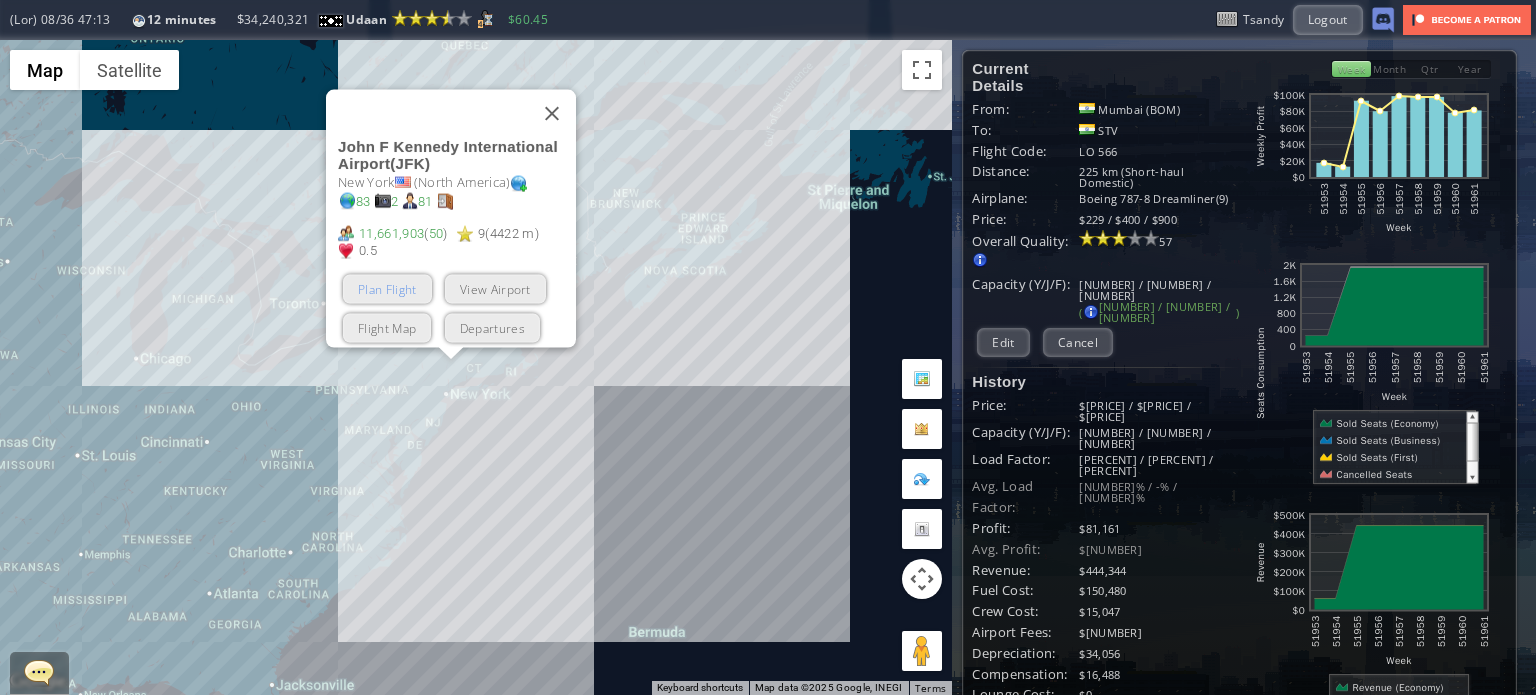 click on "Plan Flight" at bounding box center [387, 288] 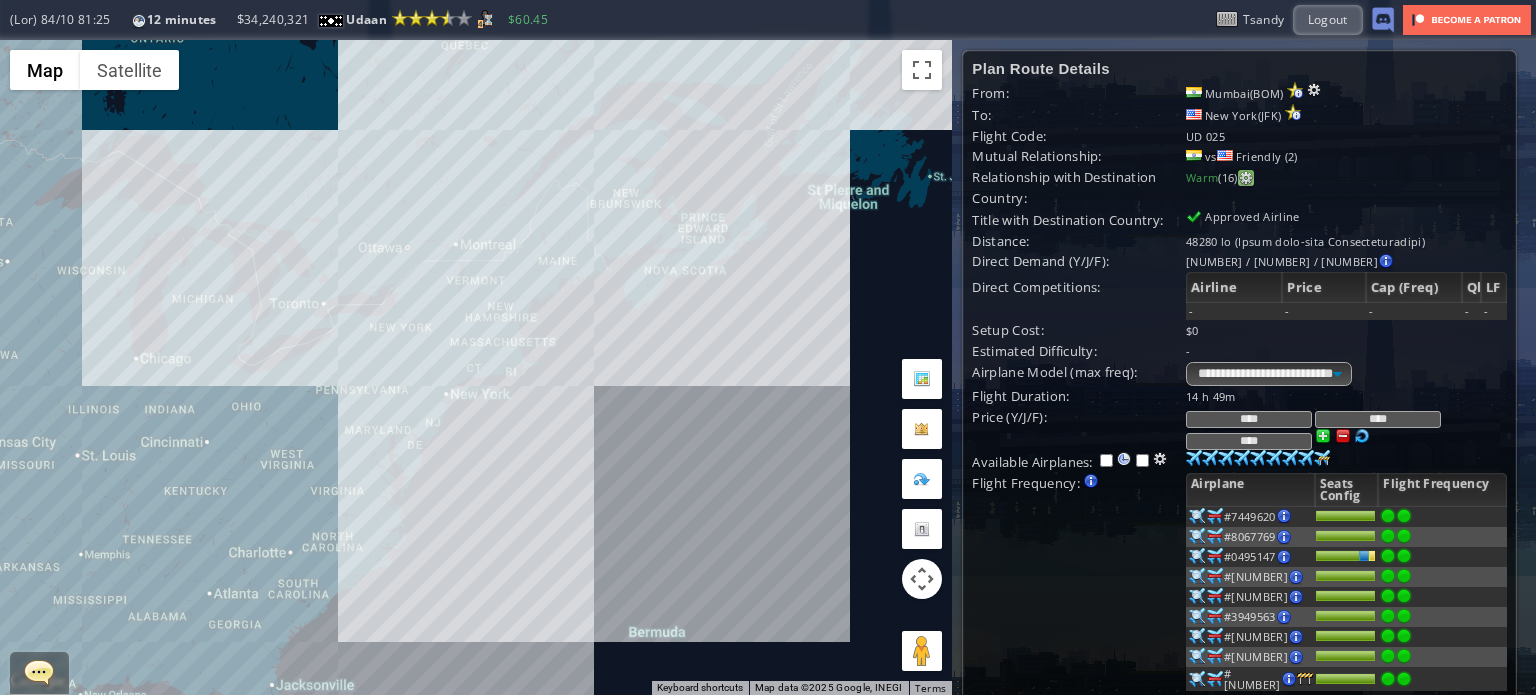 click at bounding box center (1246, 178) 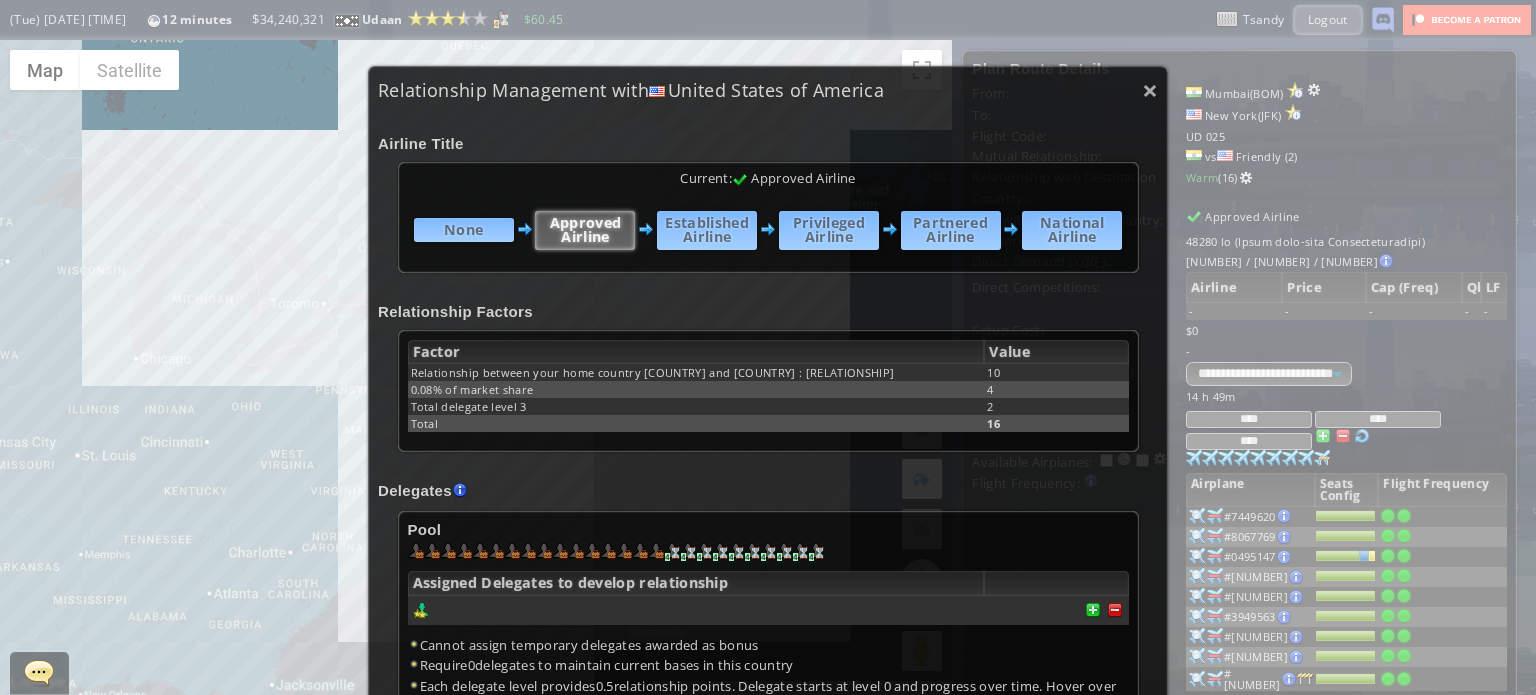 scroll, scrollTop: 0, scrollLeft: 0, axis: both 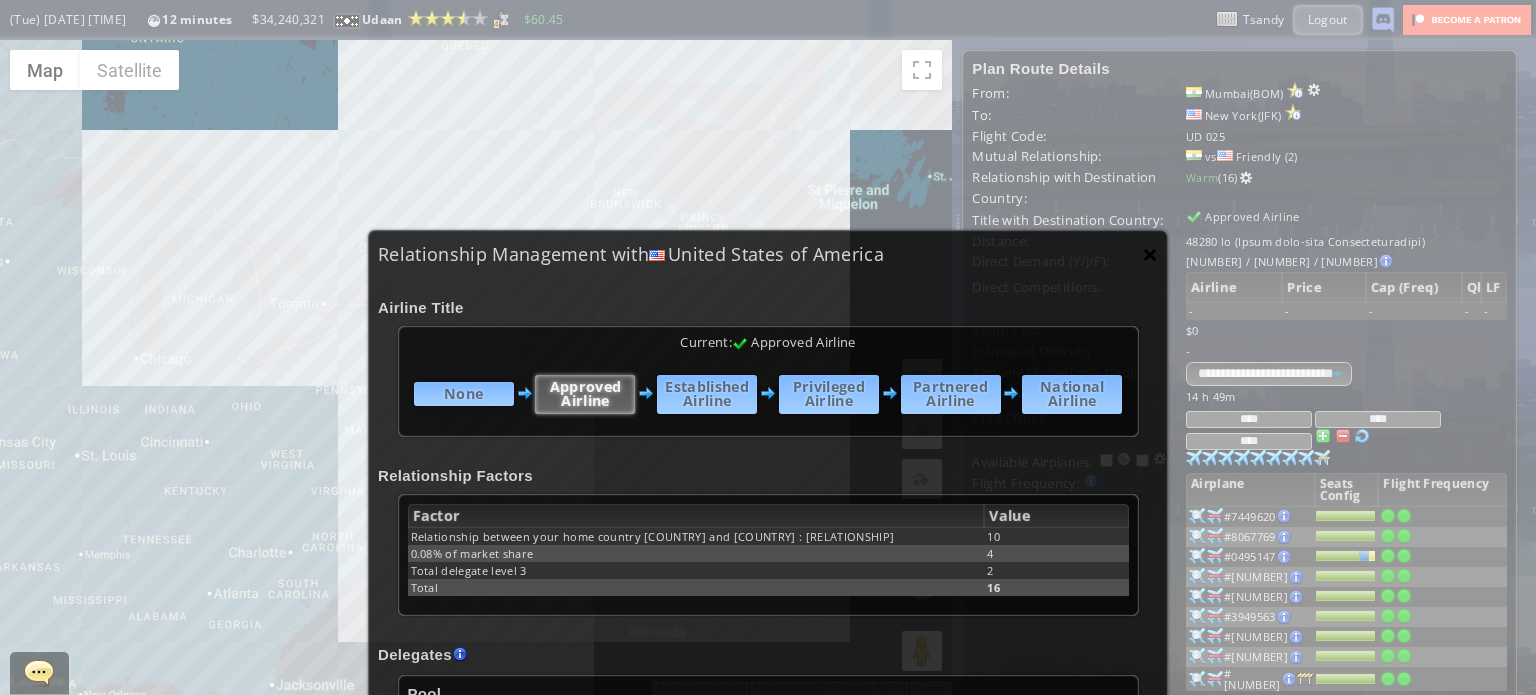 click on "×" at bounding box center (1150, 254) 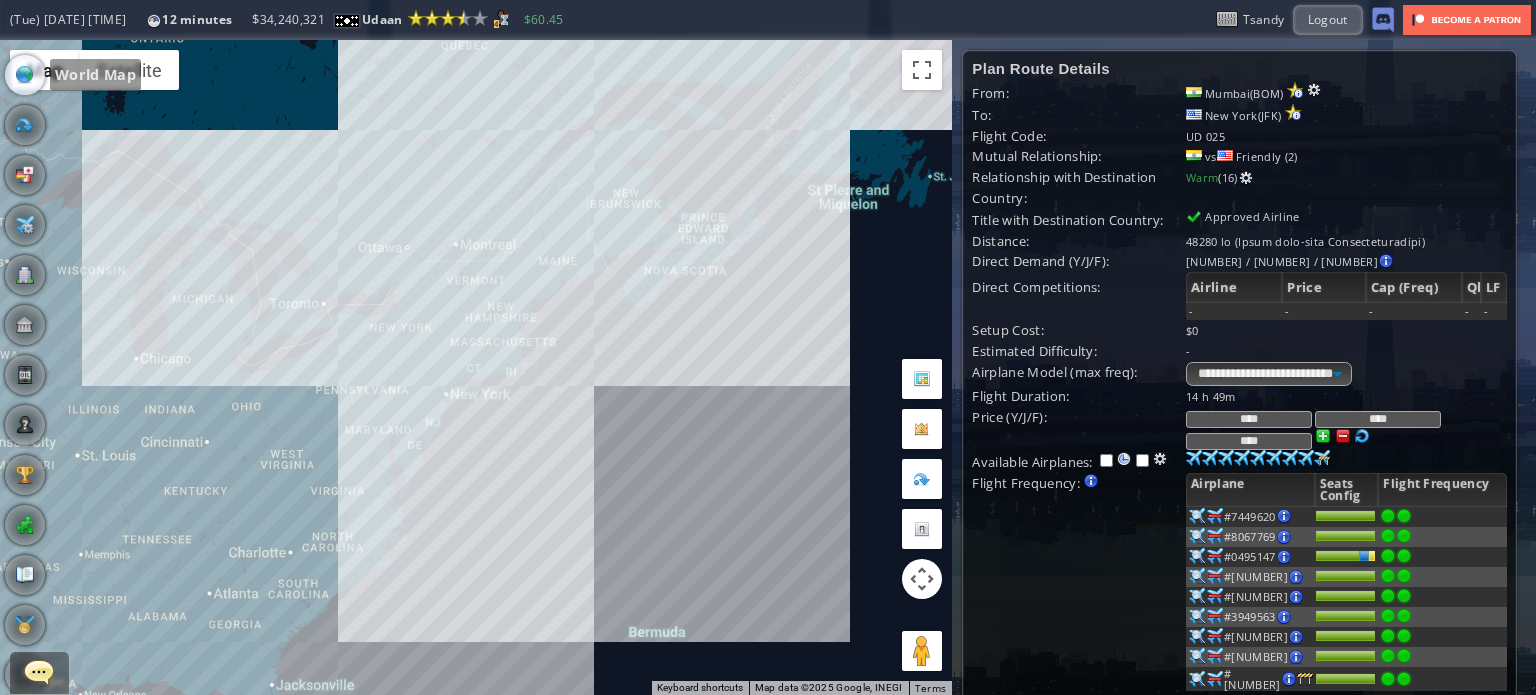 click at bounding box center (25, 75) 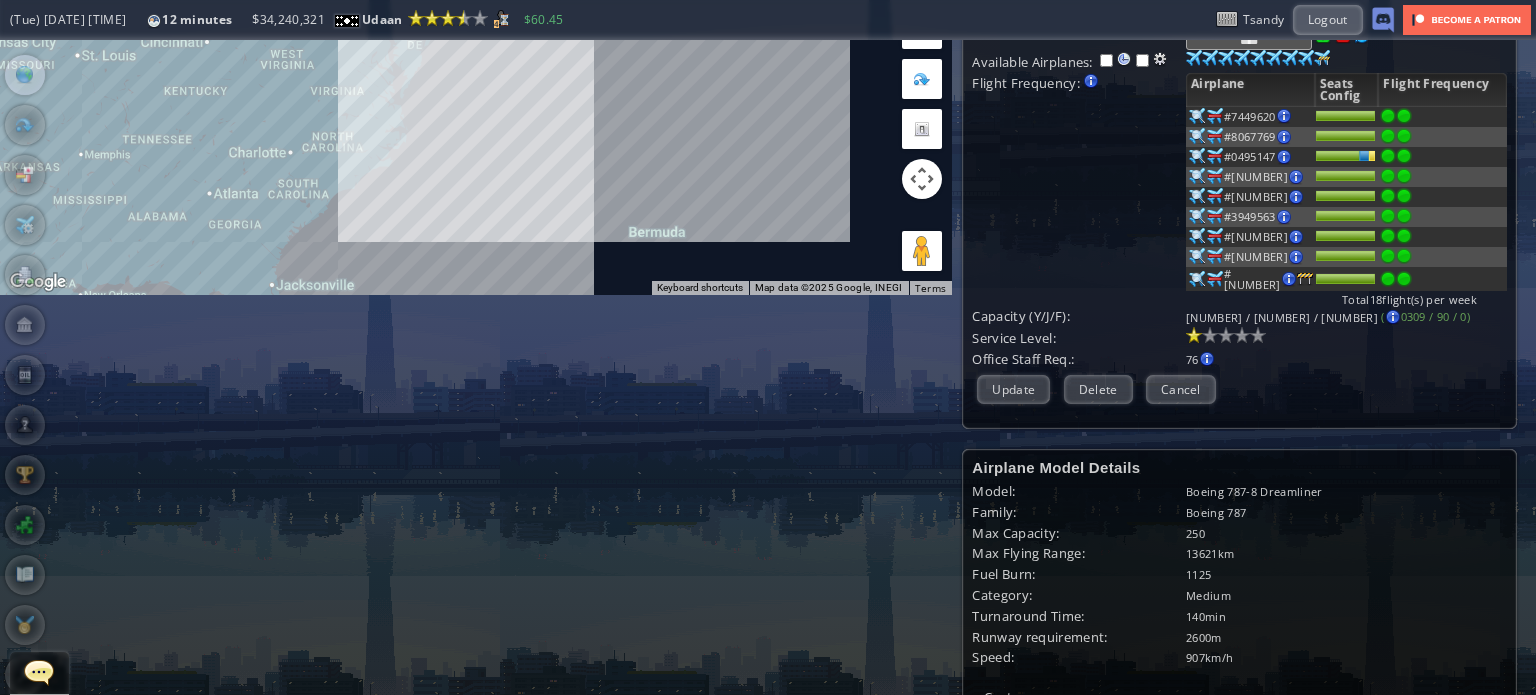 scroll, scrollTop: 812, scrollLeft: 0, axis: vertical 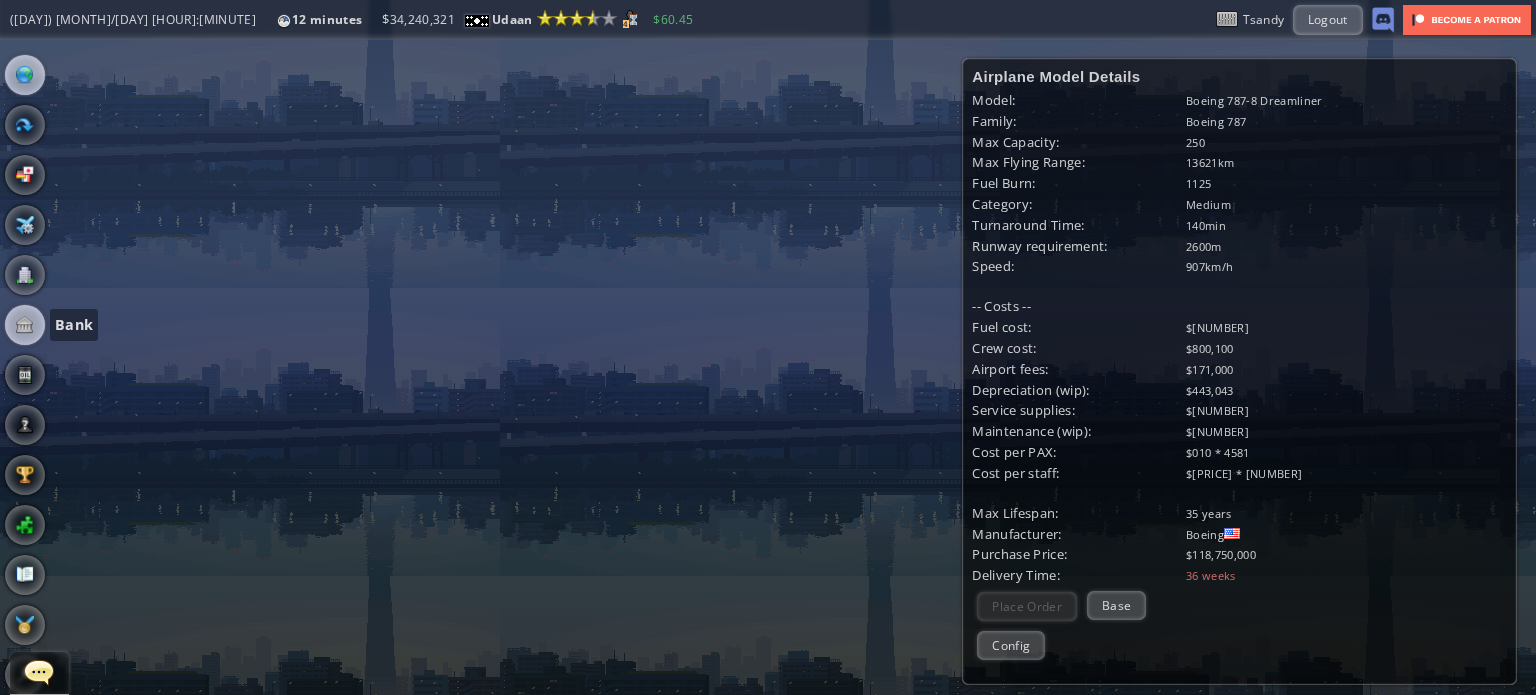 click at bounding box center [25, 325] 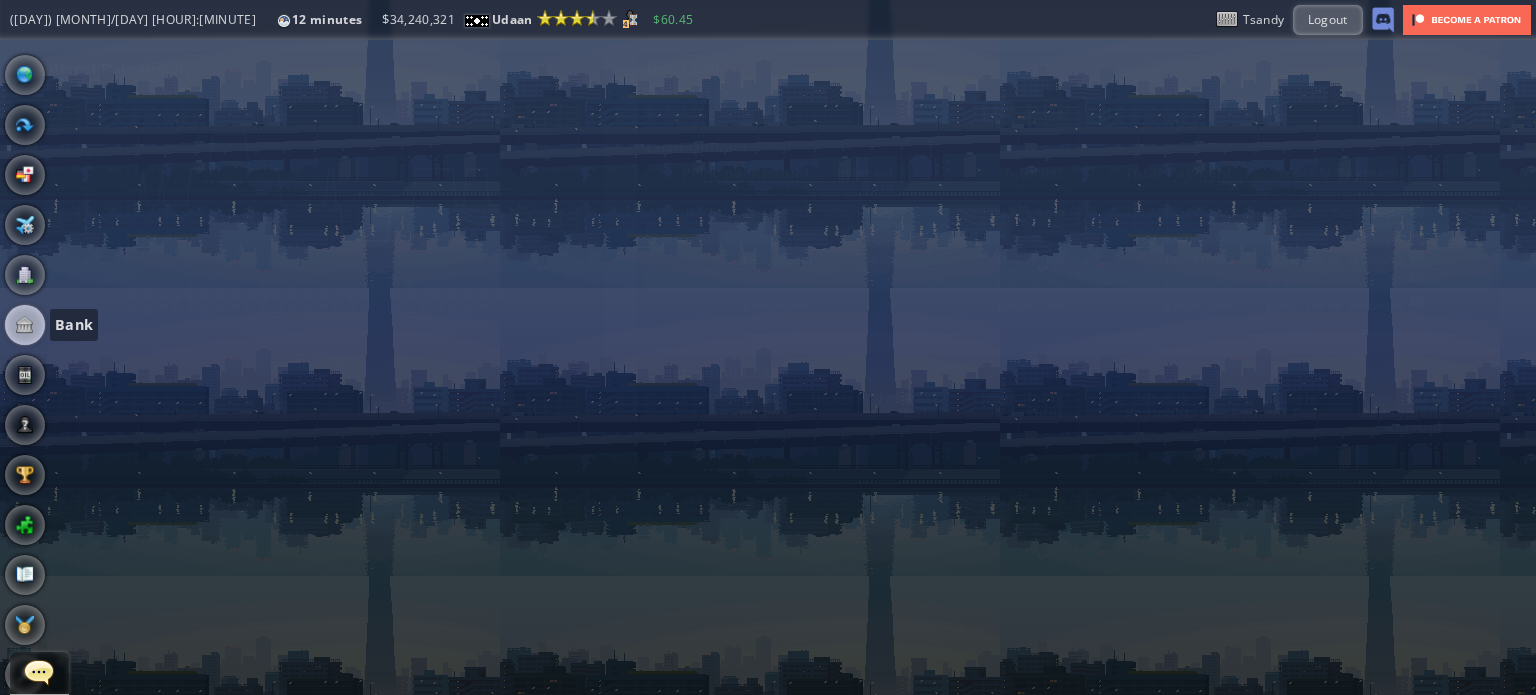 scroll, scrollTop: 0, scrollLeft: 0, axis: both 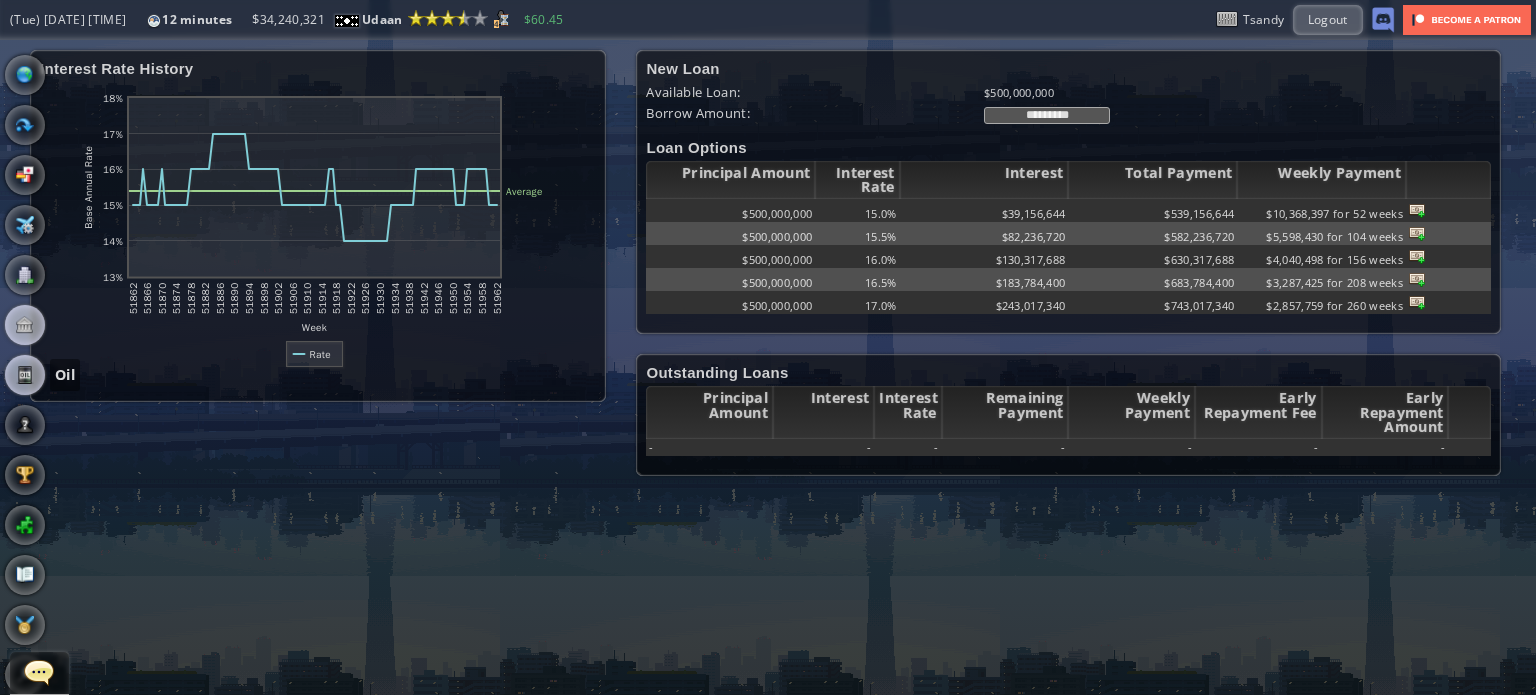 click at bounding box center (25, 375) 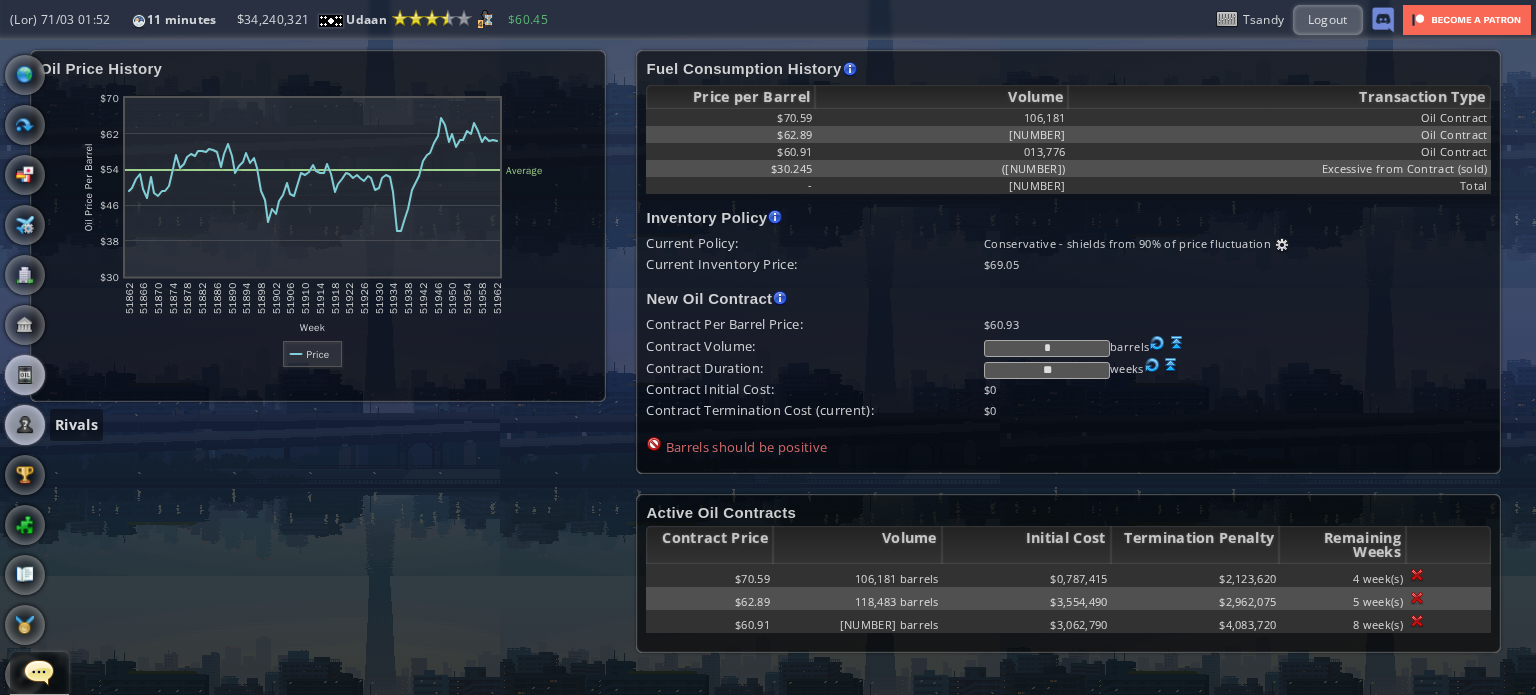 click at bounding box center (25, 425) 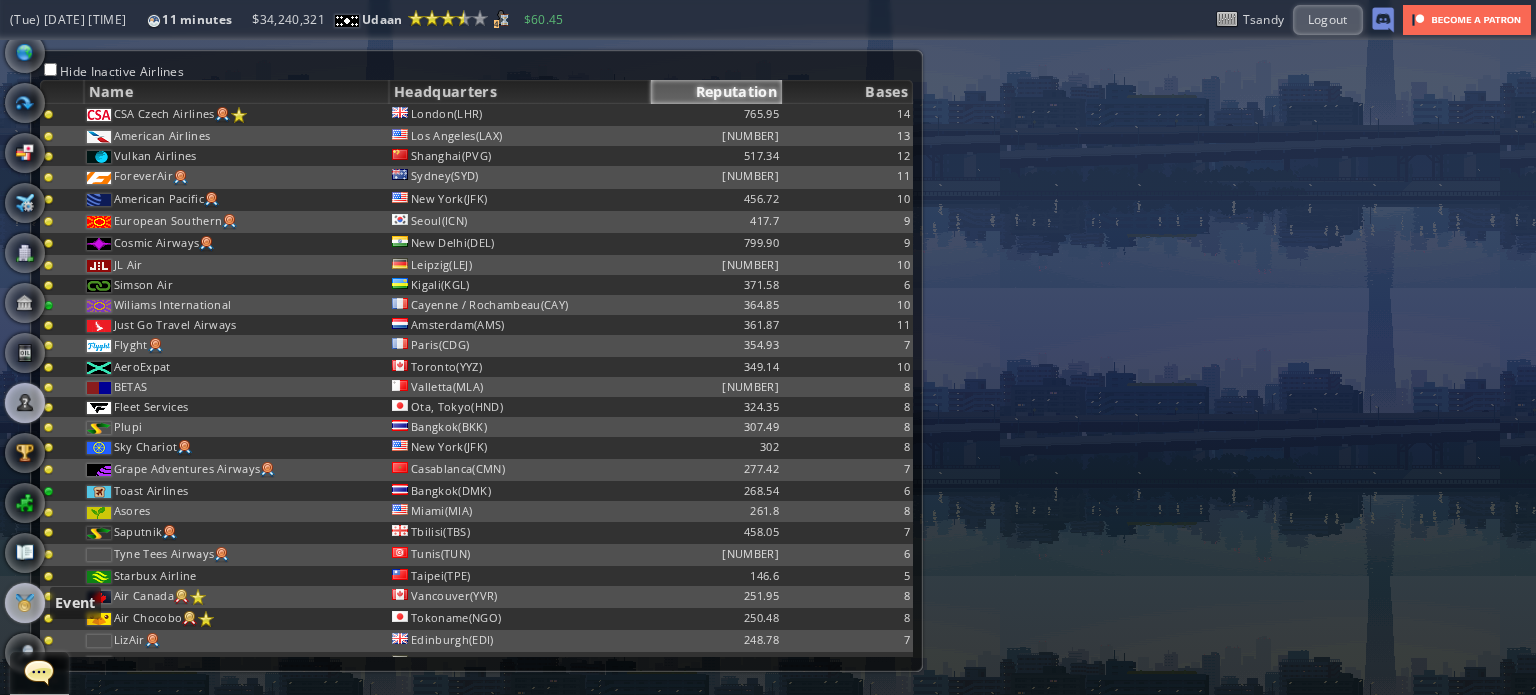 scroll, scrollTop: 64, scrollLeft: 0, axis: vertical 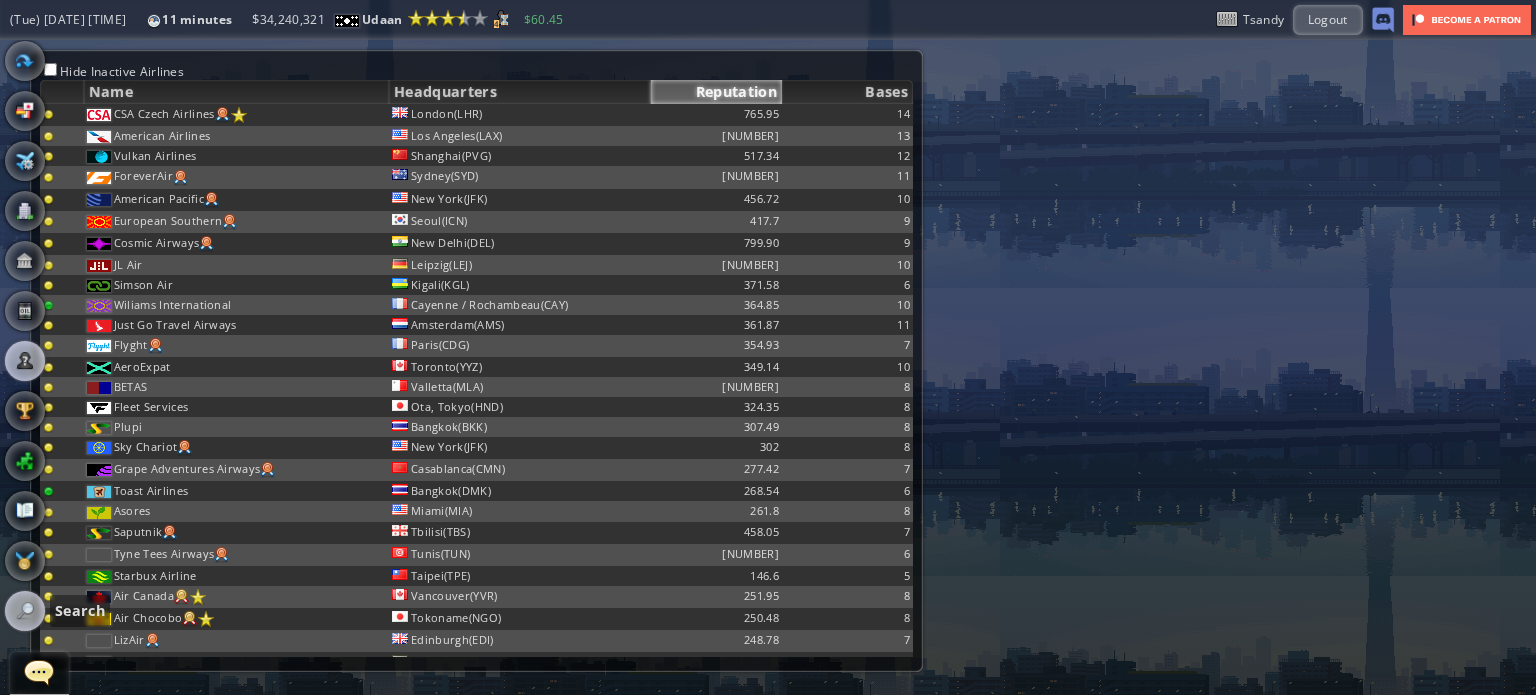 click at bounding box center [25, 611] 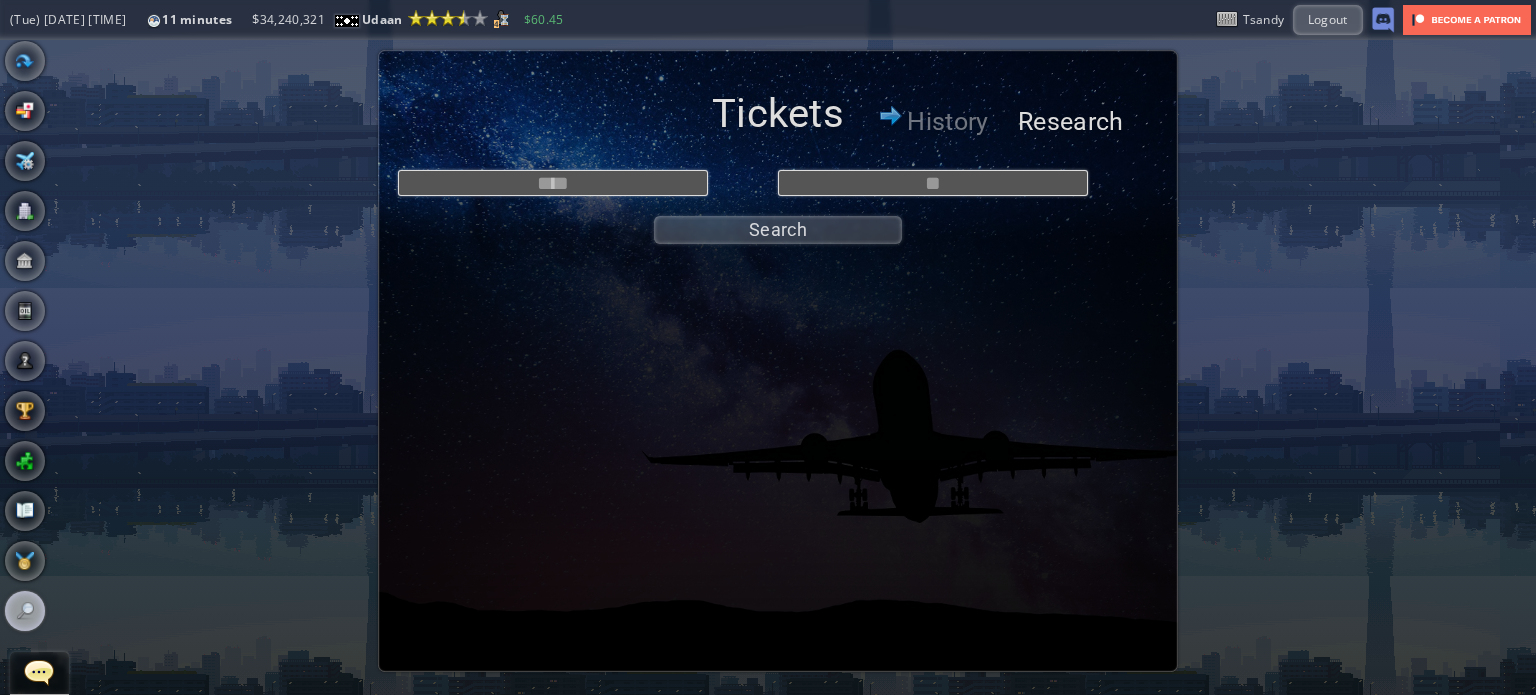 click on "Research" at bounding box center [1068, 122] 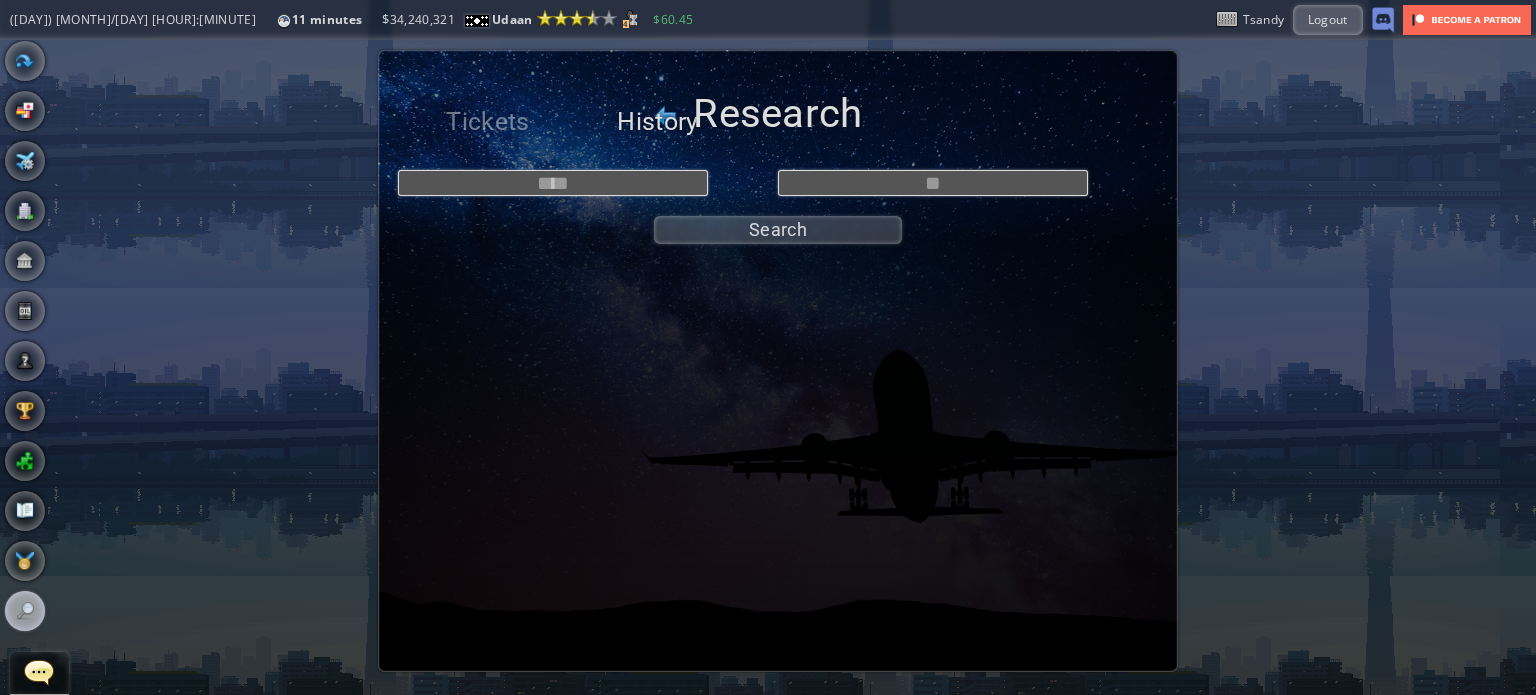 click on "History" at bounding box center (658, 122) 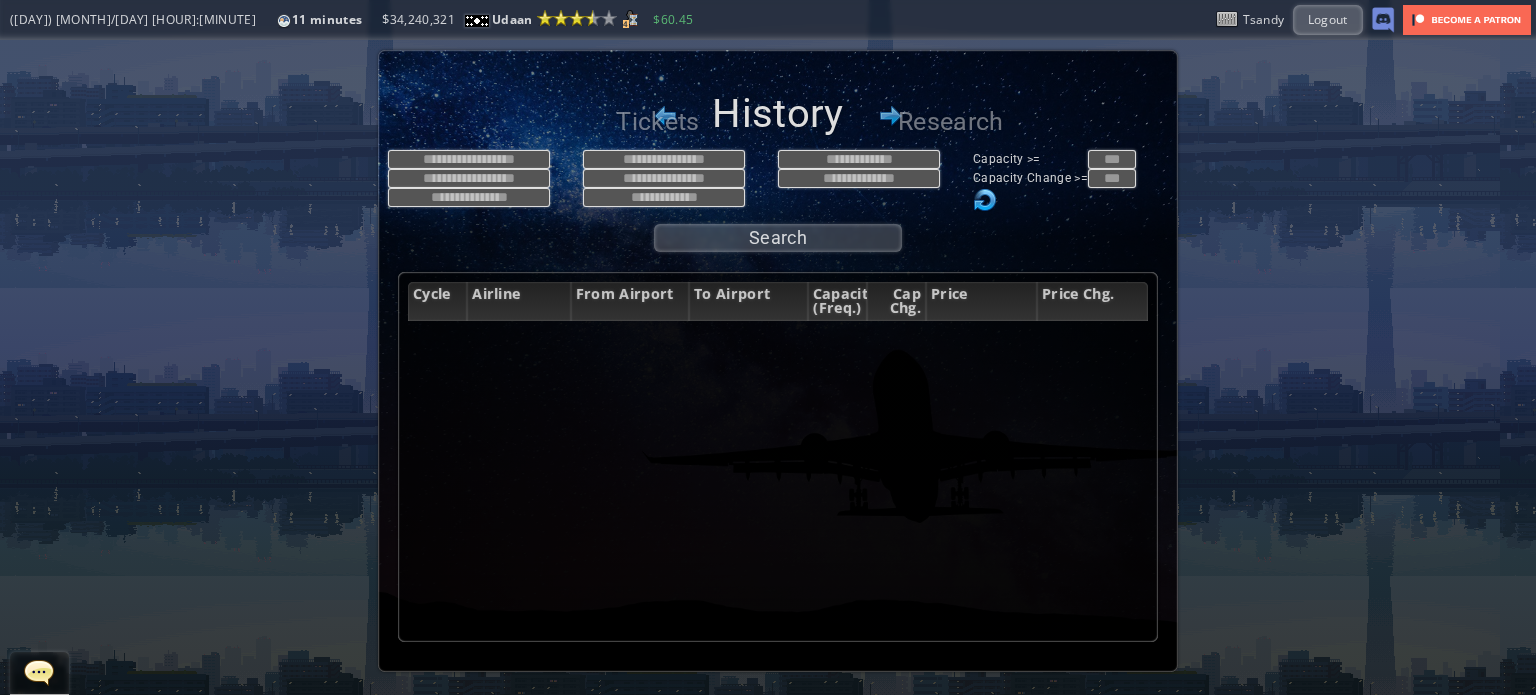 click on "Capacity >=
Capacity Change >=
Search" at bounding box center [778, 396] 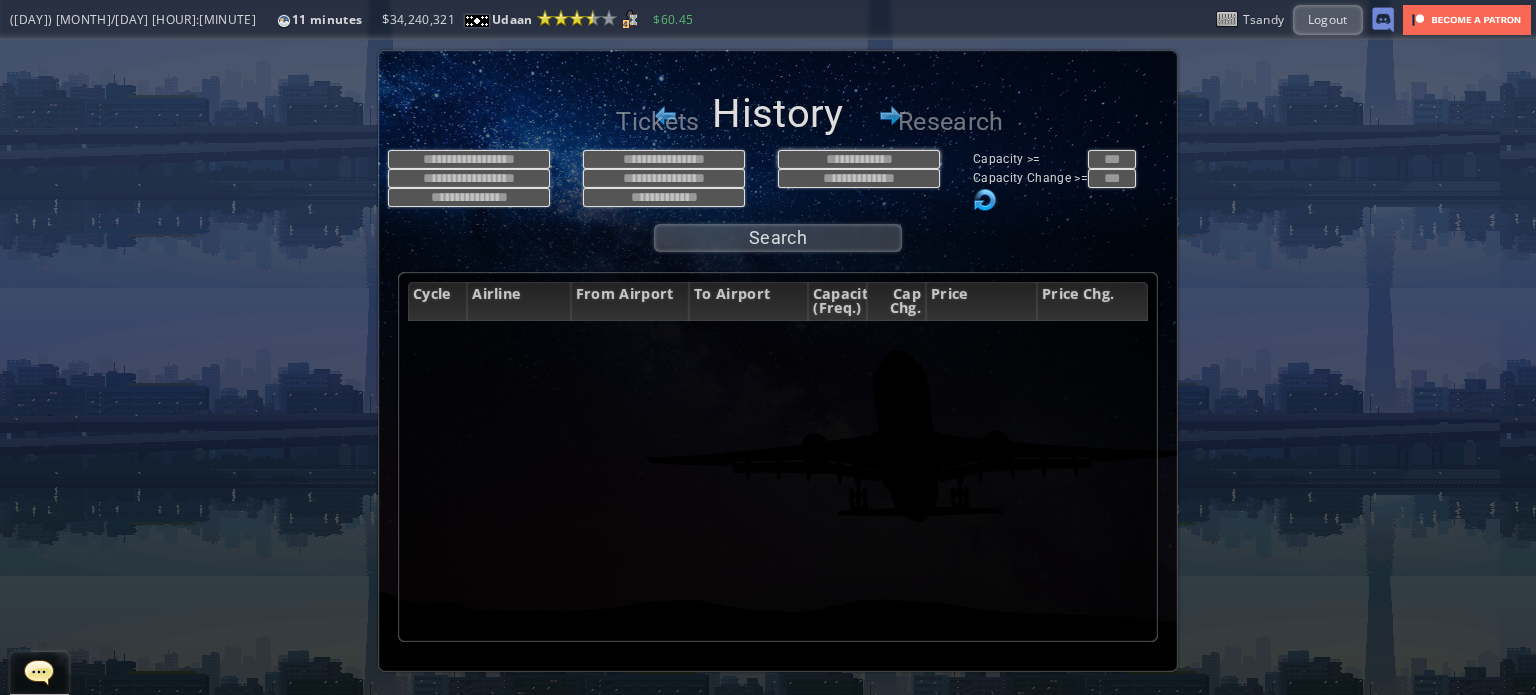 click at bounding box center [859, 159] 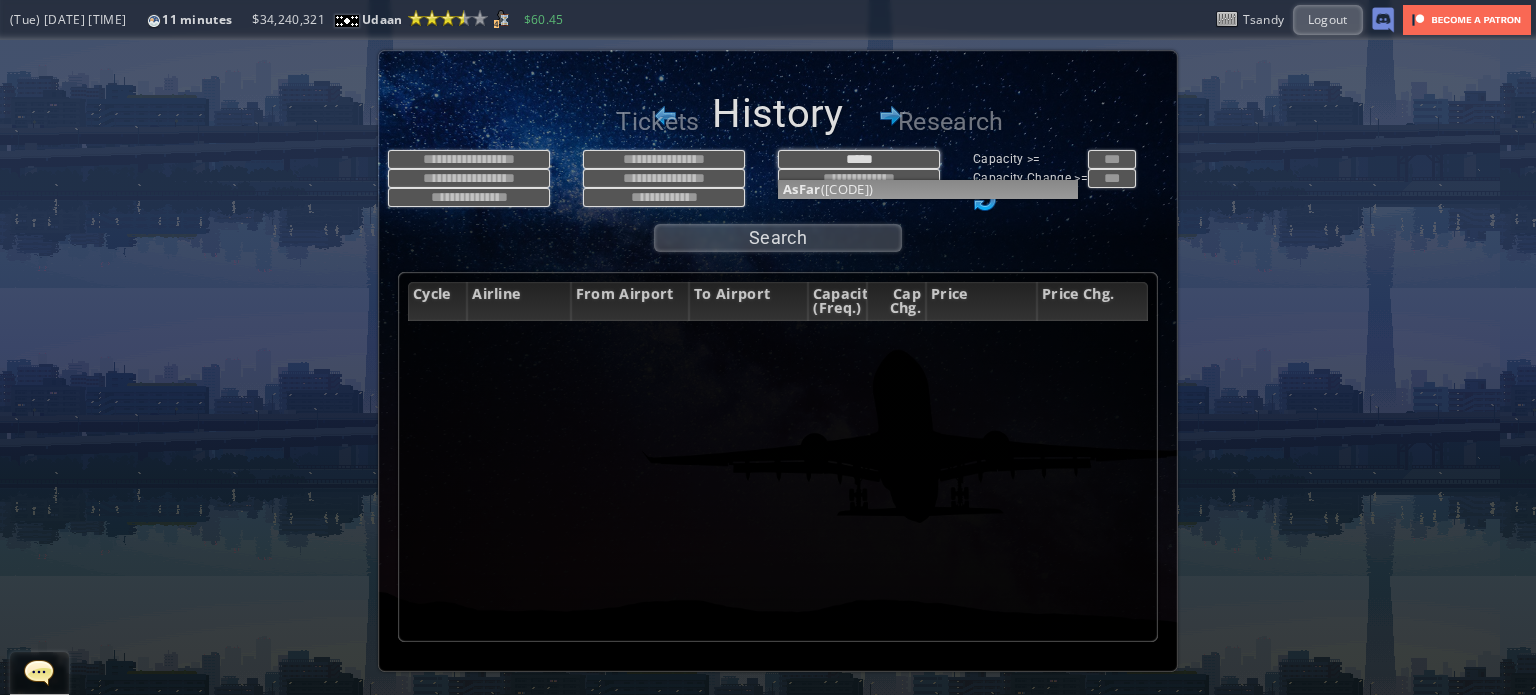 type on "*********" 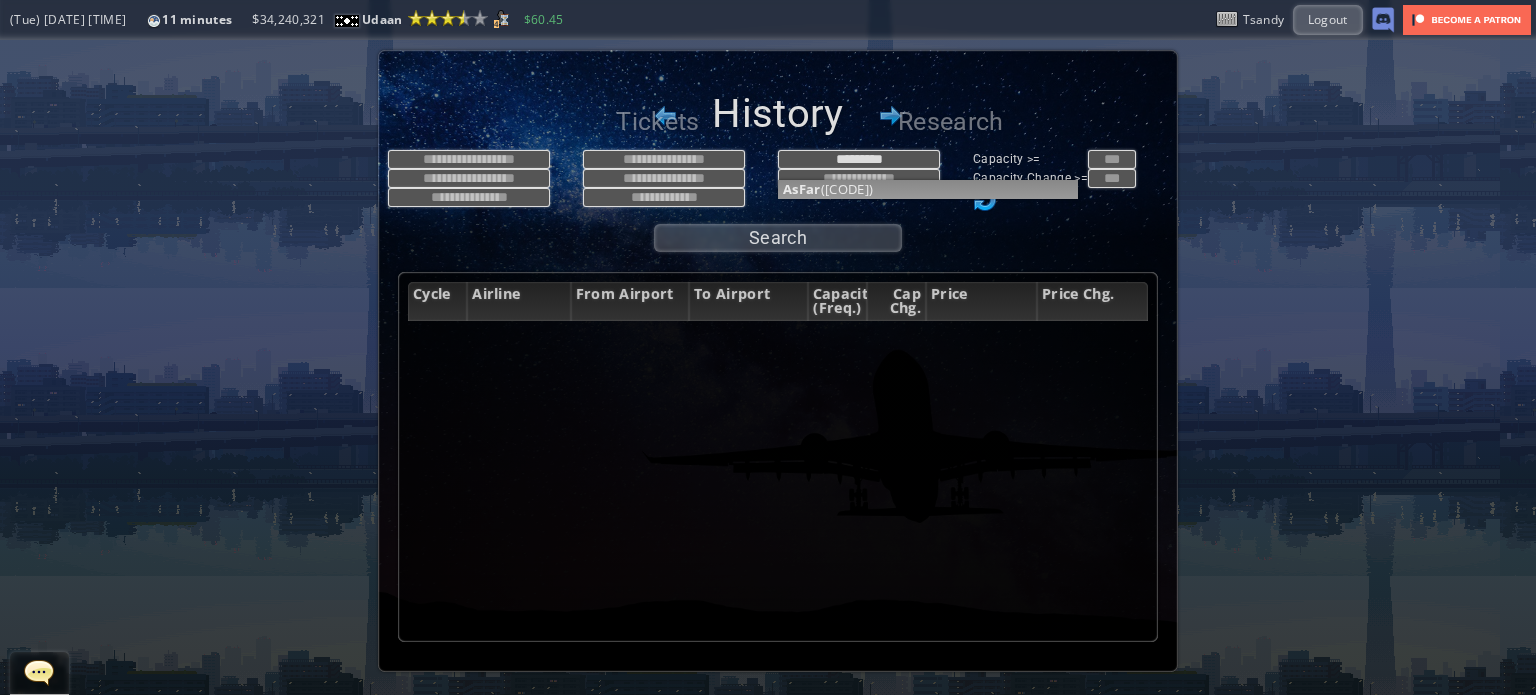 click on "*********
[BRAND] ([CODE])" at bounding box center [875, 169] 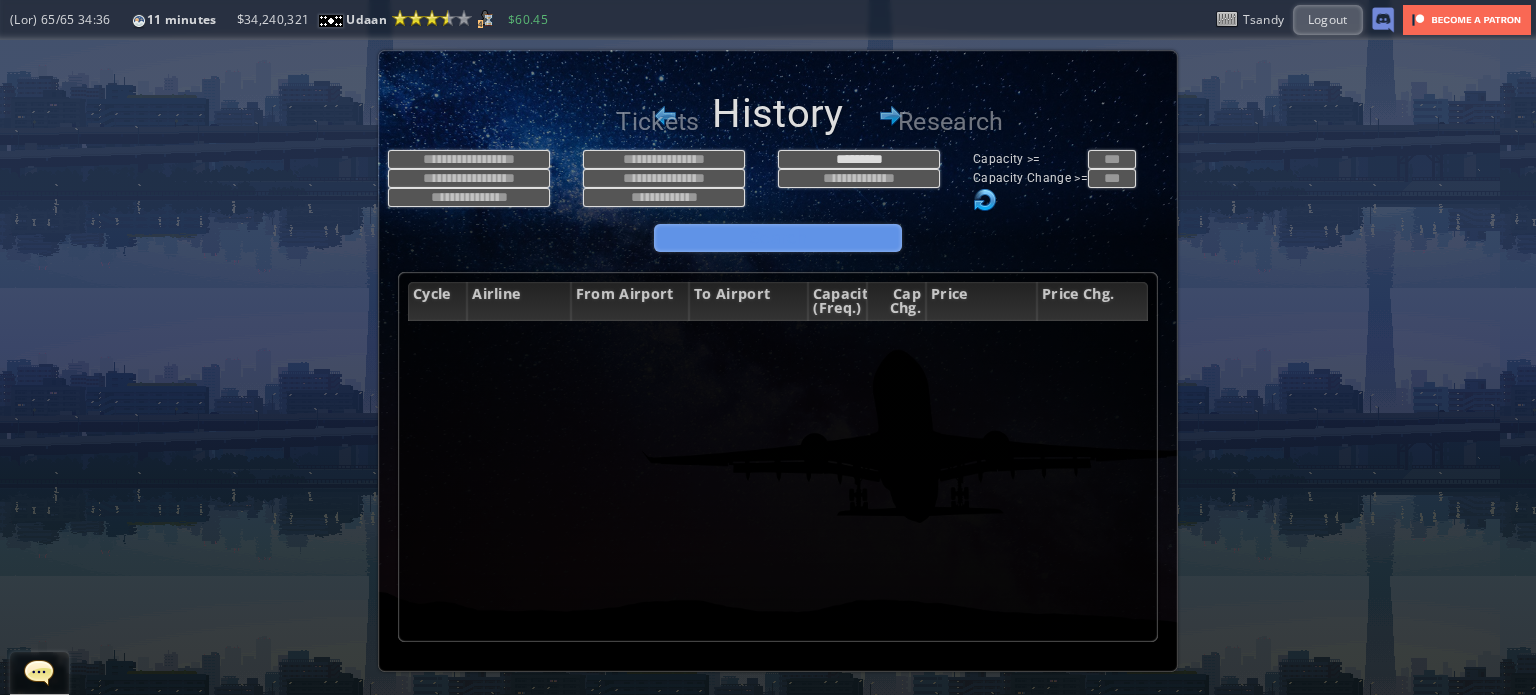 click on "*********
LoRem (IP)
Dolorsit >=
Ametcons Adipis >= Elitse" at bounding box center [778, 206] 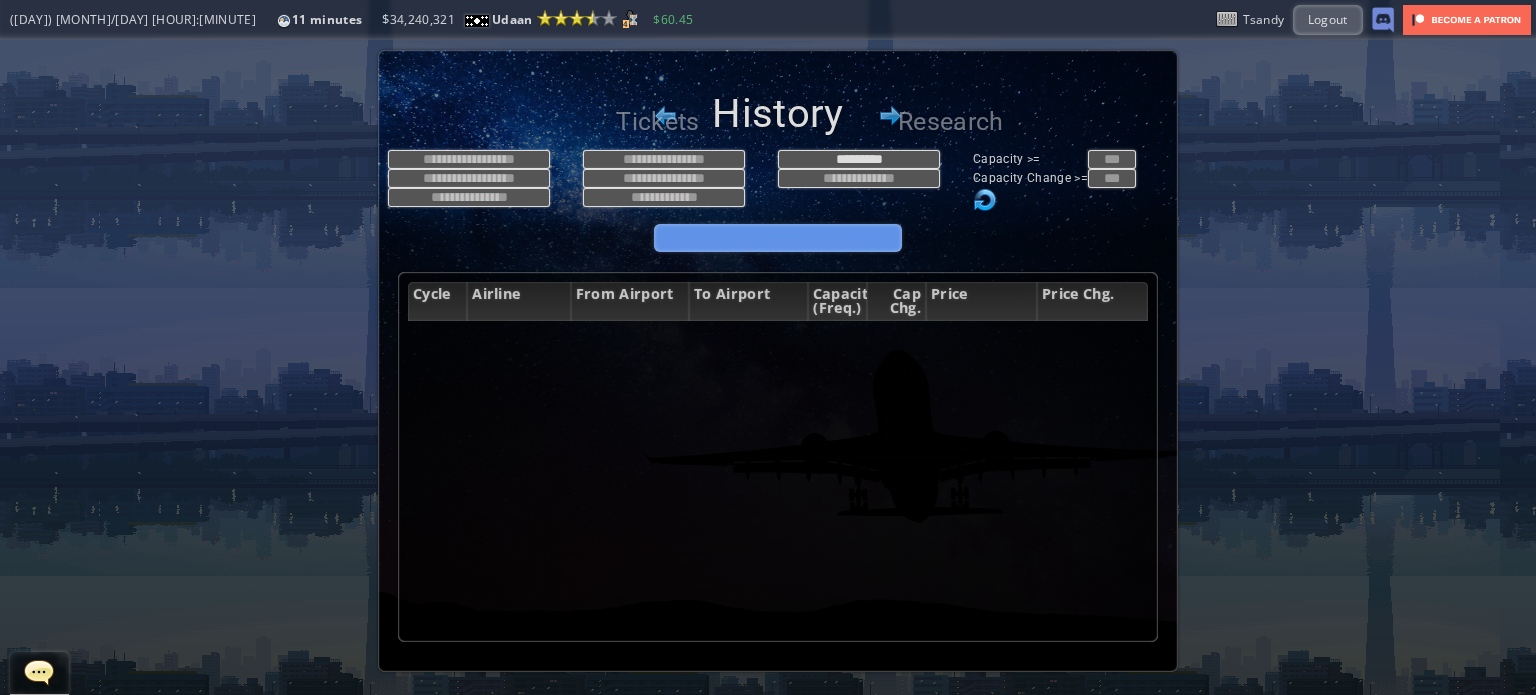 click on "Search" at bounding box center [778, 238] 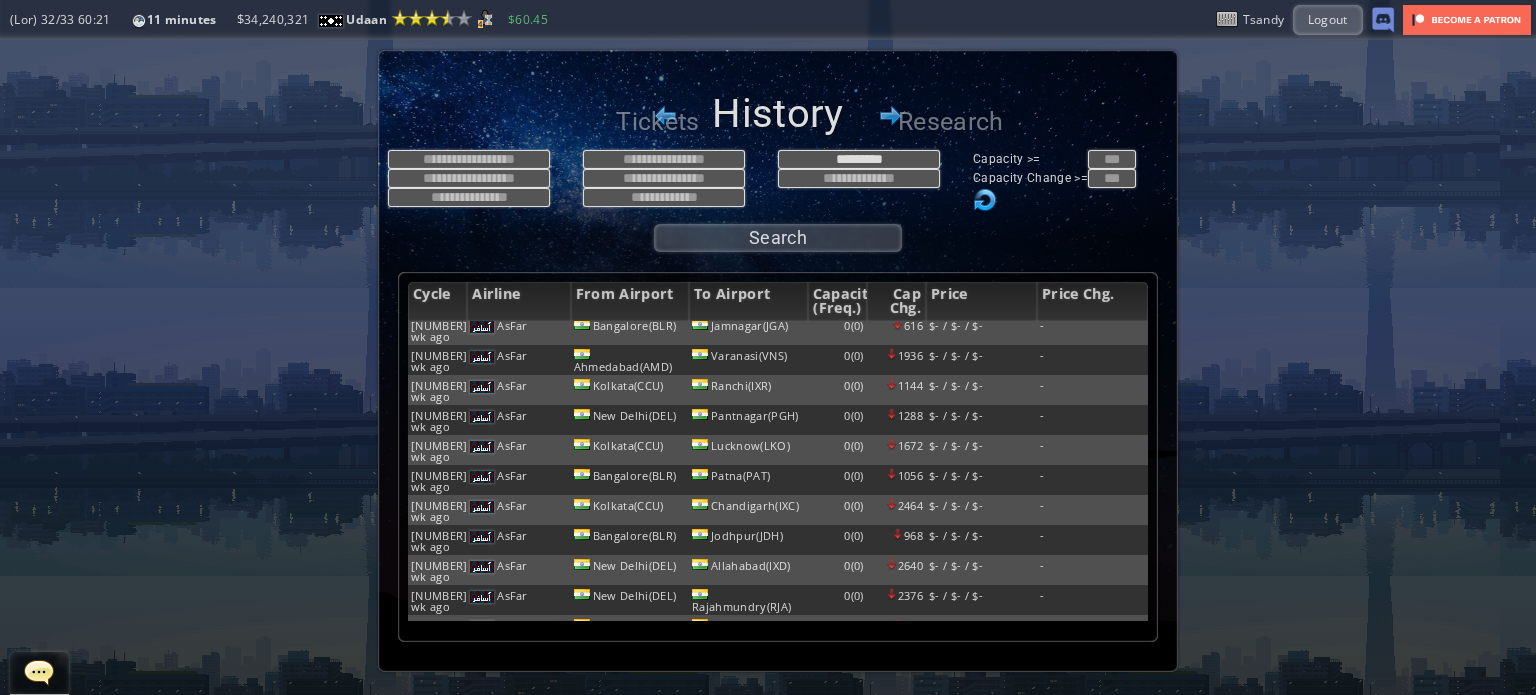 scroll, scrollTop: 400, scrollLeft: 0, axis: vertical 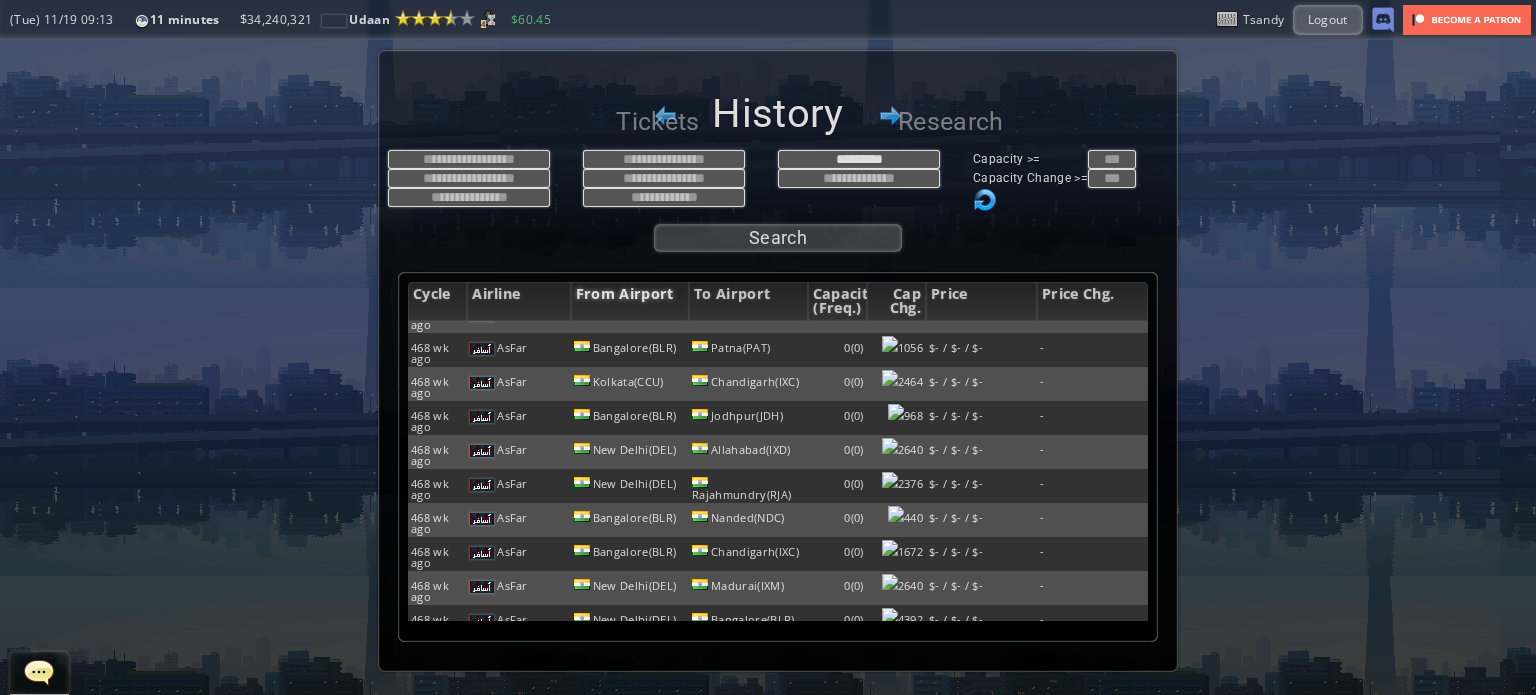 click on "From Airport" at bounding box center (630, 301) 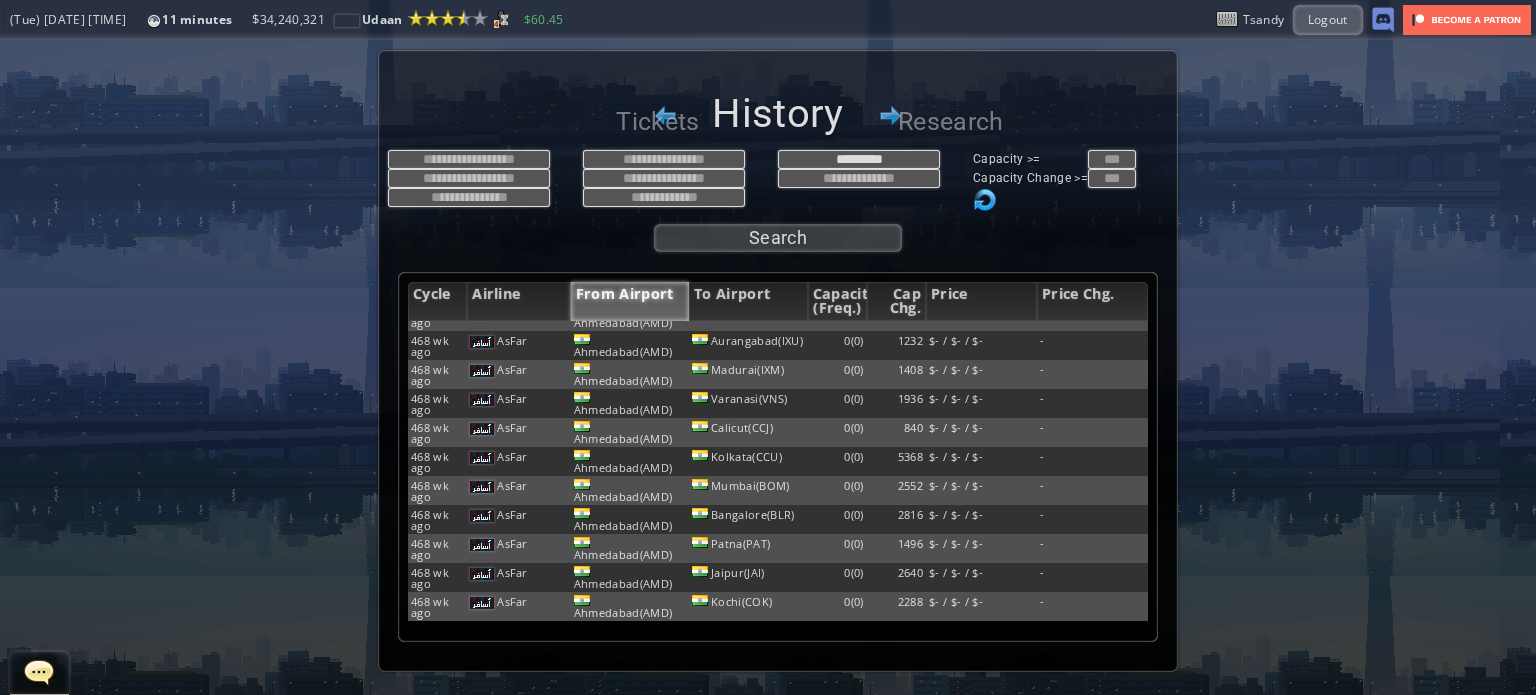scroll, scrollTop: 0, scrollLeft: 0, axis: both 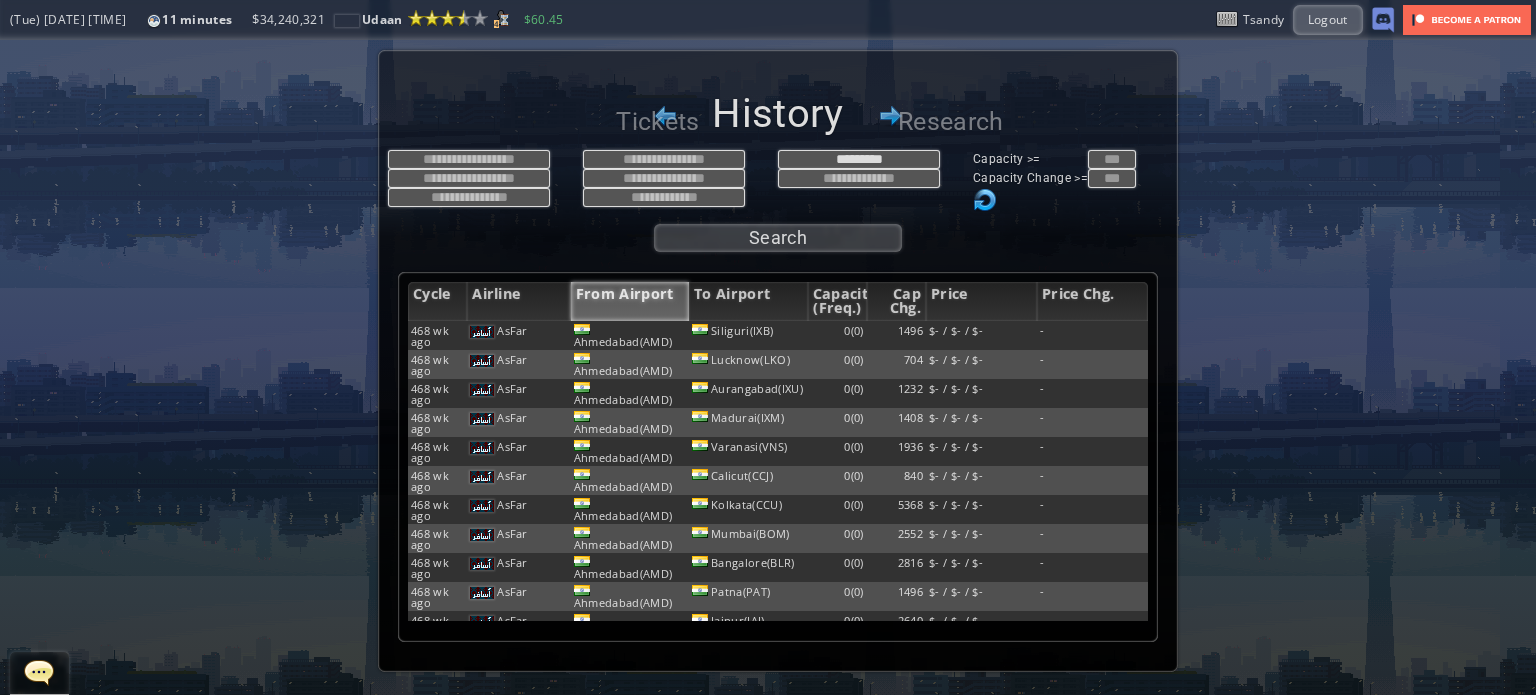 click on "From Airport" at bounding box center [630, 301] 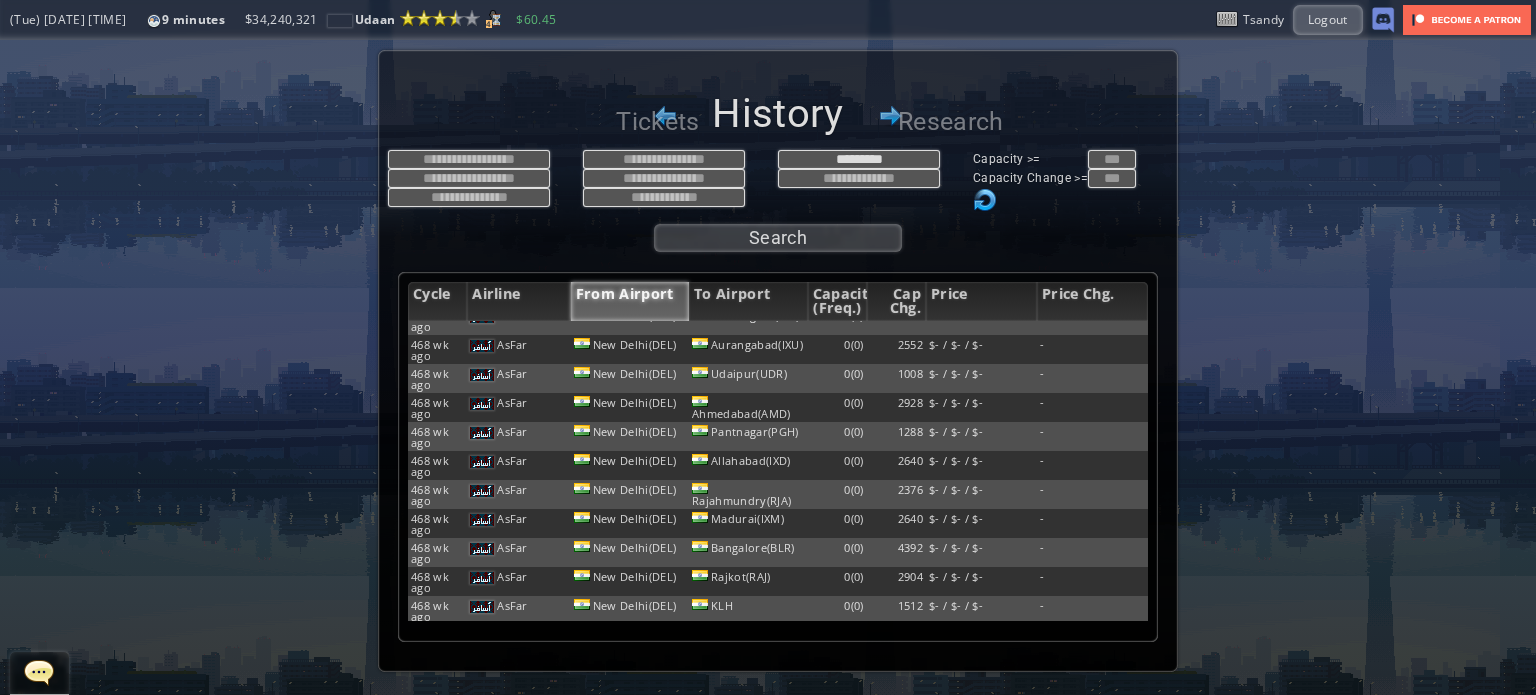scroll, scrollTop: 0, scrollLeft: 0, axis: both 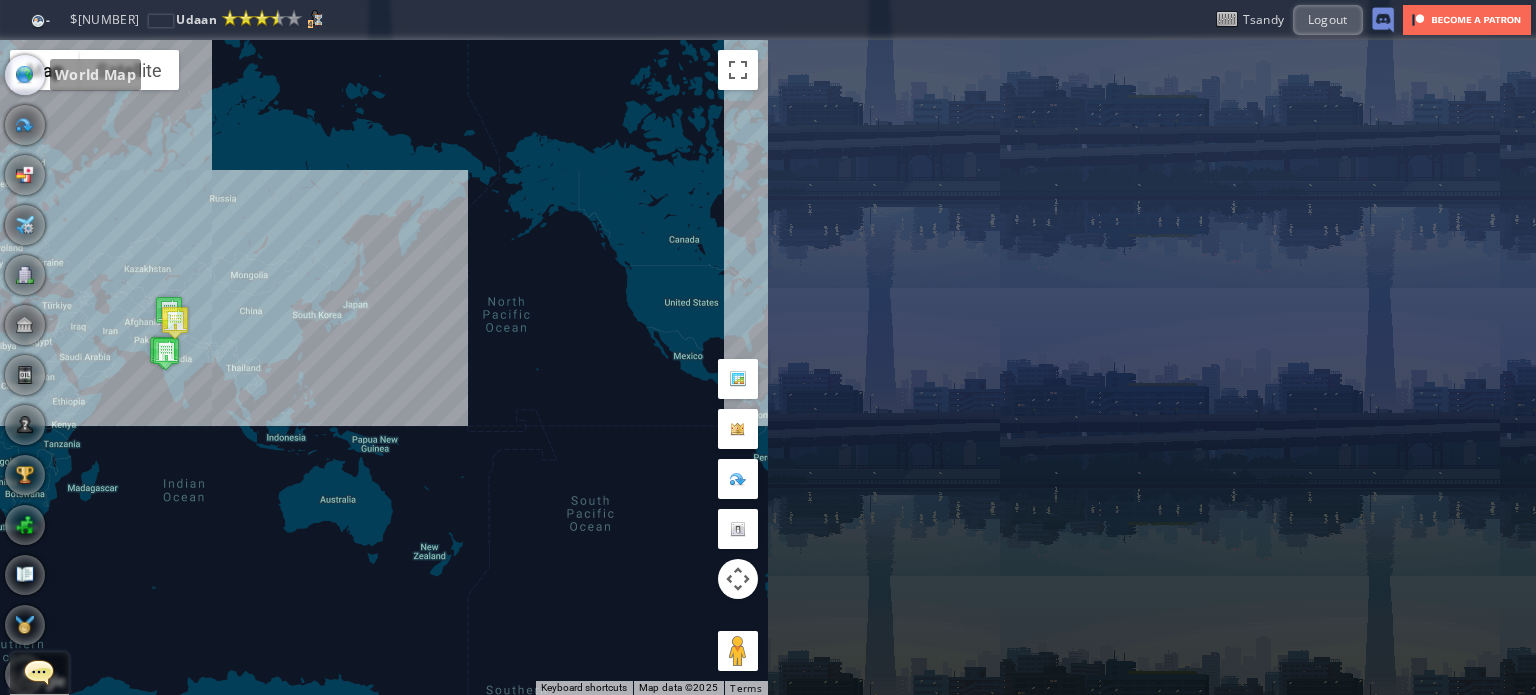 click at bounding box center [25, 75] 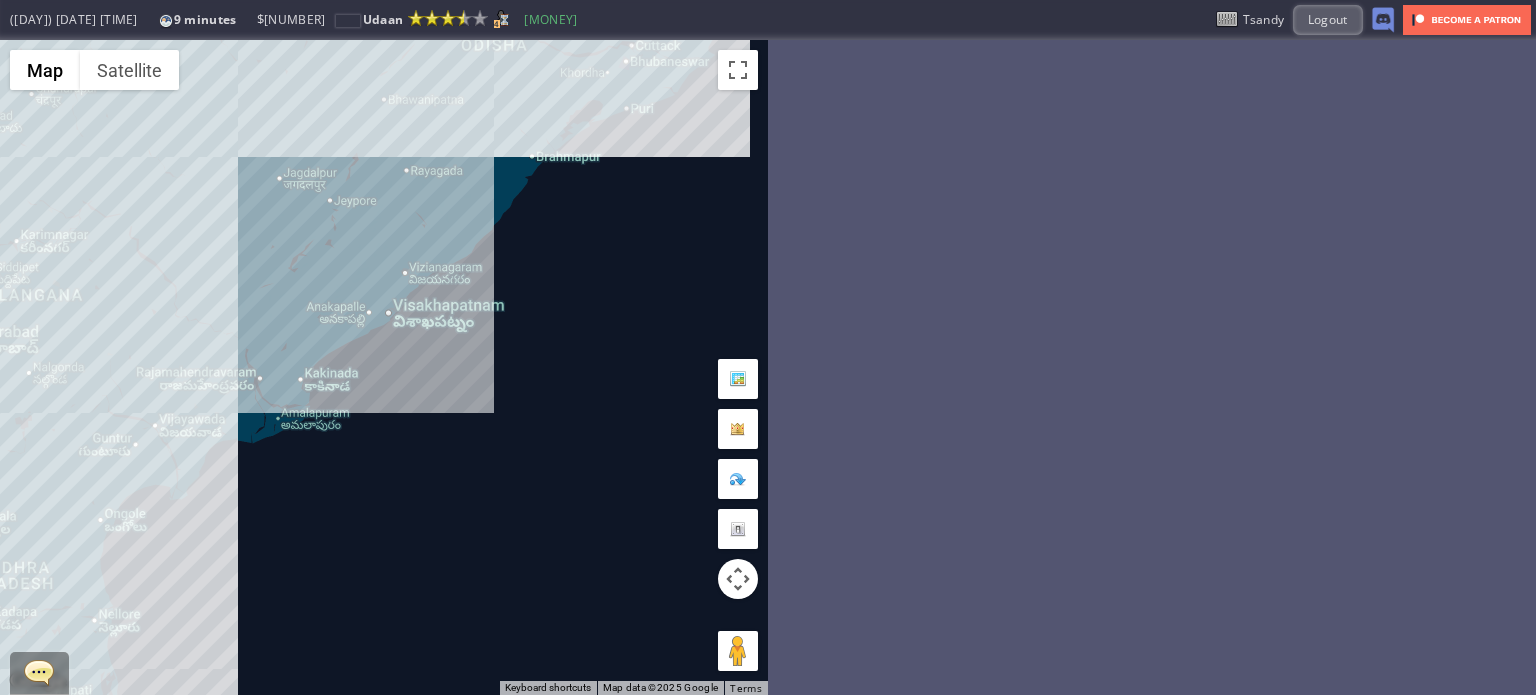 click on "To navigate, press the arrow keys." at bounding box center (384, 367) 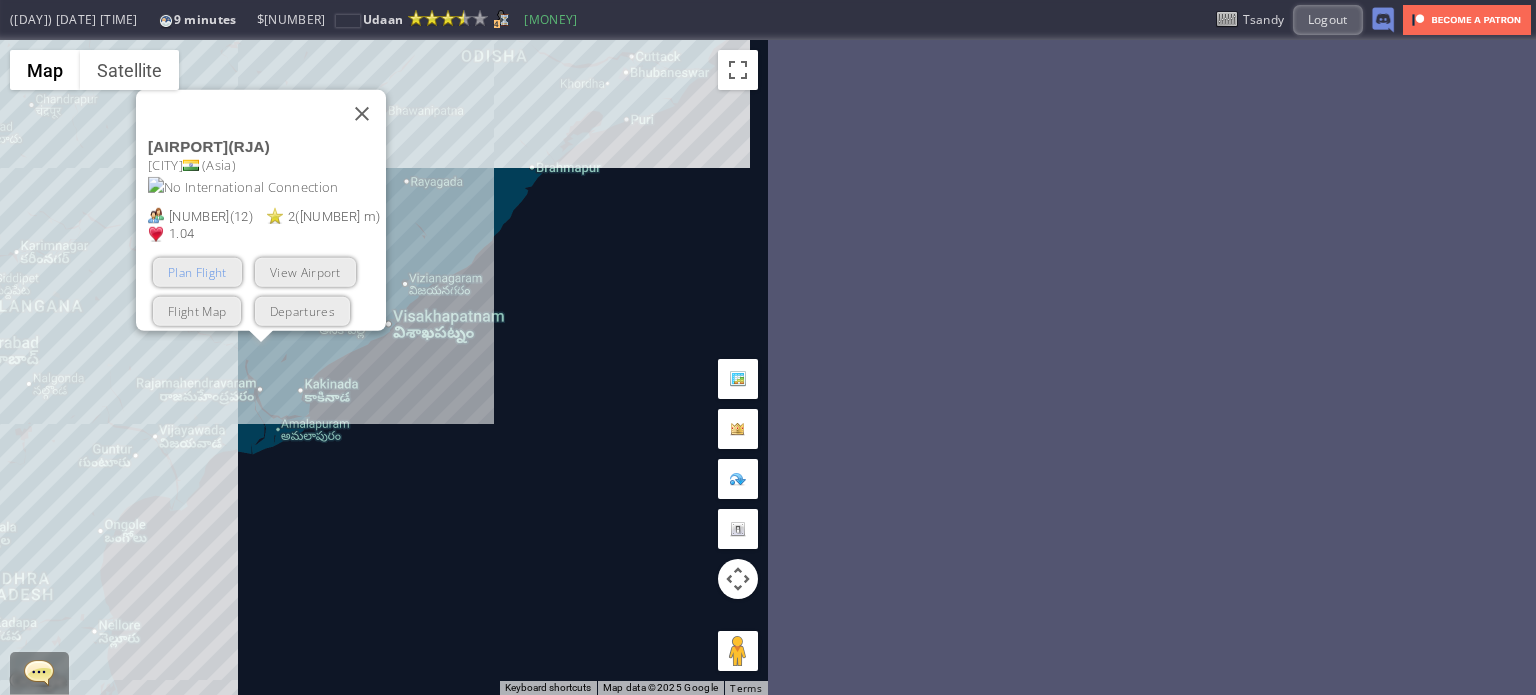 click on "Plan Flight" at bounding box center [197, 271] 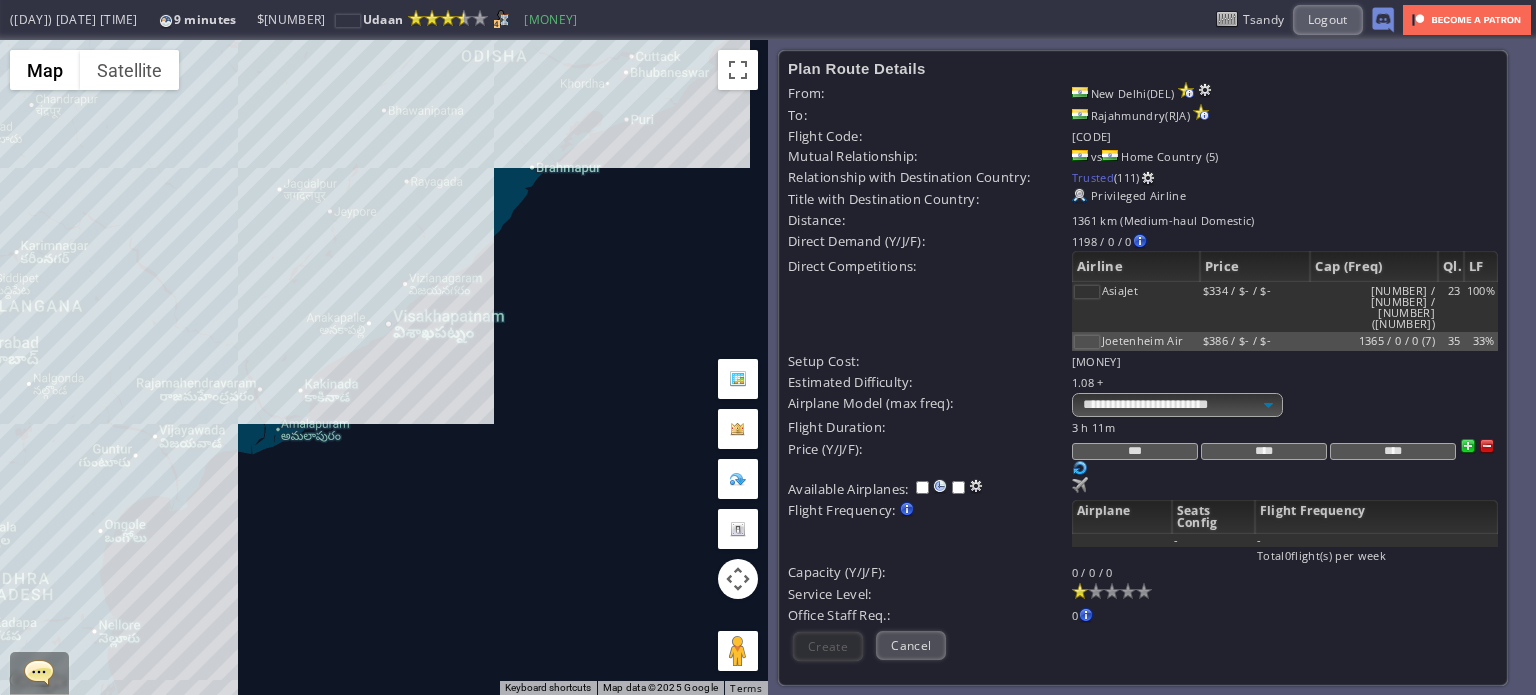 click on "To navigate, press the arrow keys." at bounding box center (384, 367) 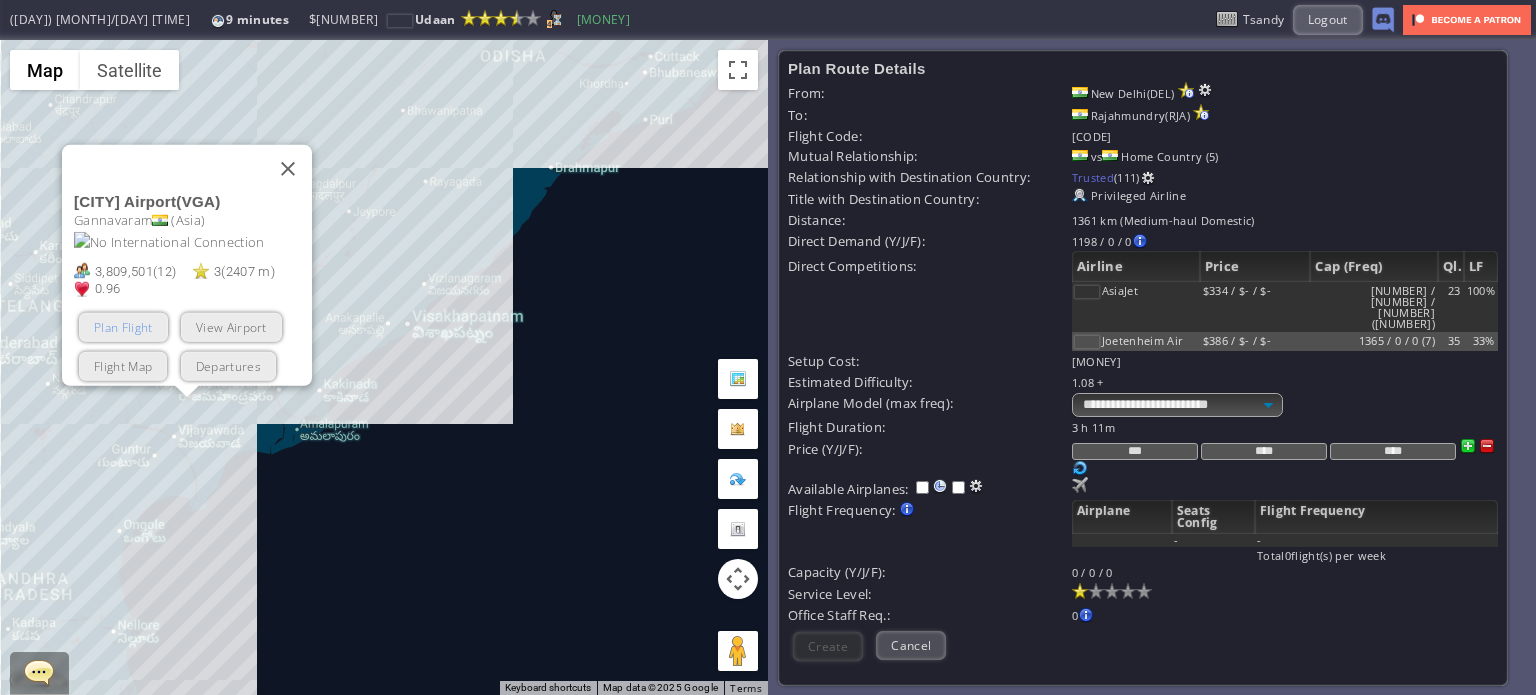 click on "Plan Flight" at bounding box center [123, 326] 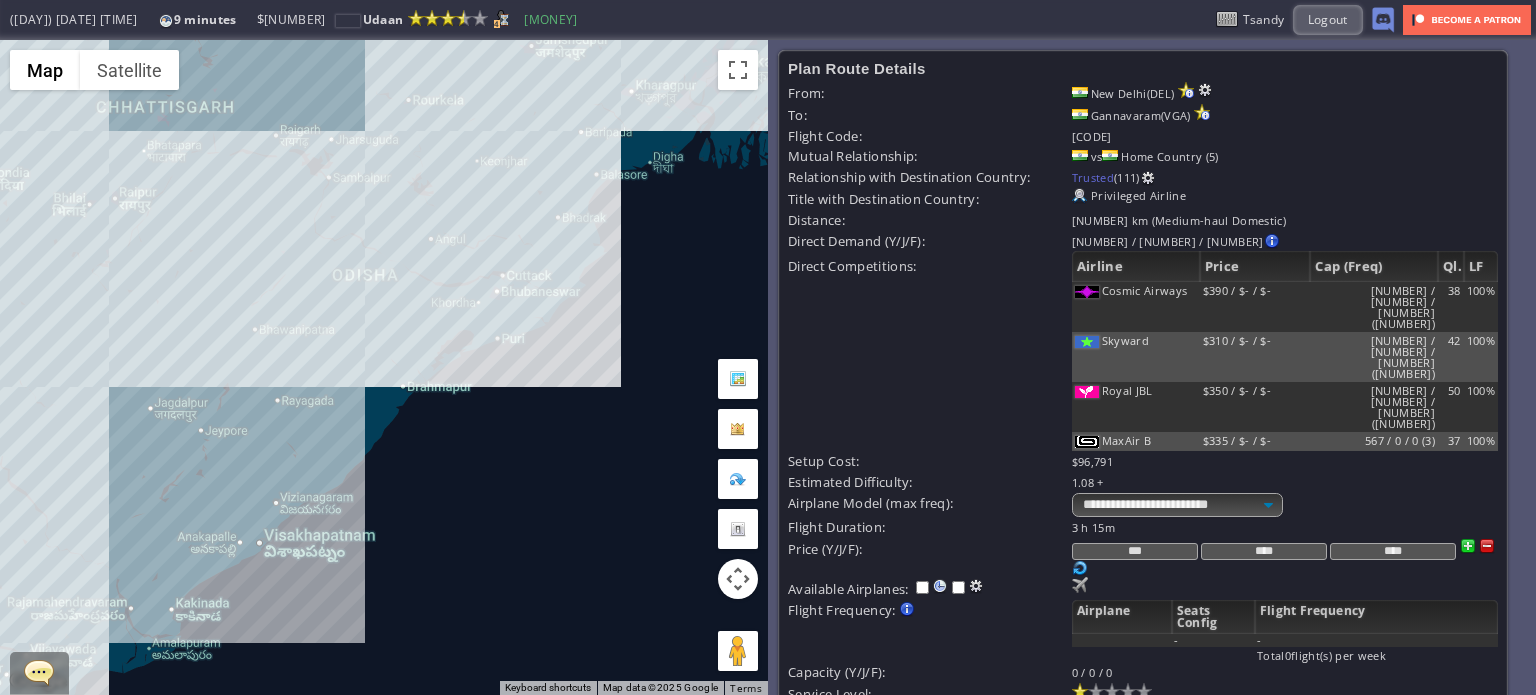 drag, startPoint x: 480, startPoint y: 182, endPoint x: 332, endPoint y: 405, distance: 267.64343 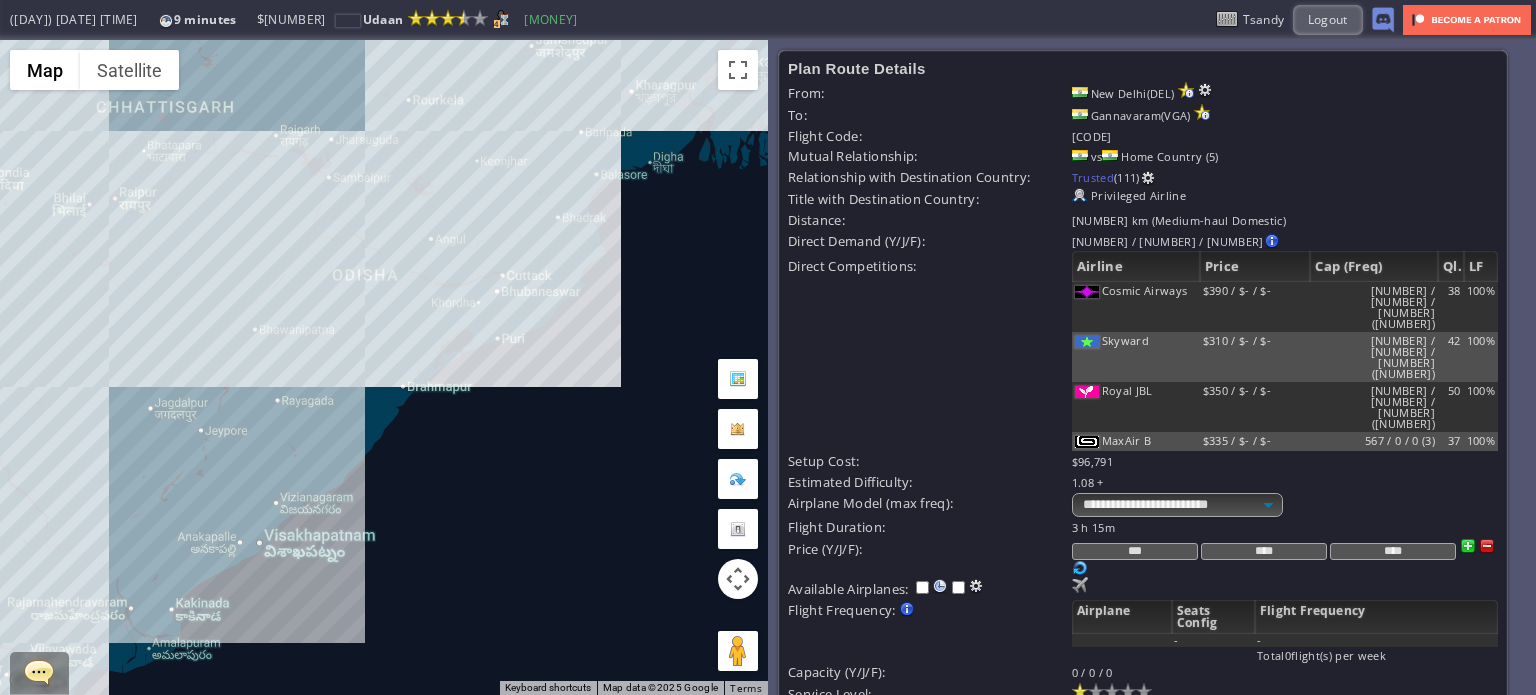 click on "To navigate, press the arrow keys." at bounding box center (384, 367) 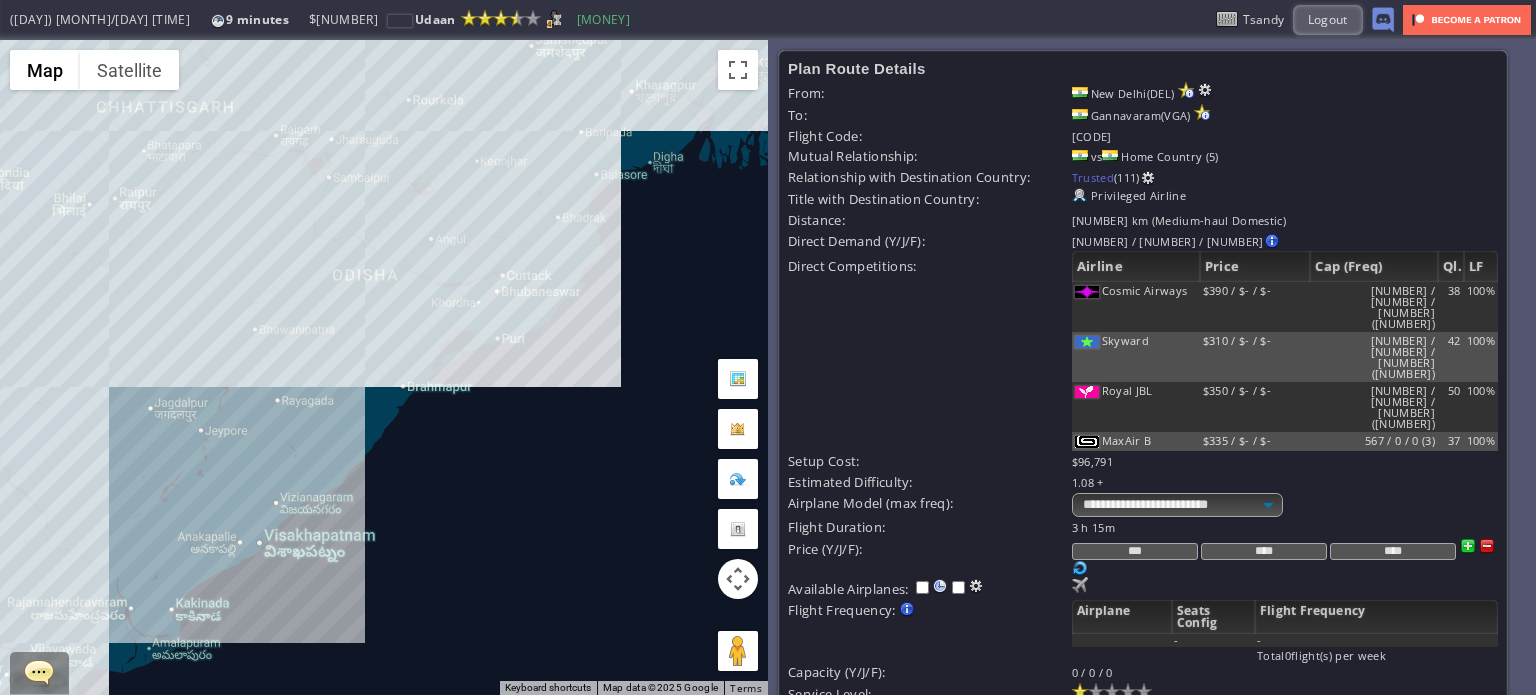 click on "To navigate, press the arrow keys." at bounding box center [384, 367] 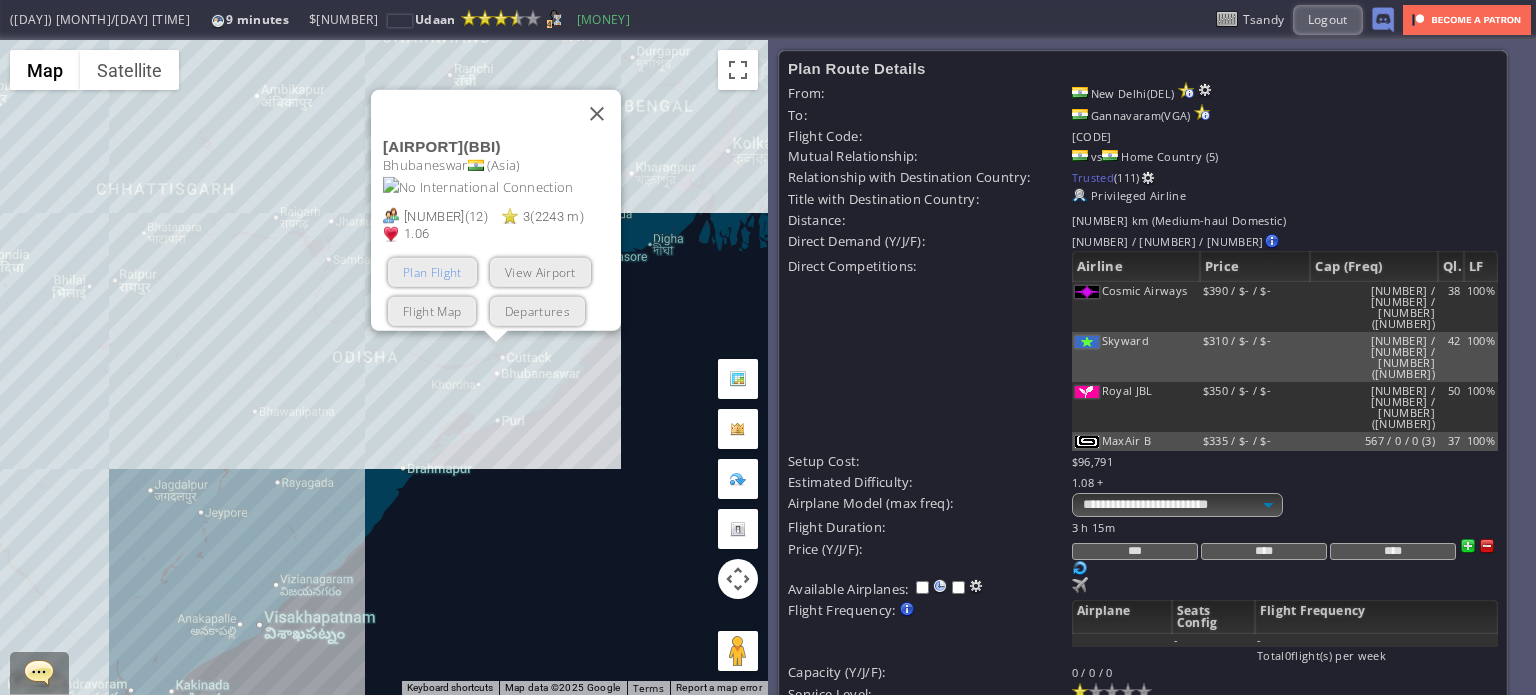 click on "Plan Flight" at bounding box center [432, 271] 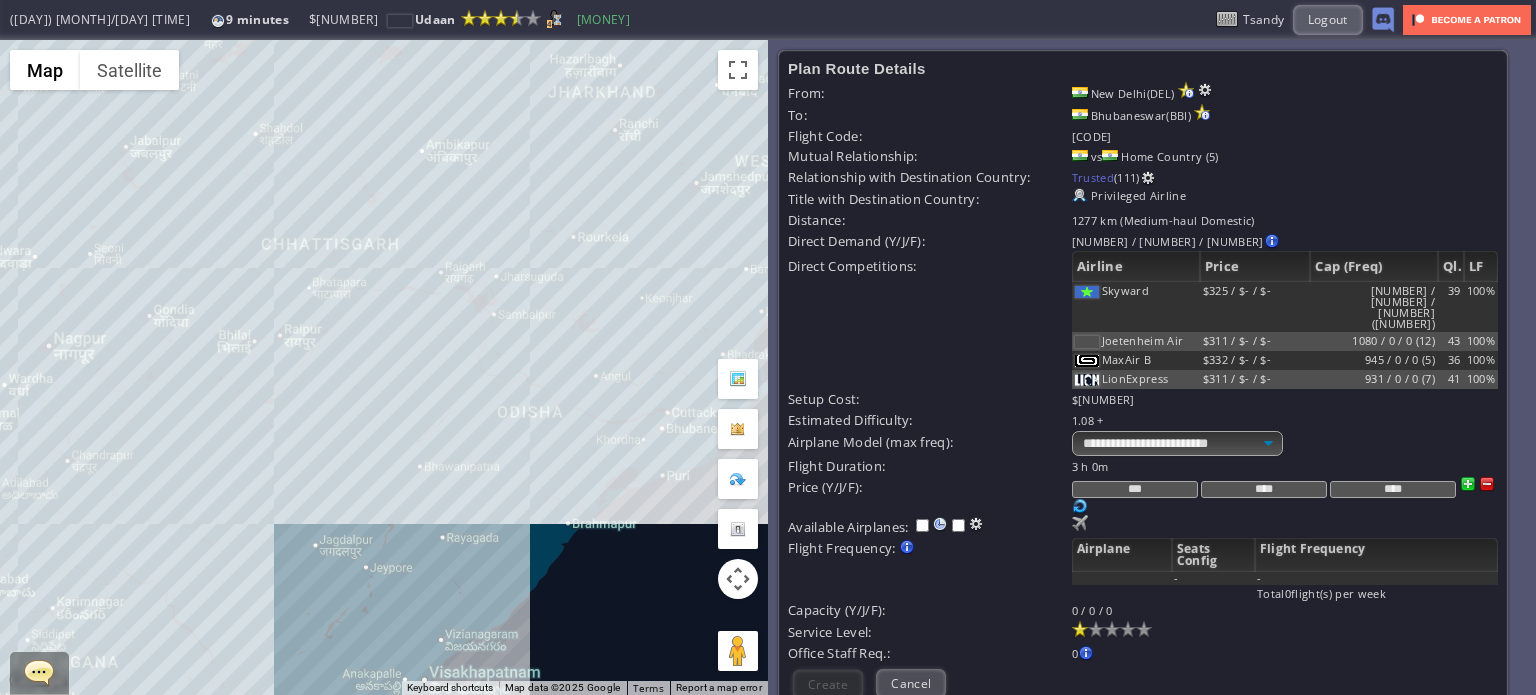 drag, startPoint x: 266, startPoint y: 346, endPoint x: 434, endPoint y: 412, distance: 180.49931 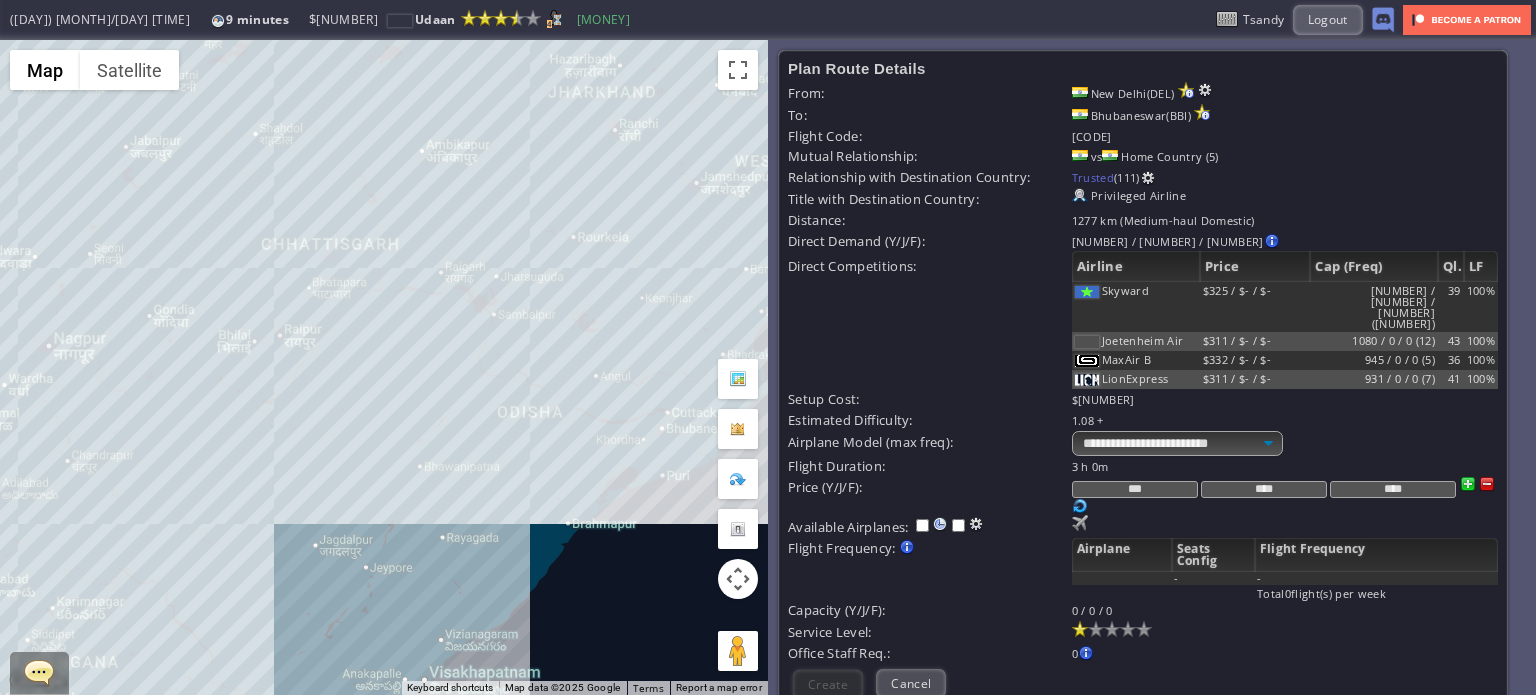 click on "To navigate, press the arrow keys." at bounding box center [384, 367] 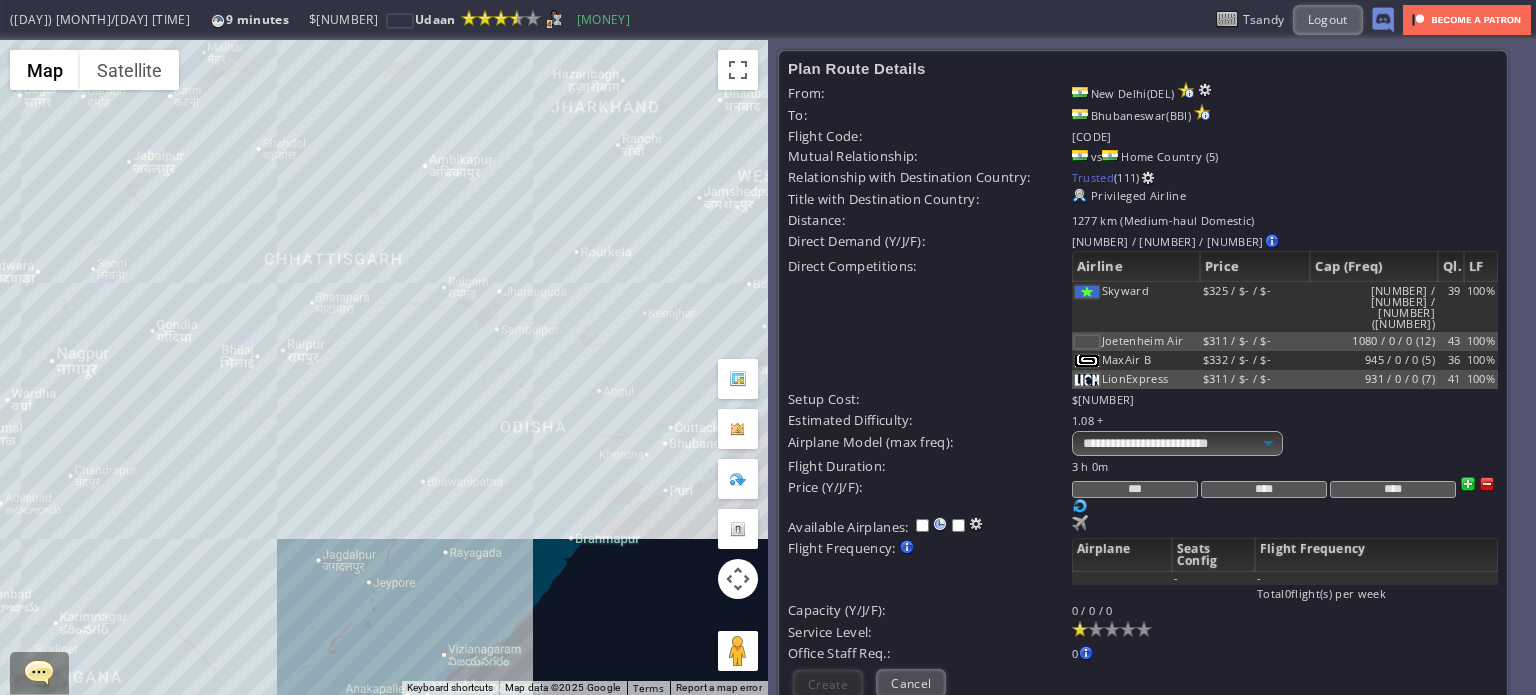 click on "To navigate, press the arrow keys." at bounding box center (384, 367) 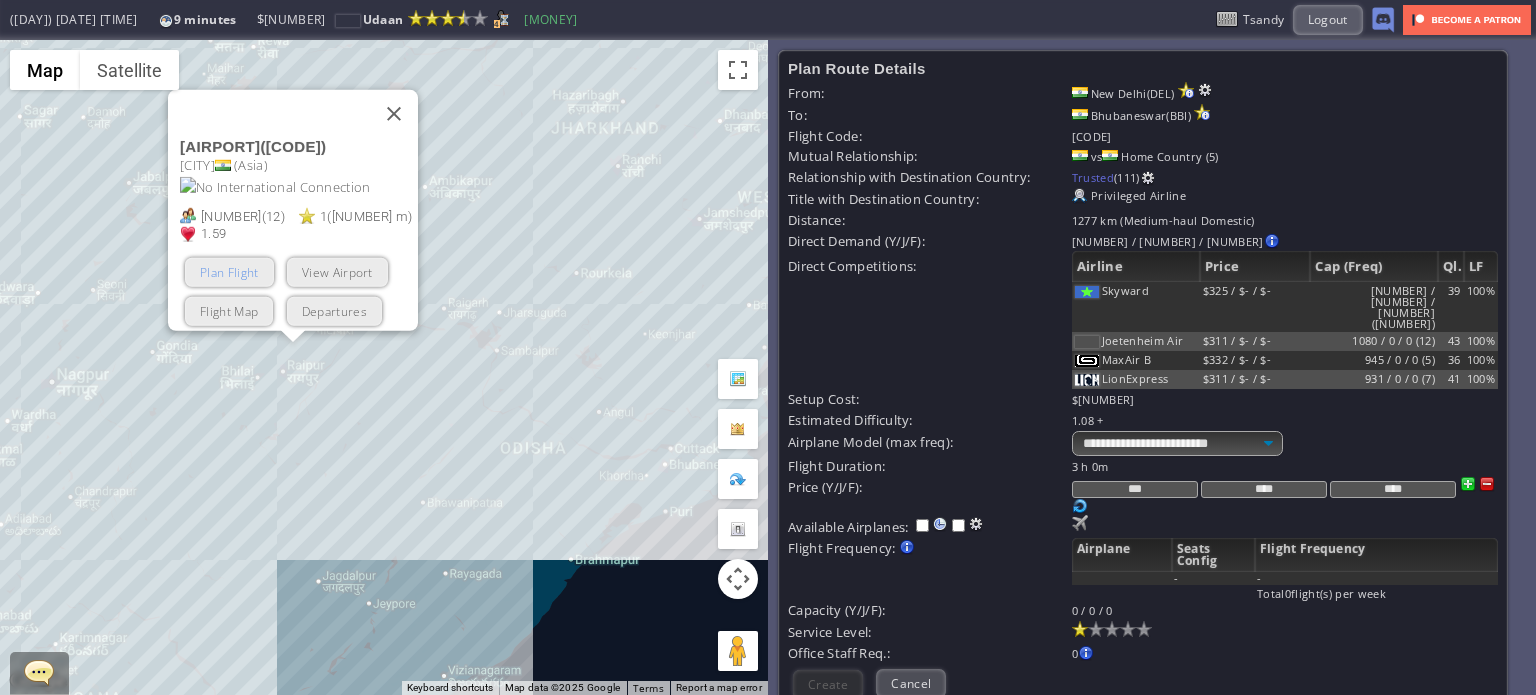 click on "Plan Flight" at bounding box center (229, 271) 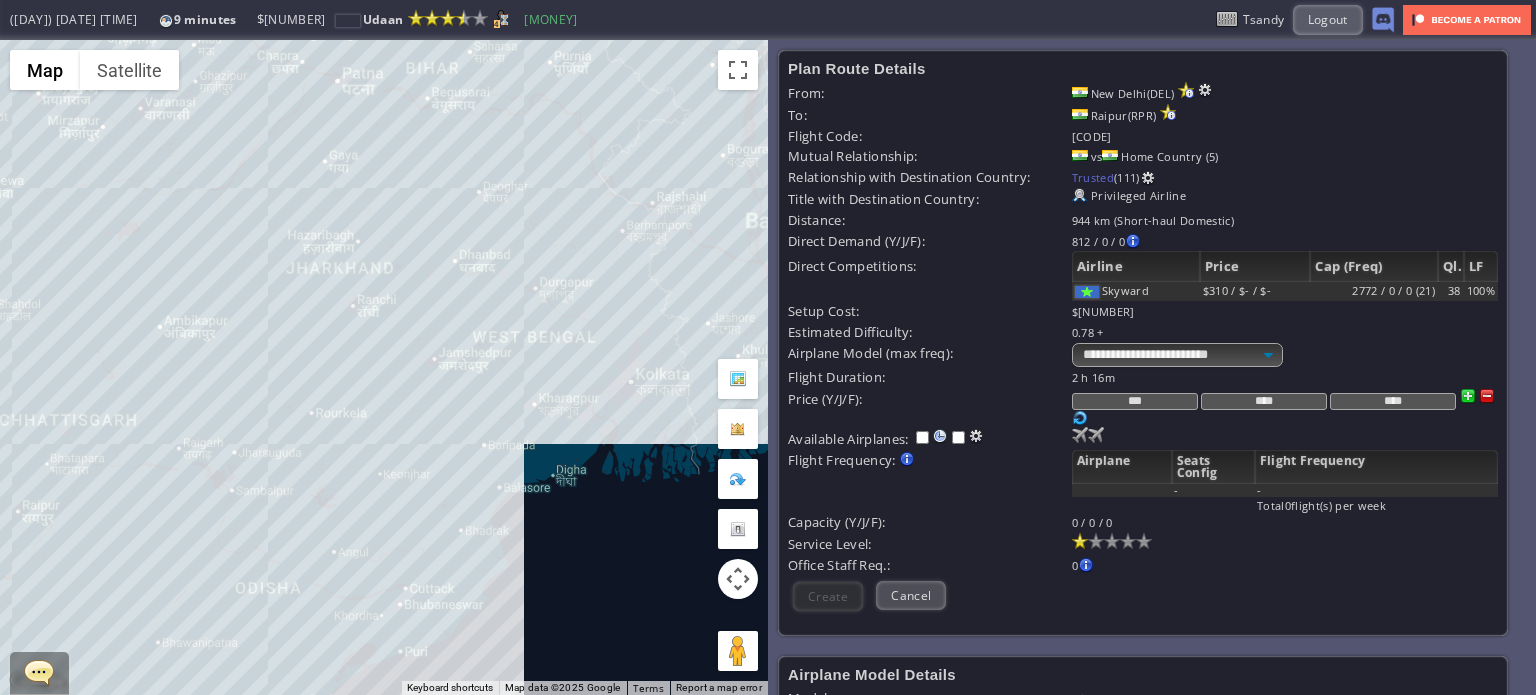 drag, startPoint x: 544, startPoint y: 215, endPoint x: 244, endPoint y: 369, distance: 337.21802 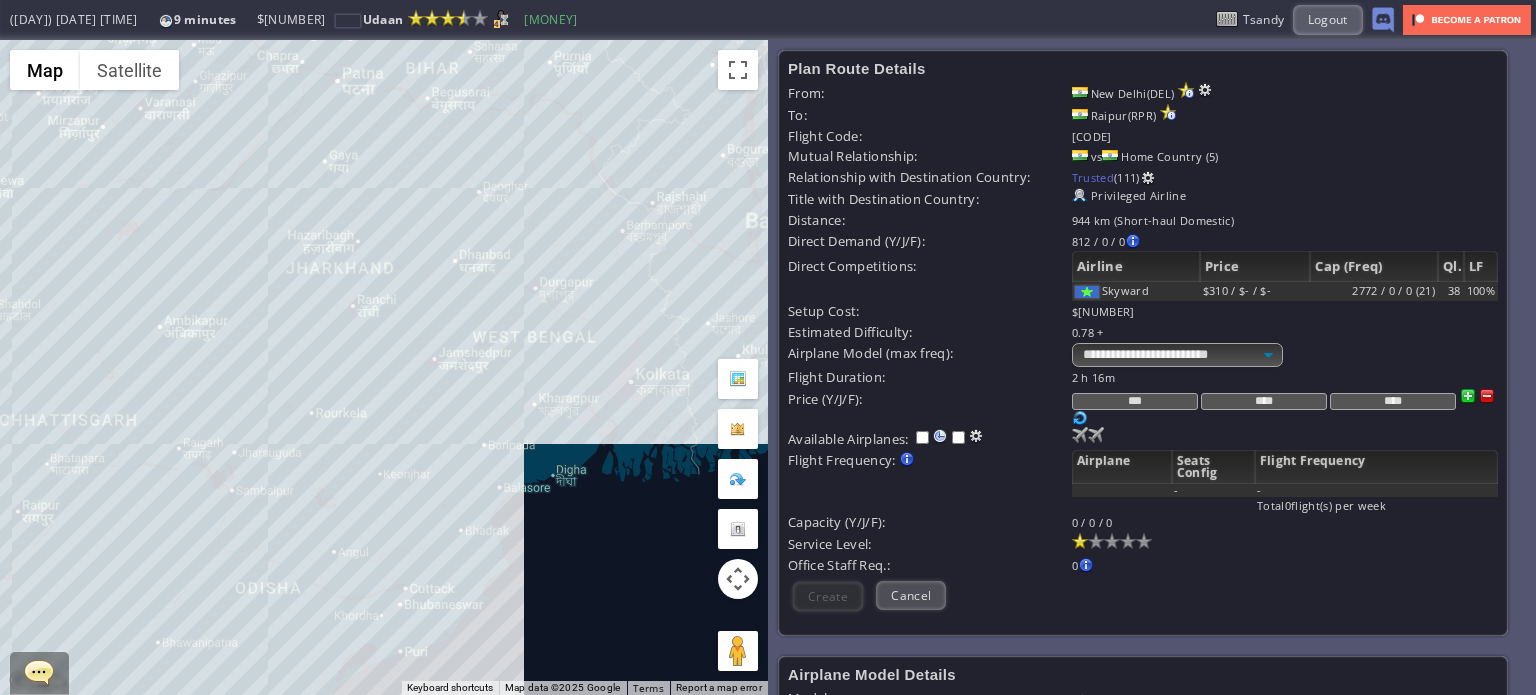 click on "To navigate, press the arrow keys." at bounding box center (384, 367) 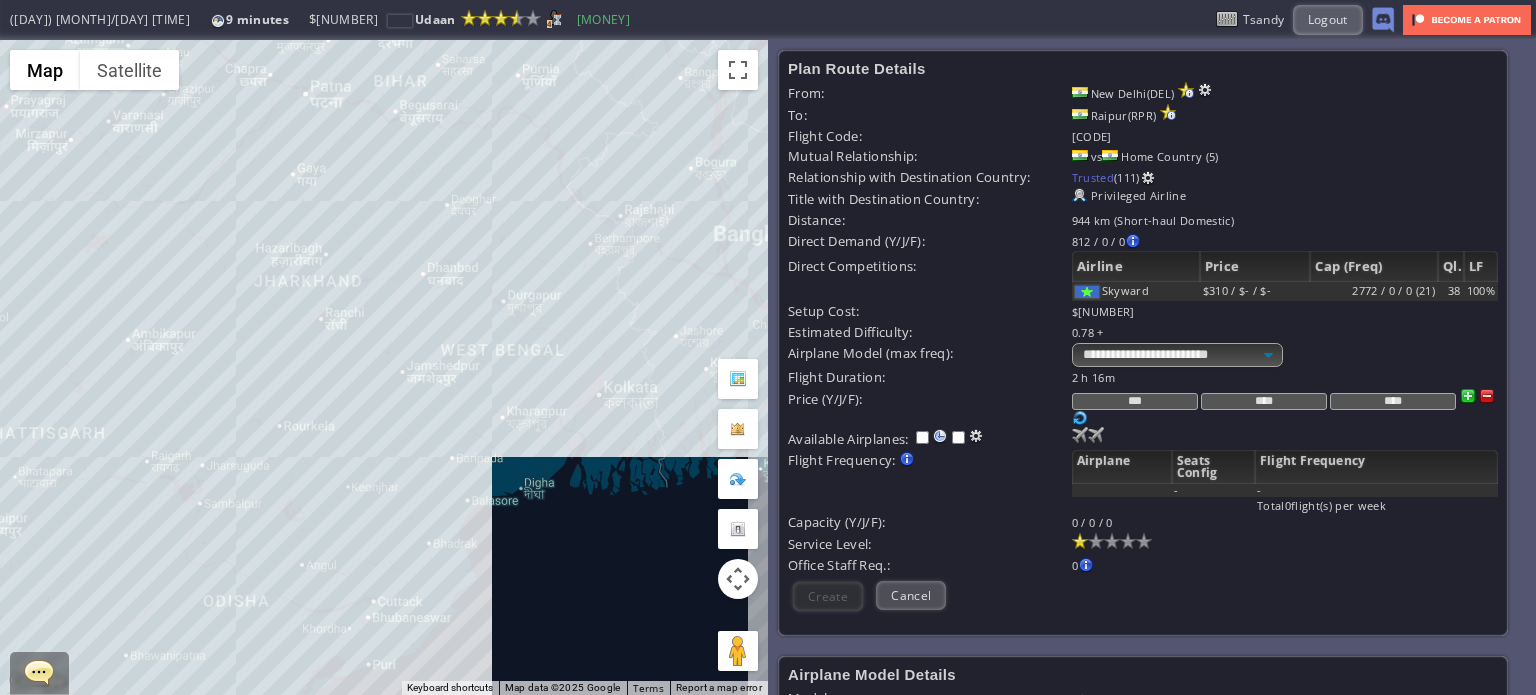 click on "To navigate, press the arrow keys." at bounding box center [384, 367] 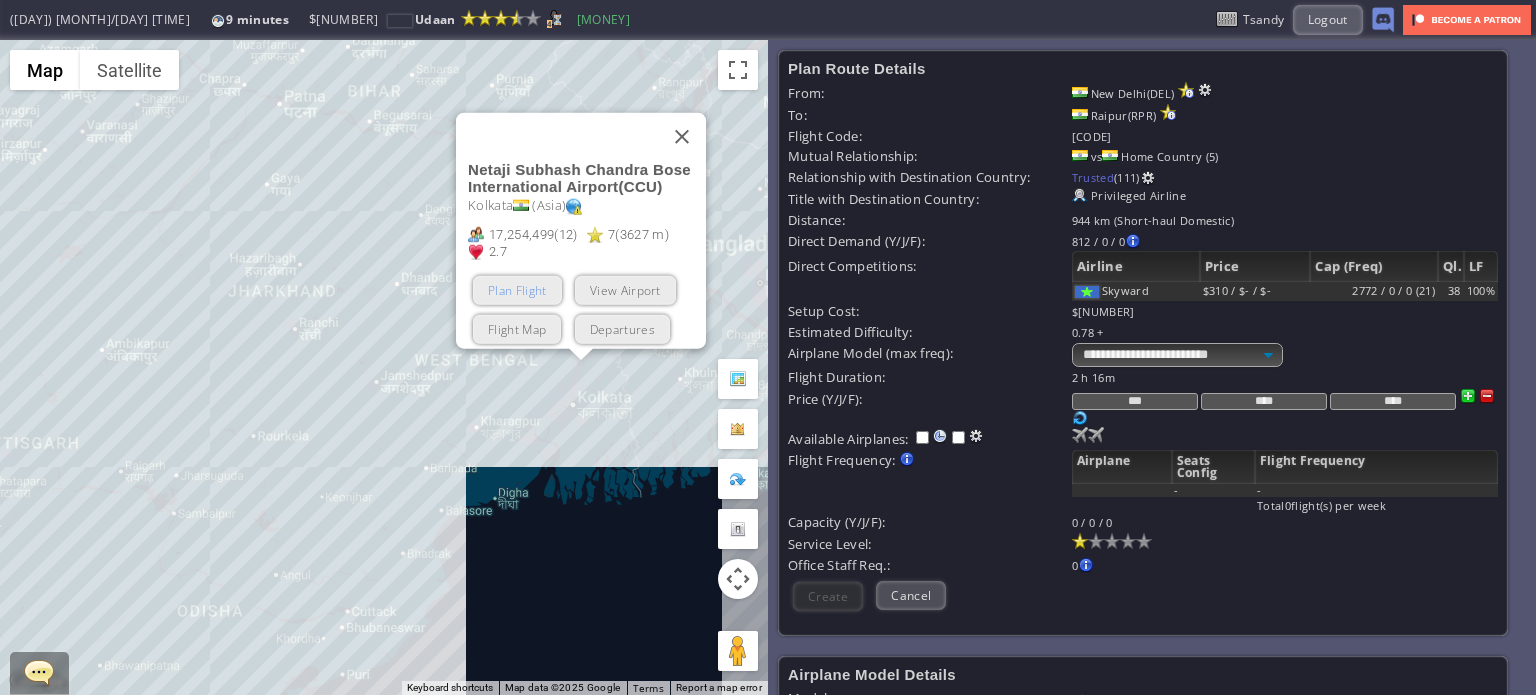 click on "Plan Flight" at bounding box center (517, 289) 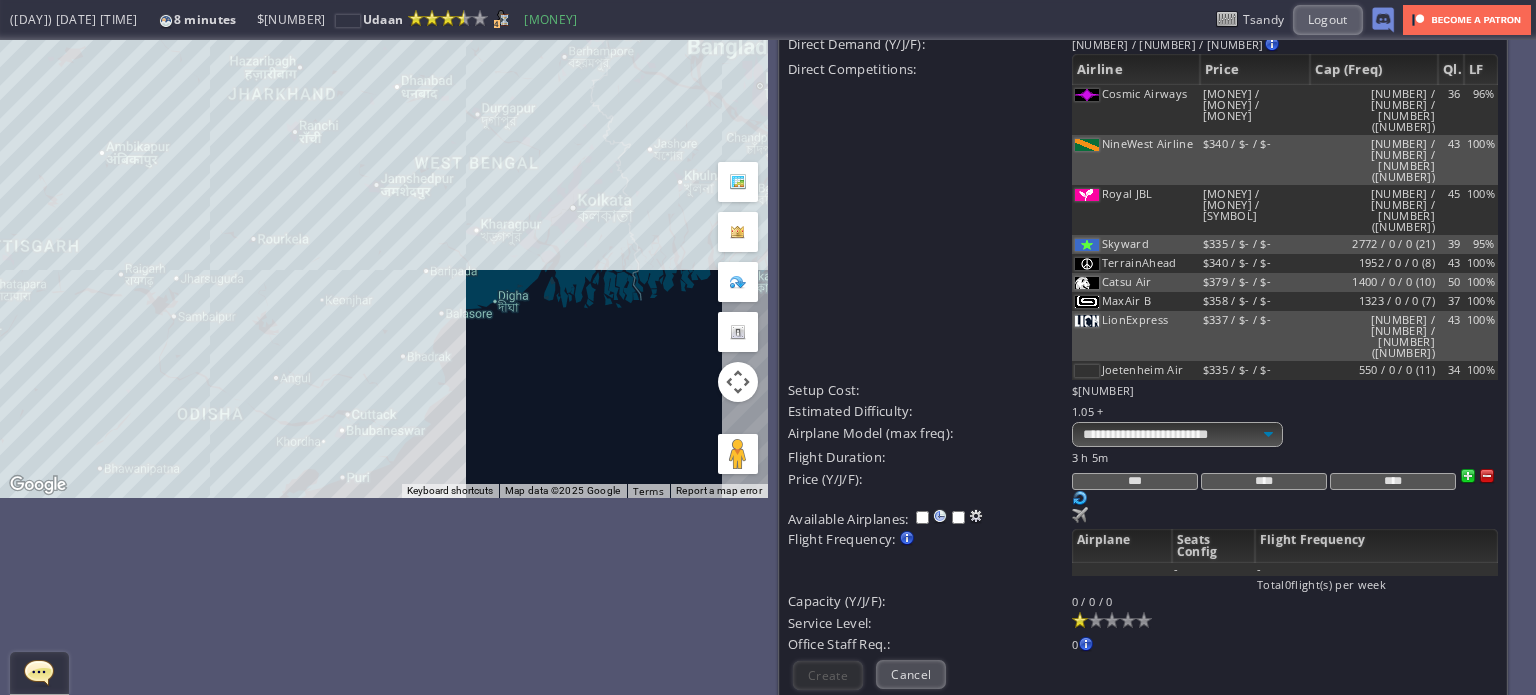 scroll, scrollTop: 200, scrollLeft: 0, axis: vertical 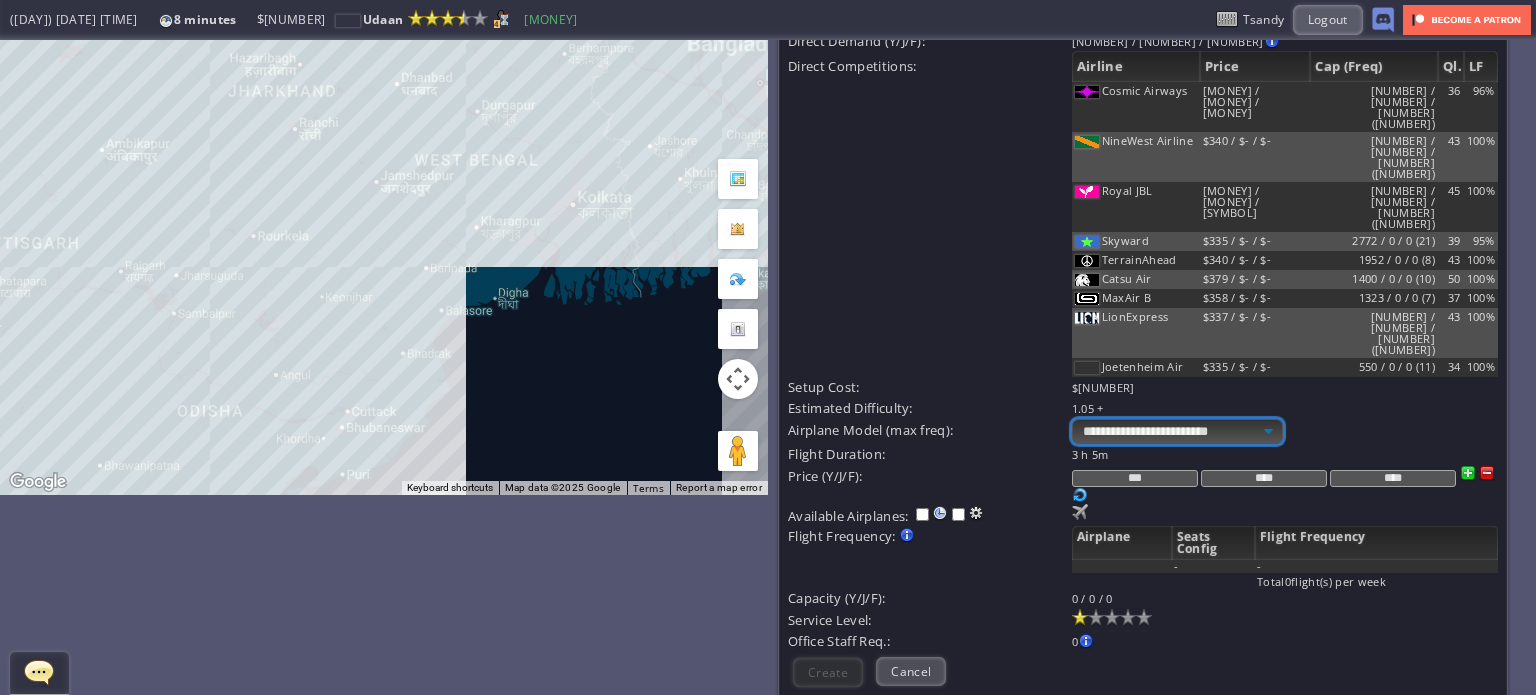 click on "**********" at bounding box center [1177, 431] 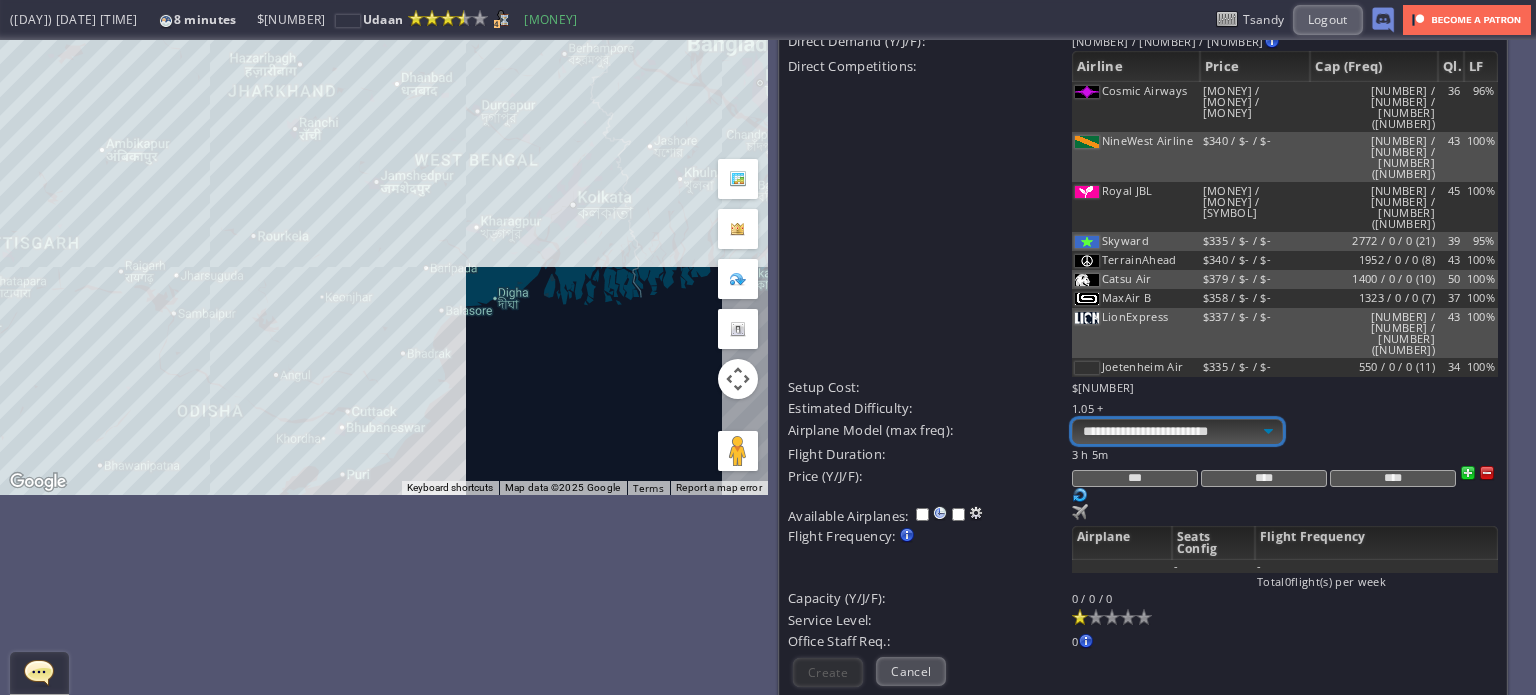 click on "**********" at bounding box center [1177, 431] 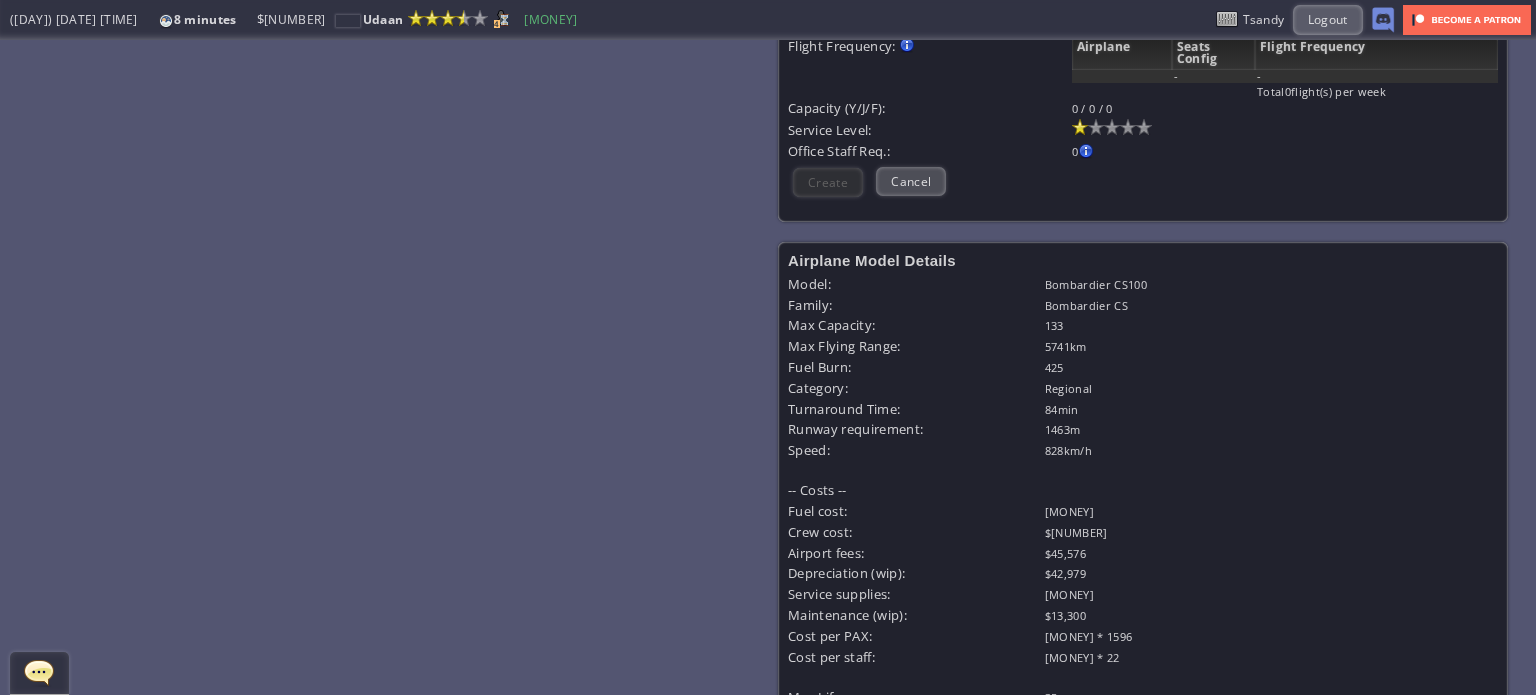 scroll, scrollTop: 200, scrollLeft: 0, axis: vertical 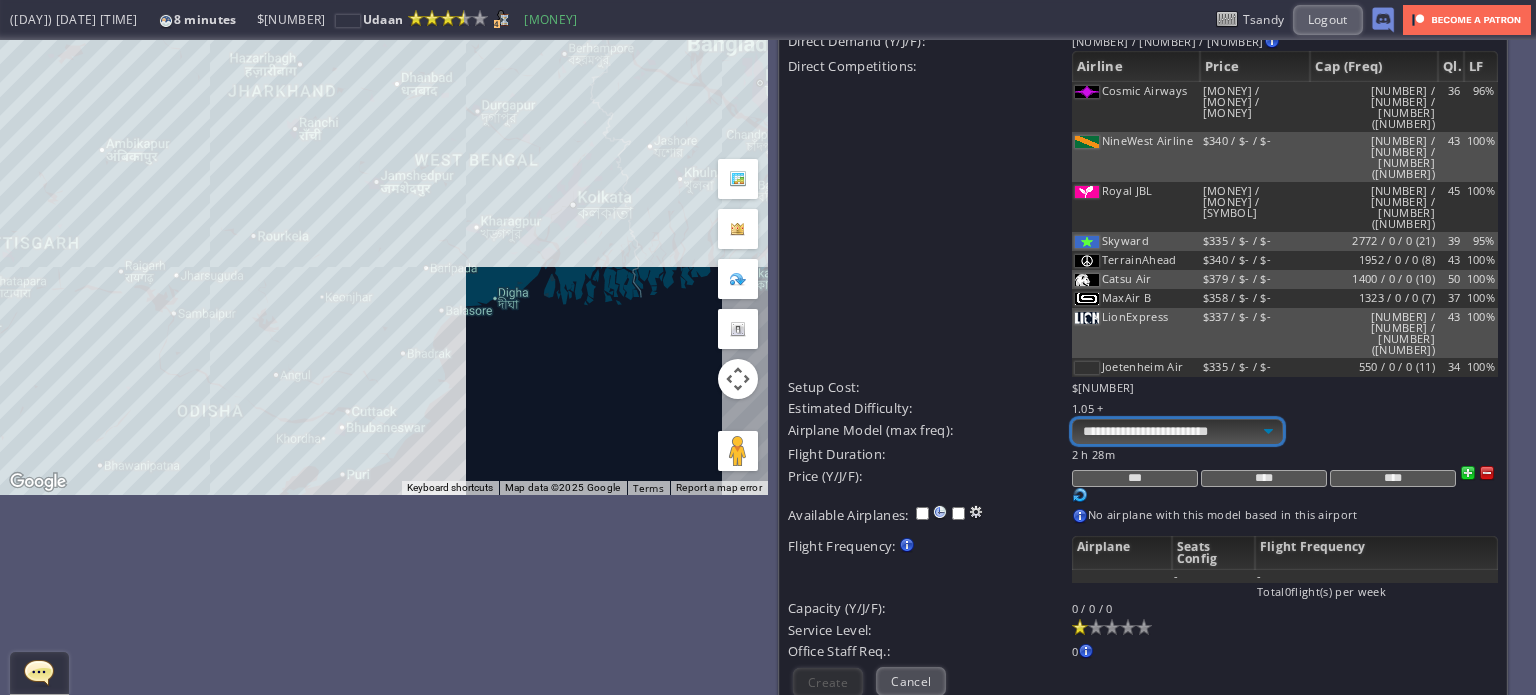 click on "**********" at bounding box center [1177, 431] 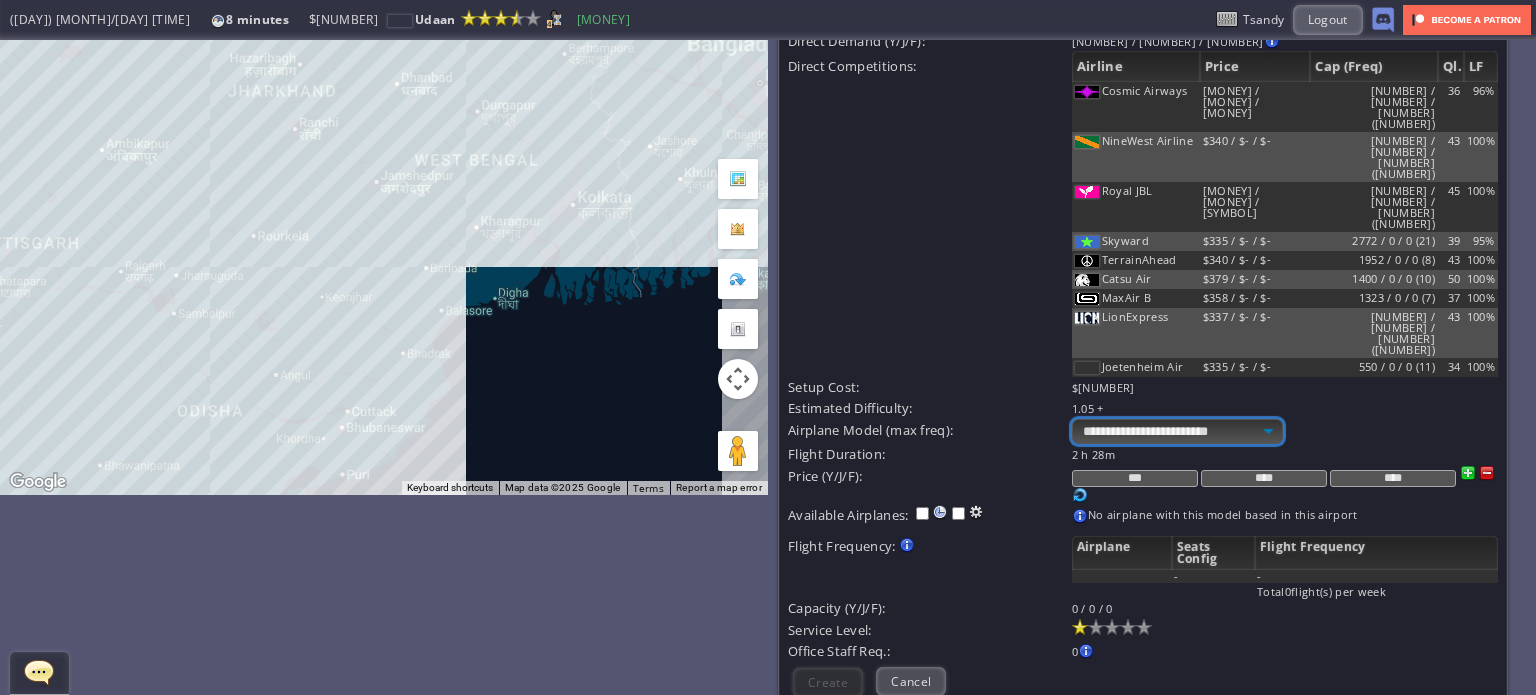 select on "**" 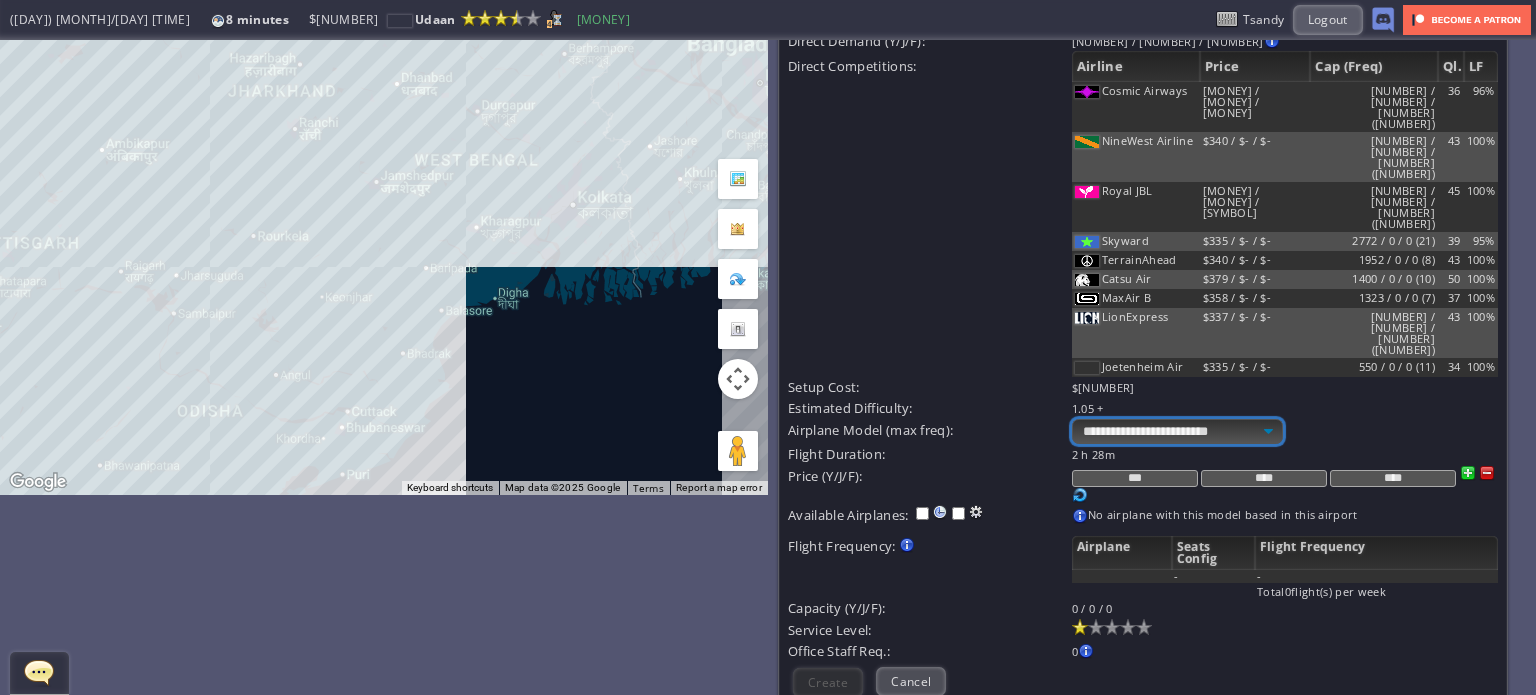 click on "**********" at bounding box center [1177, 431] 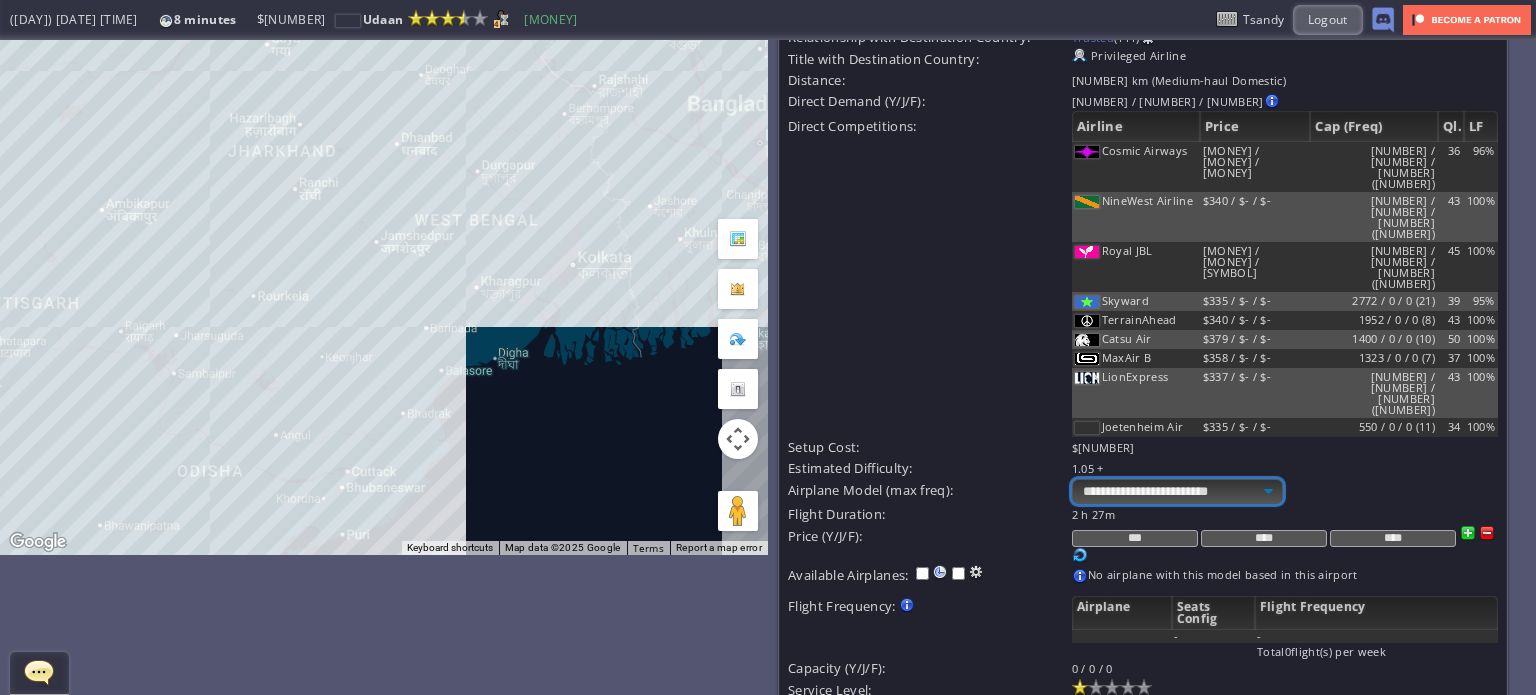 scroll, scrollTop: 400, scrollLeft: 0, axis: vertical 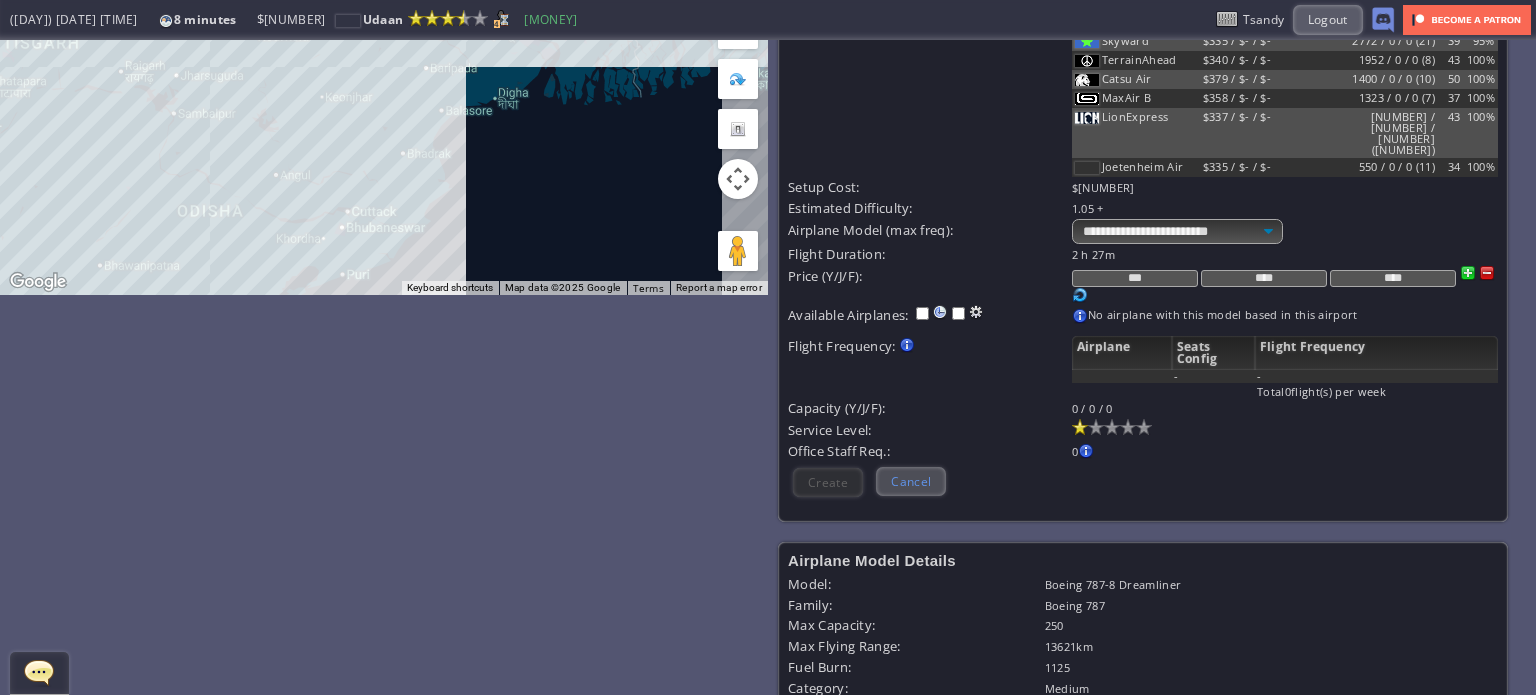 click on "Cancel" at bounding box center [911, 481] 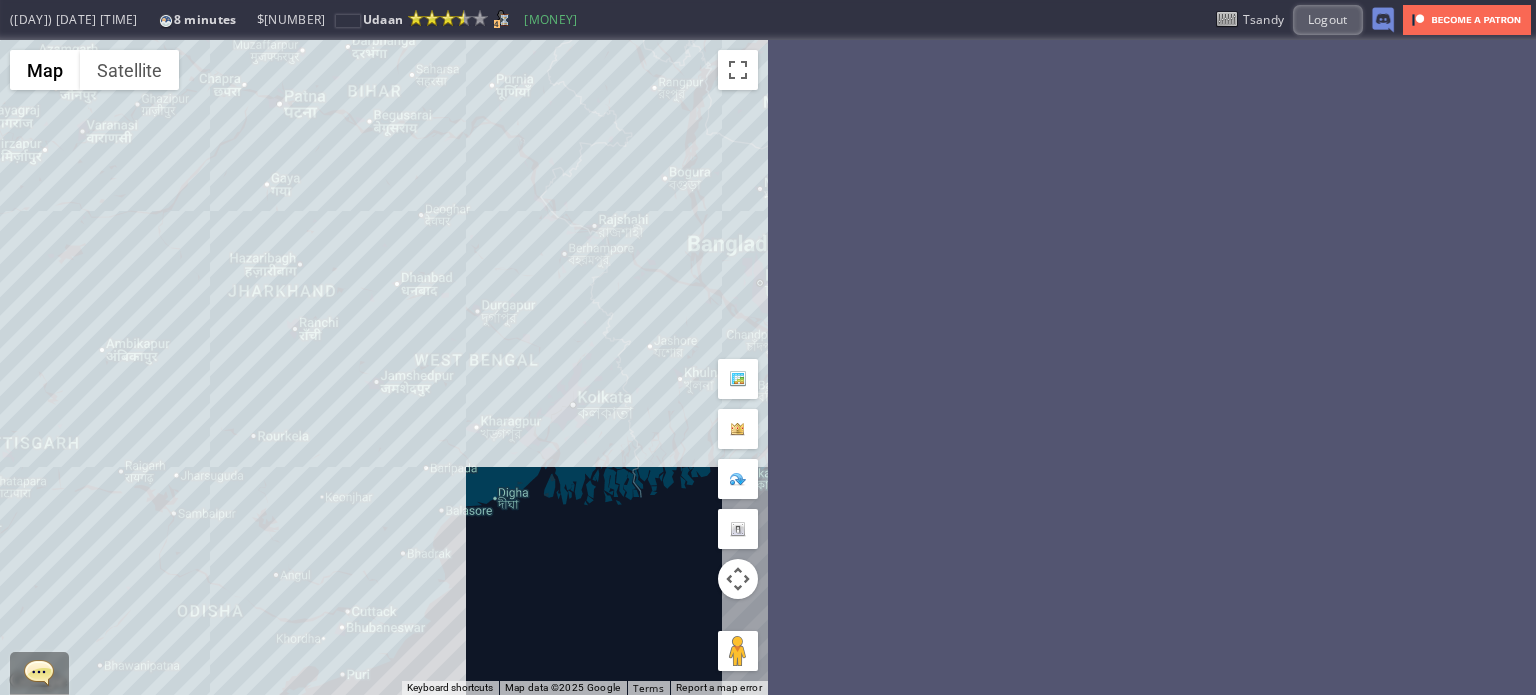 scroll, scrollTop: 0, scrollLeft: 0, axis: both 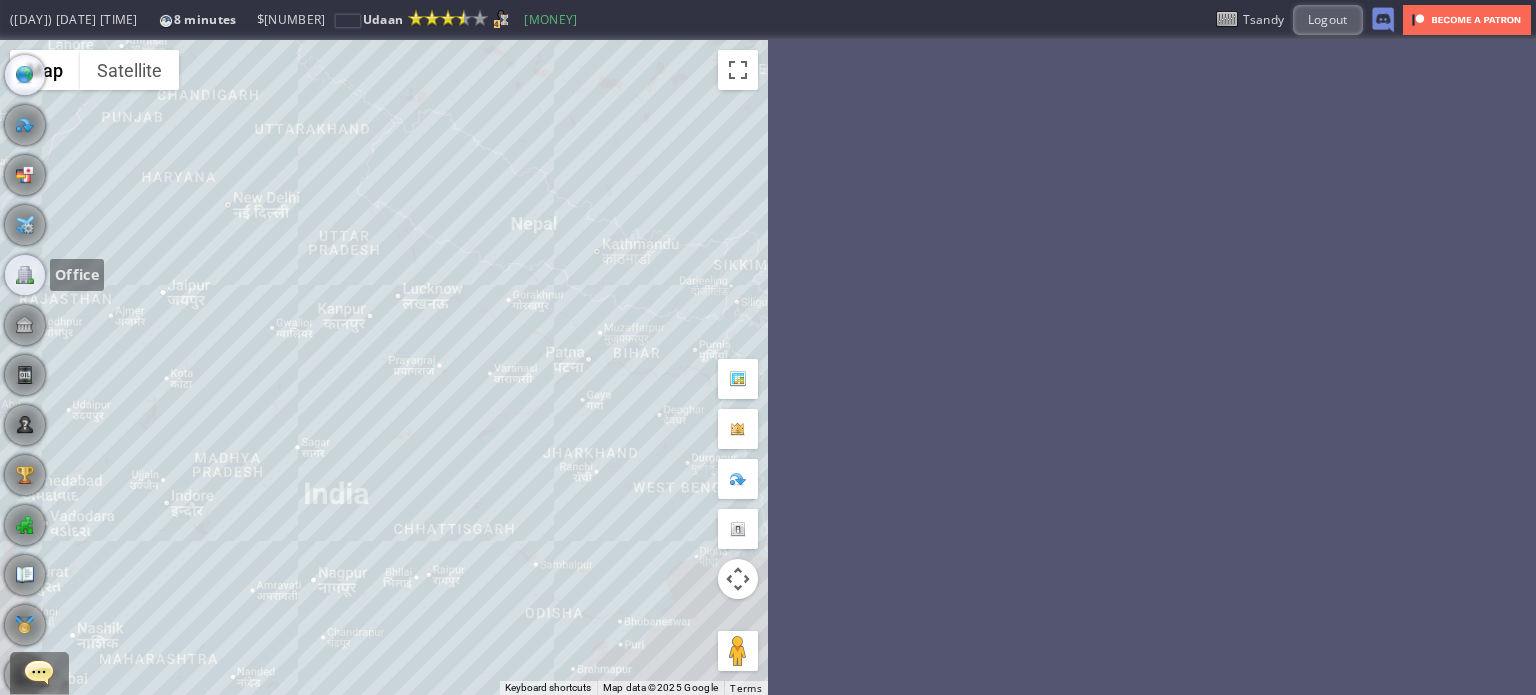 click at bounding box center (25, 275) 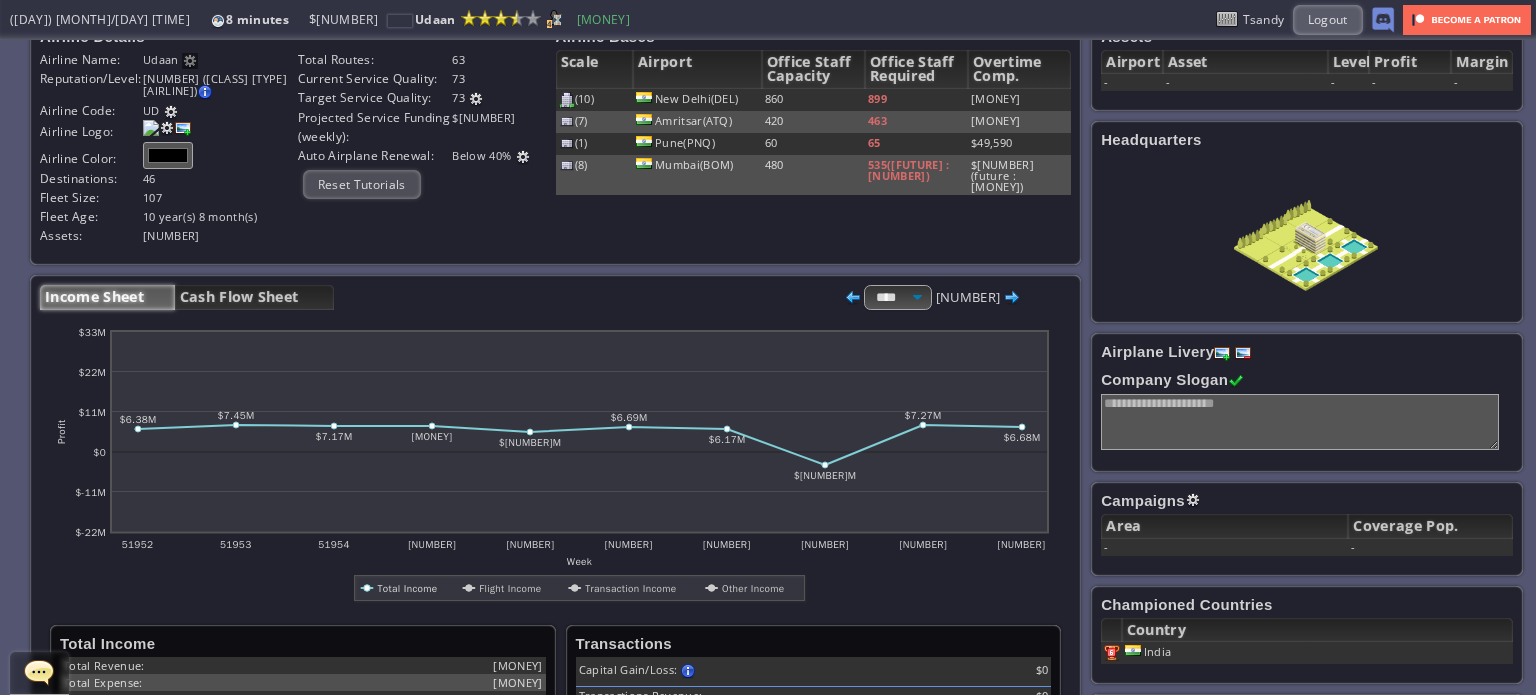 scroll, scrollTop: 200, scrollLeft: 0, axis: vertical 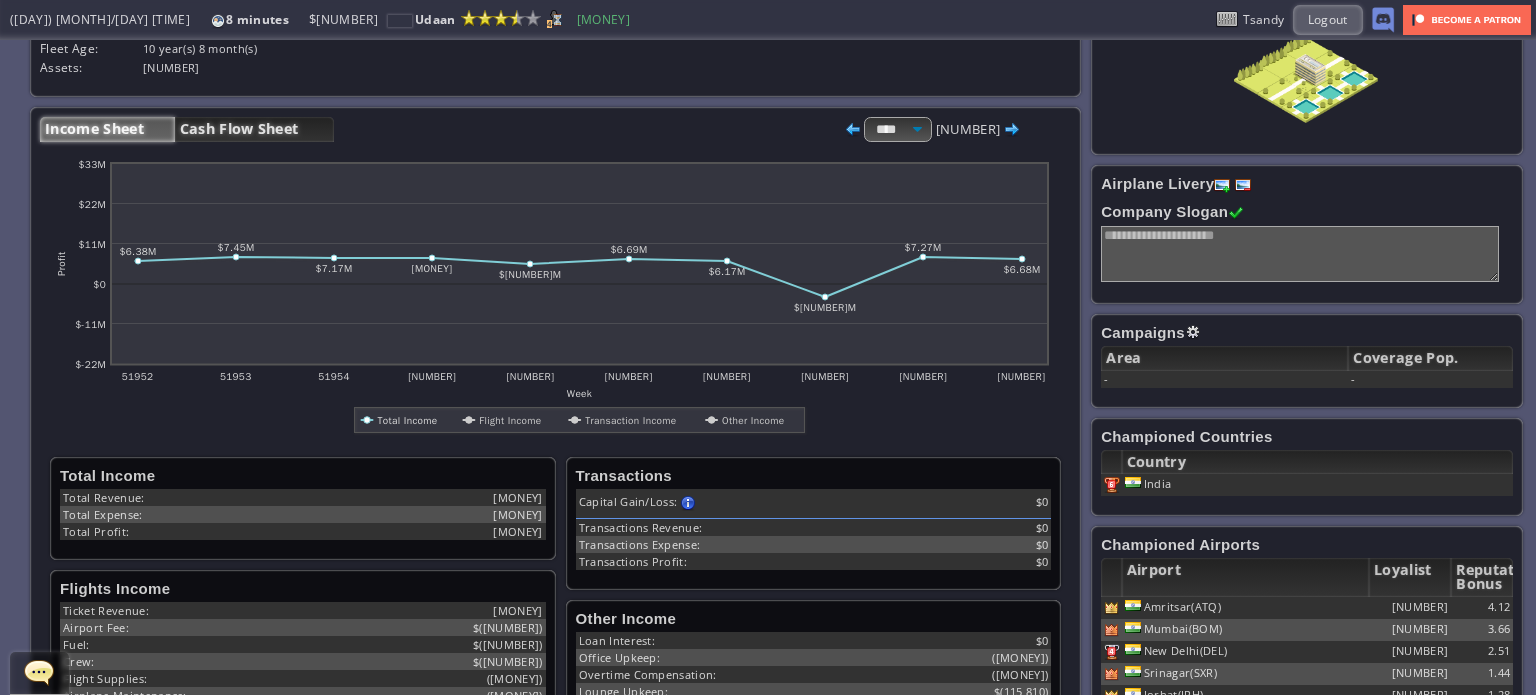click on "Cash Flow Sheet" at bounding box center (254, 129) 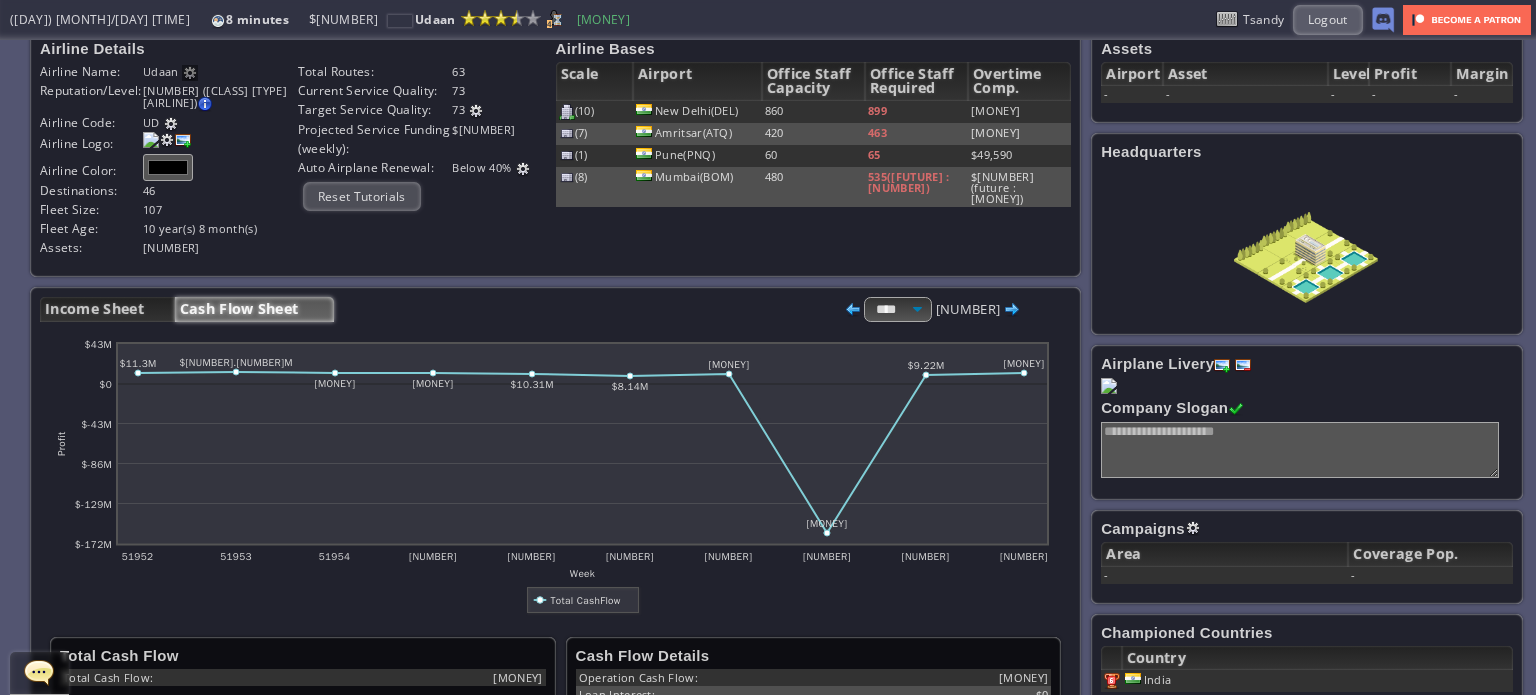 scroll, scrollTop: 0, scrollLeft: 0, axis: both 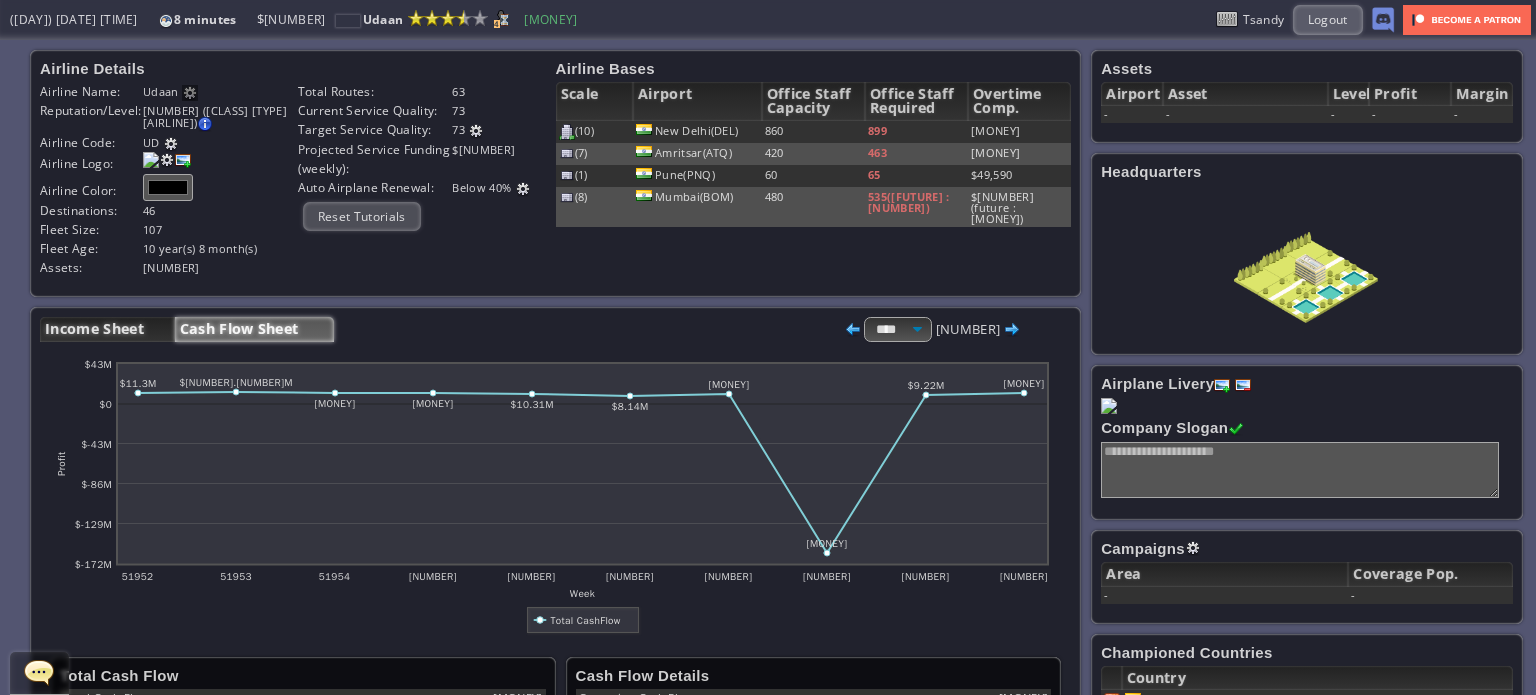 click on "Income Sheet" at bounding box center (107, 329) 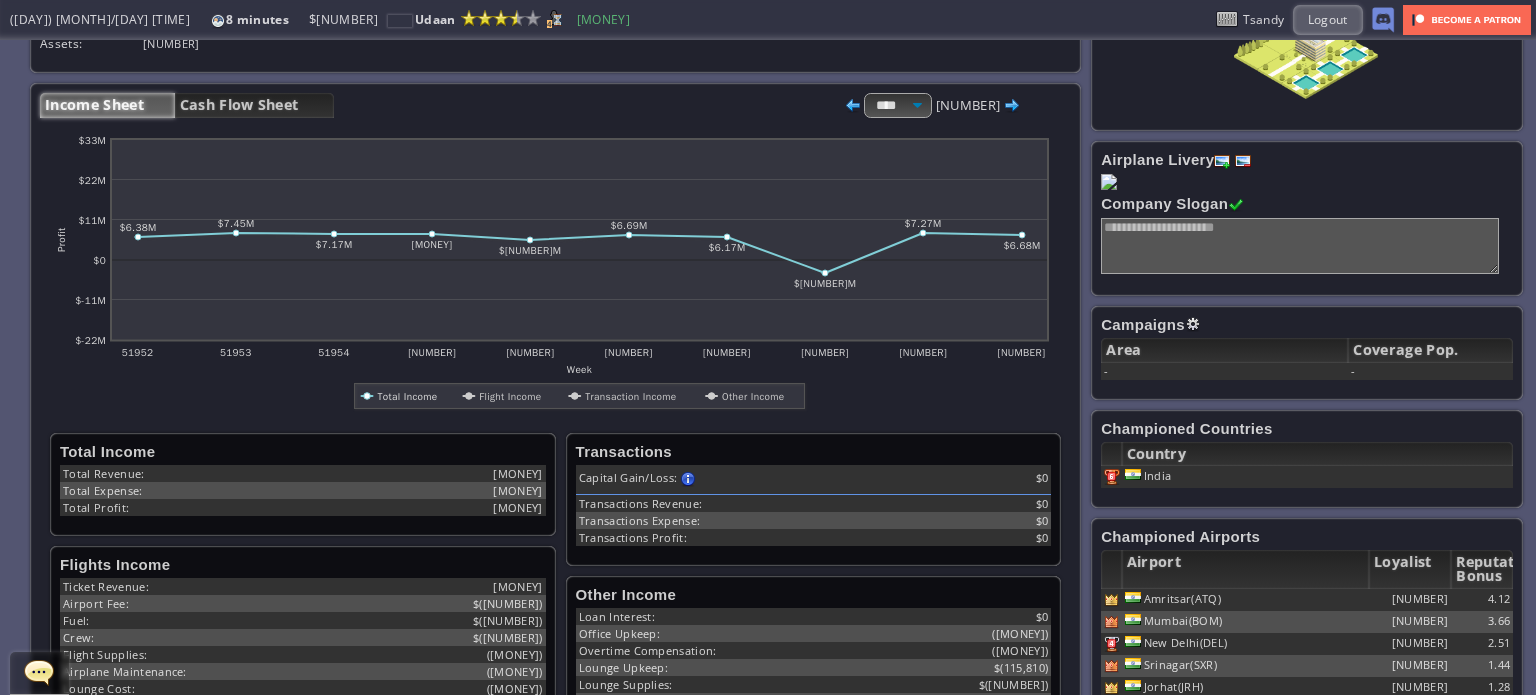 scroll, scrollTop: 200, scrollLeft: 0, axis: vertical 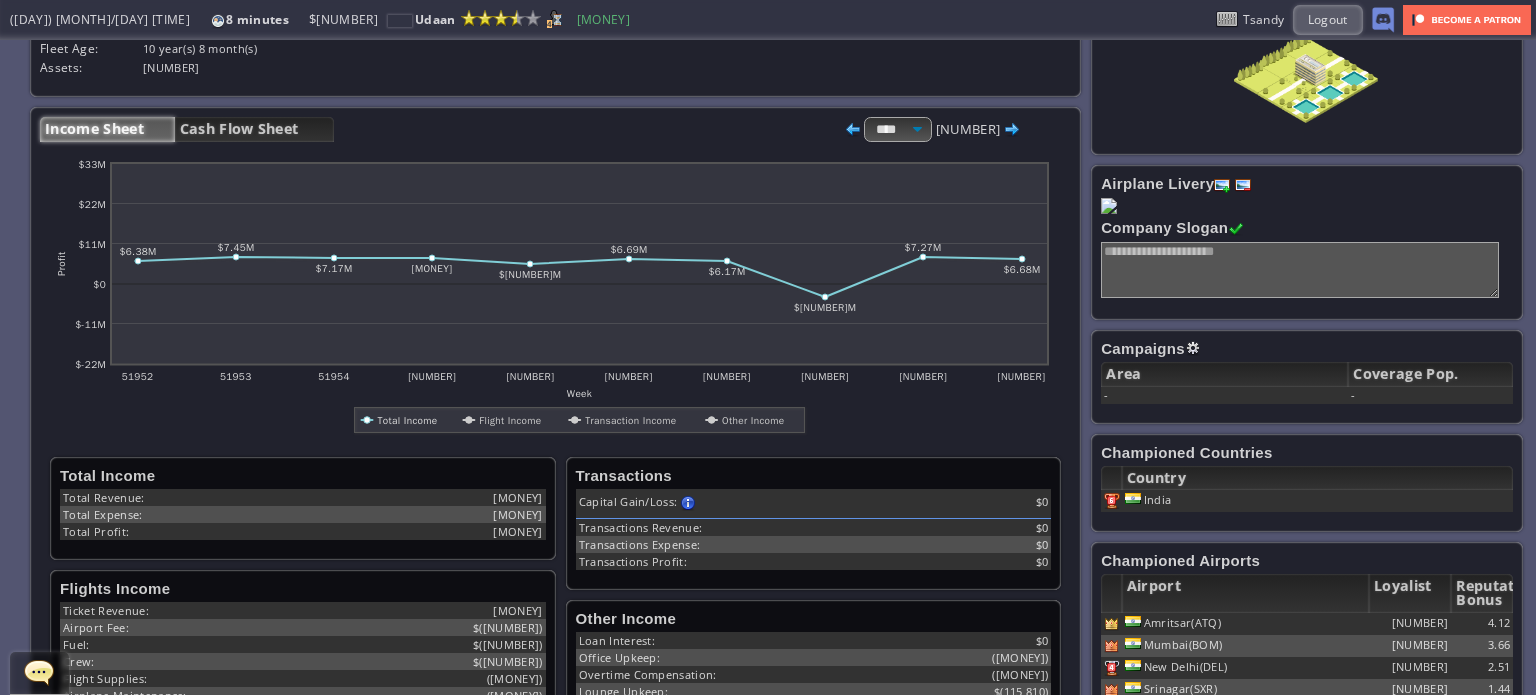 click at bounding box center (853, 130) 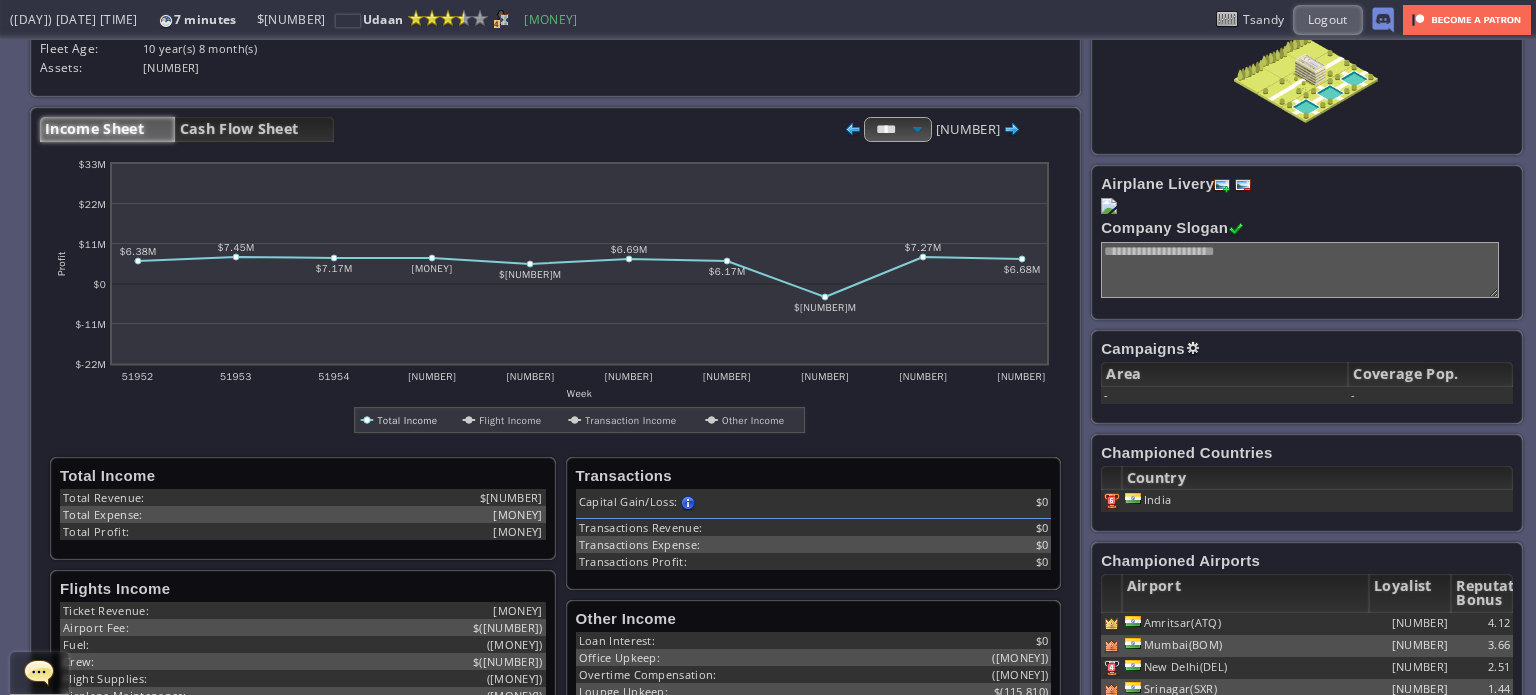 click at bounding box center (853, 130) 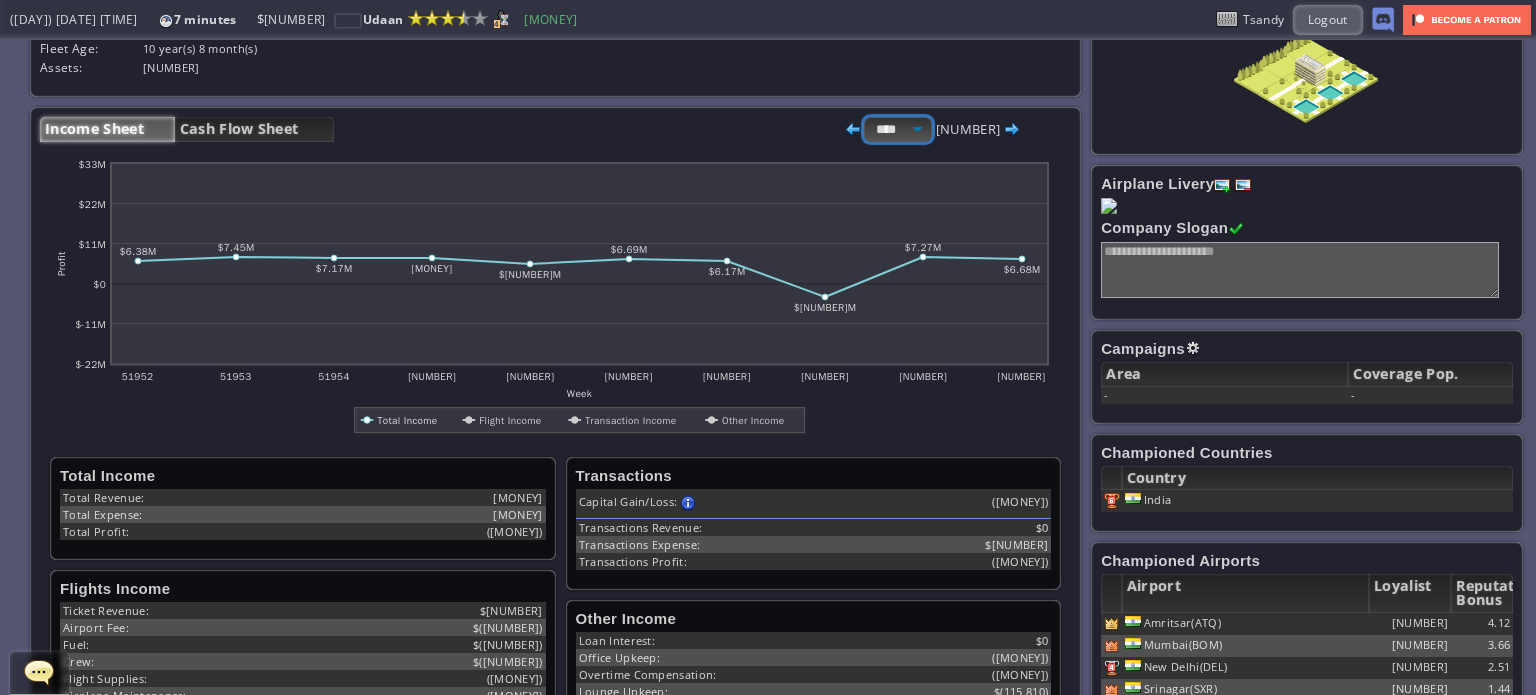 click on "****
*****
****" at bounding box center (898, 129) 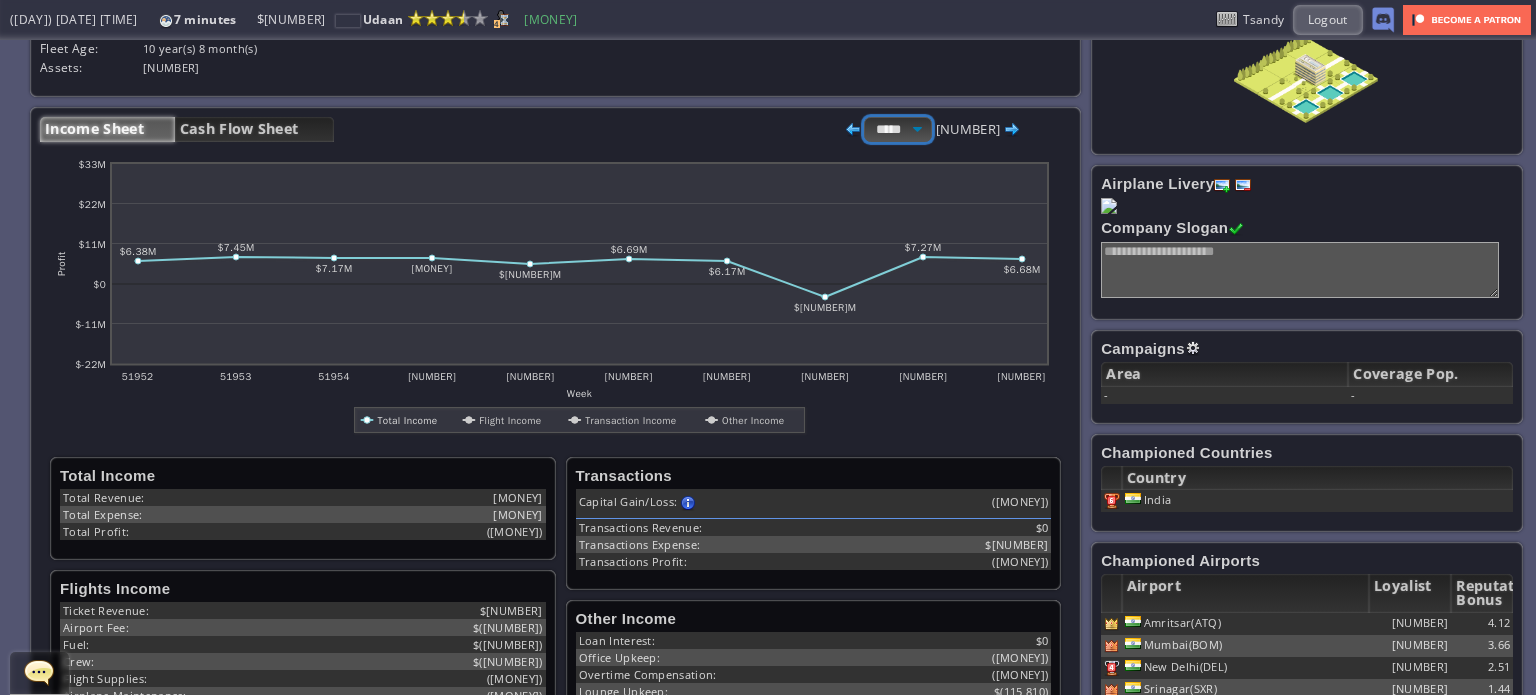 click on "****
*****
****" at bounding box center [898, 129] 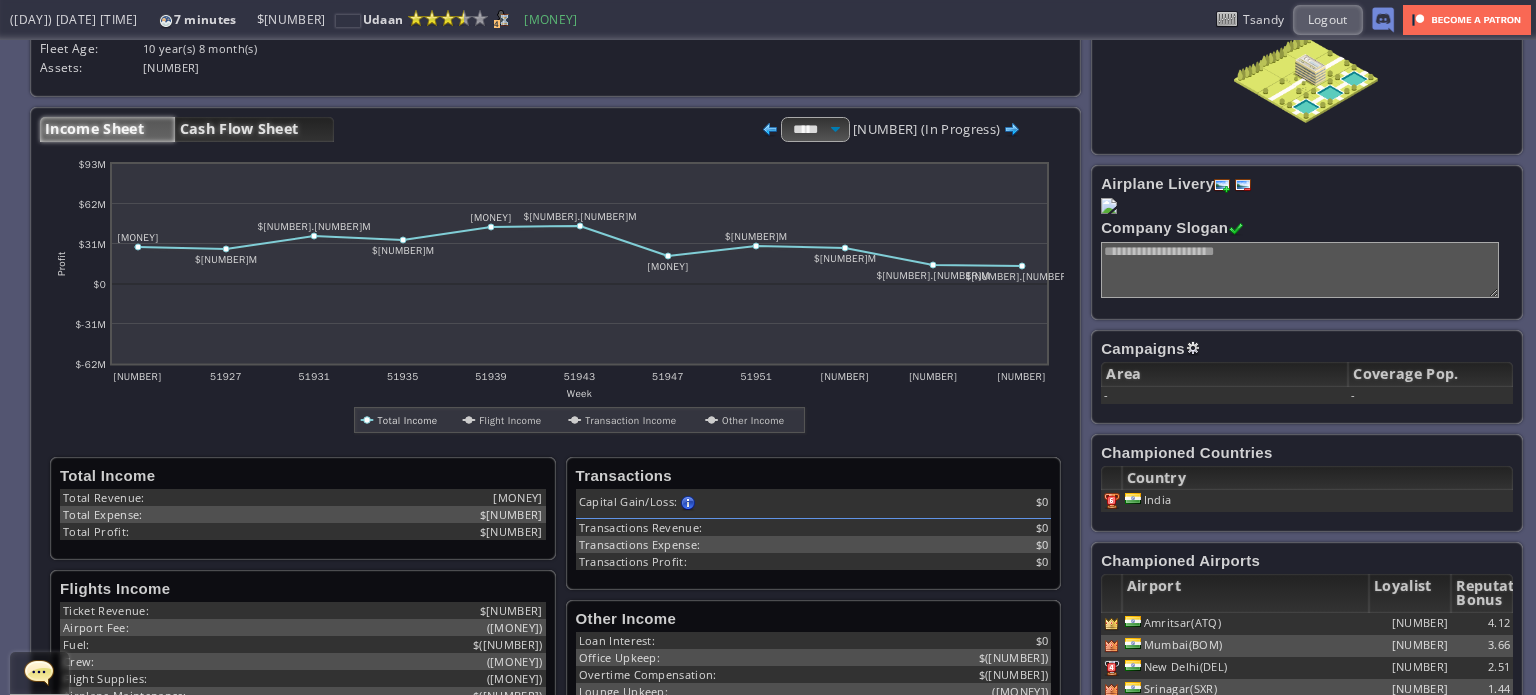 click on "Cash Flow Sheet" at bounding box center (254, 129) 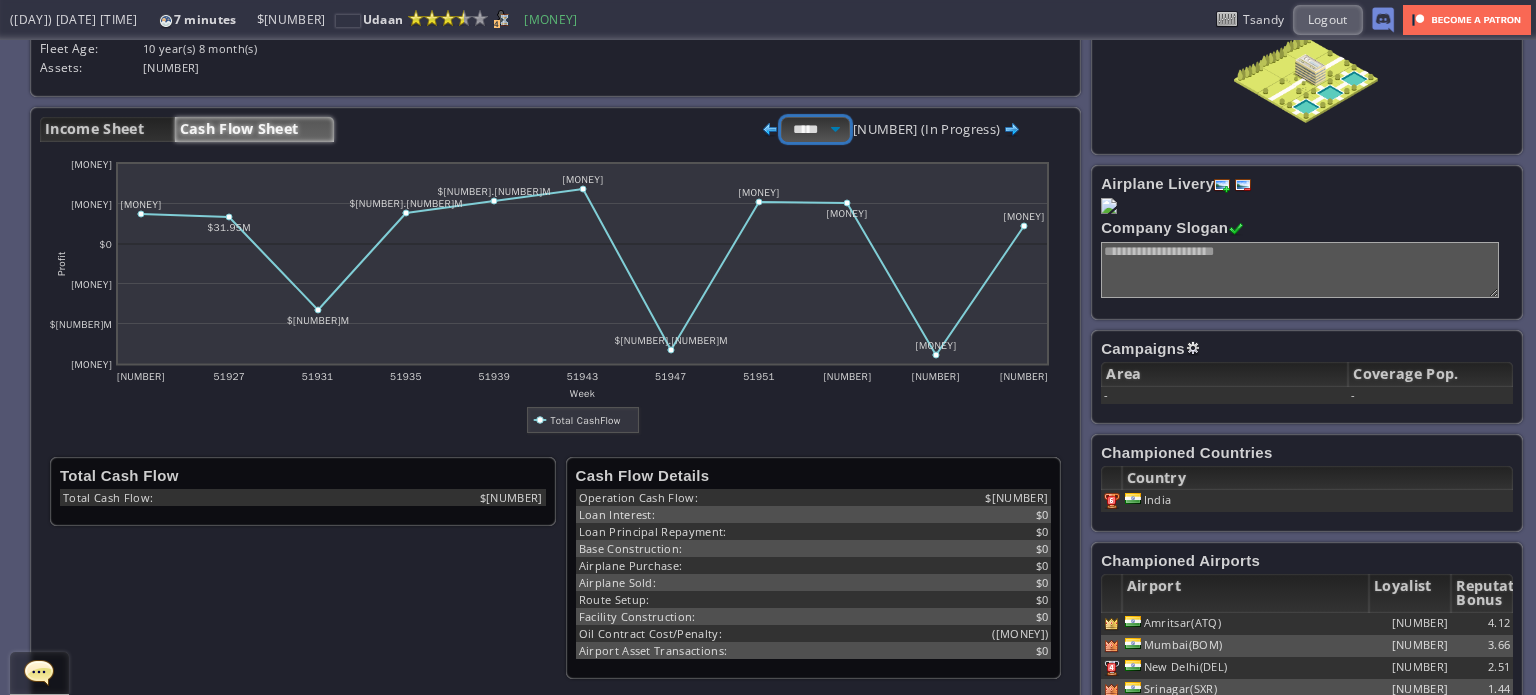 click on "****
*****
****" at bounding box center (815, 129) 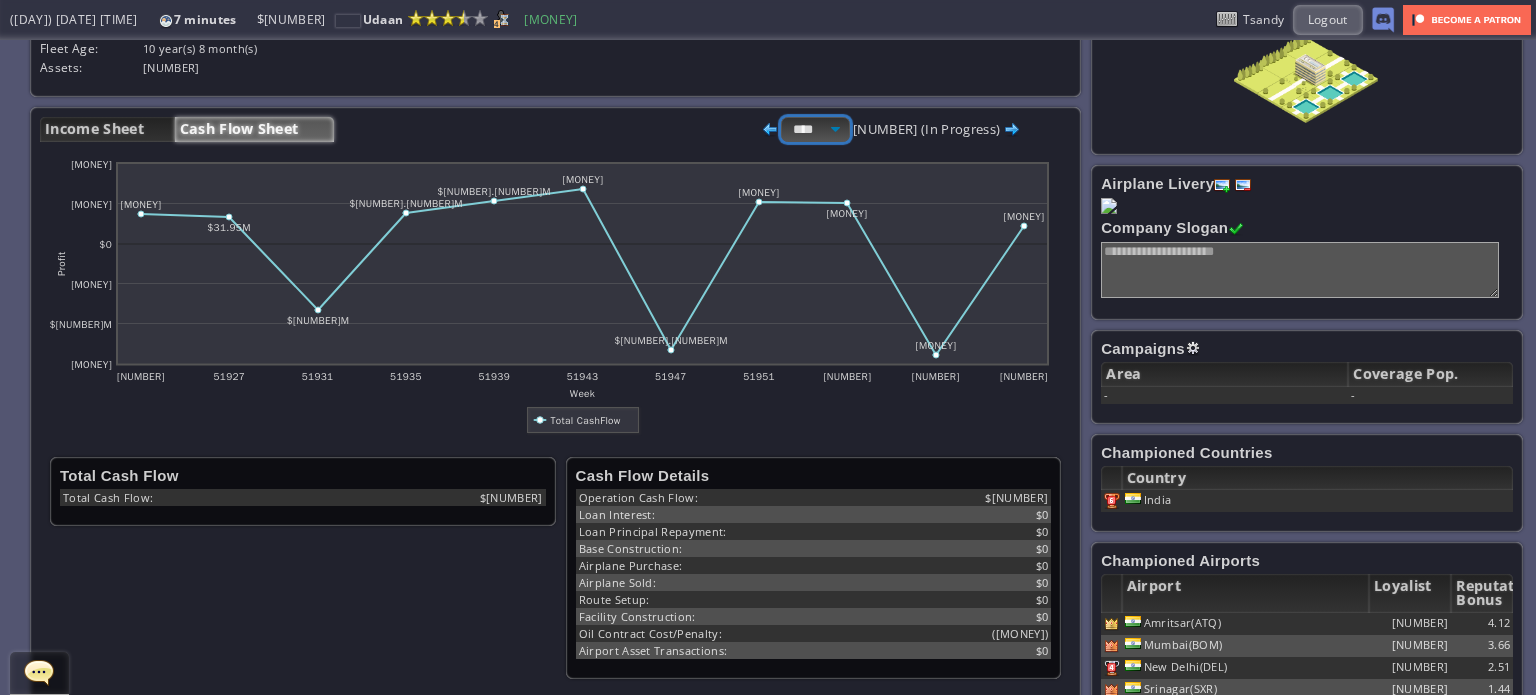 click on "****
*****
****" at bounding box center [815, 129] 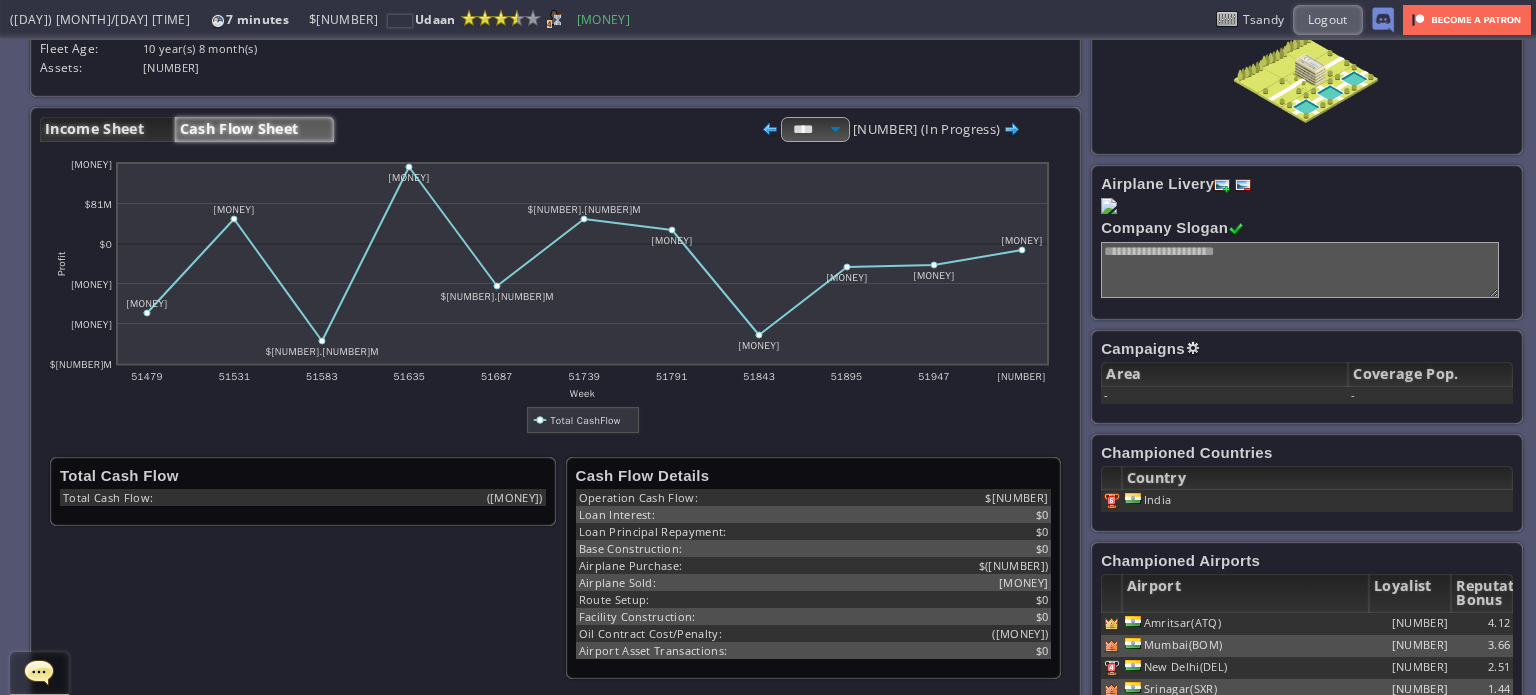 click on "Income Sheet" at bounding box center [107, 129] 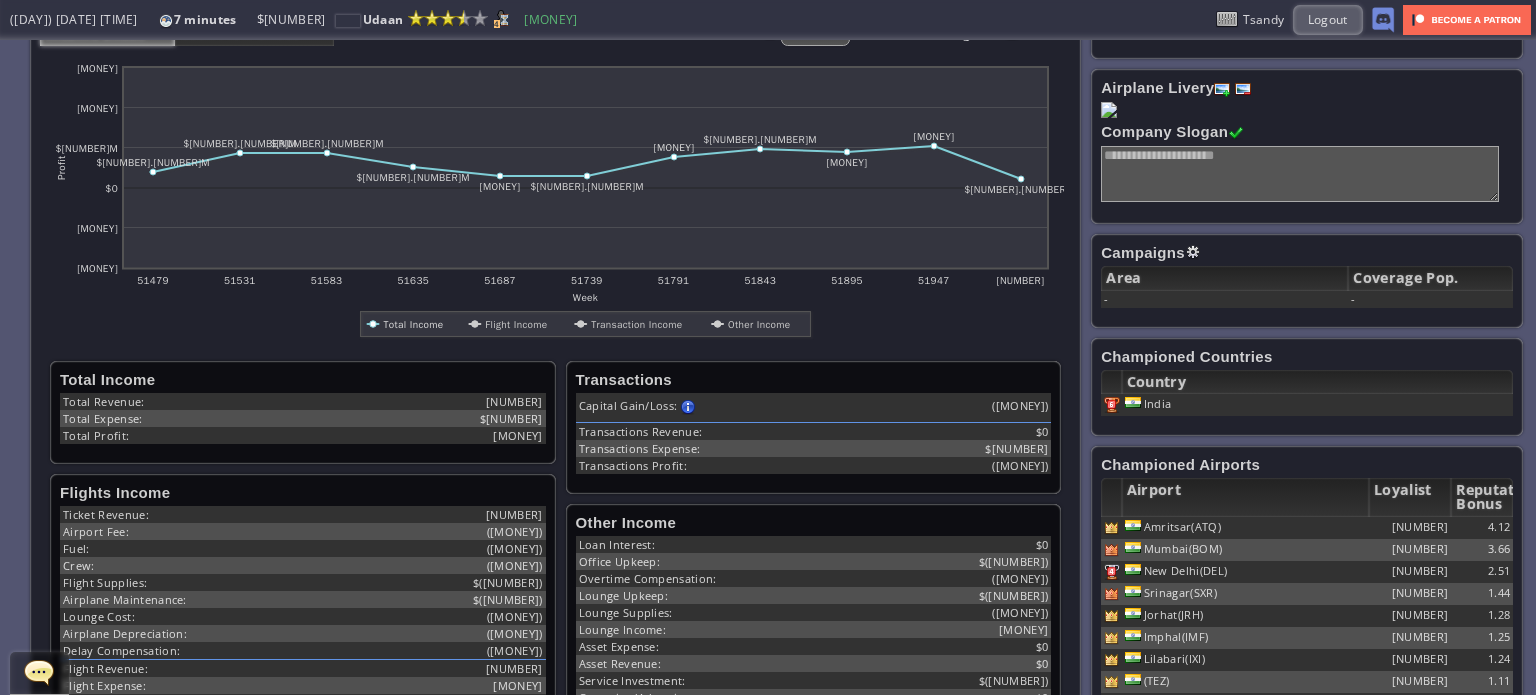 scroll, scrollTop: 0, scrollLeft: 0, axis: both 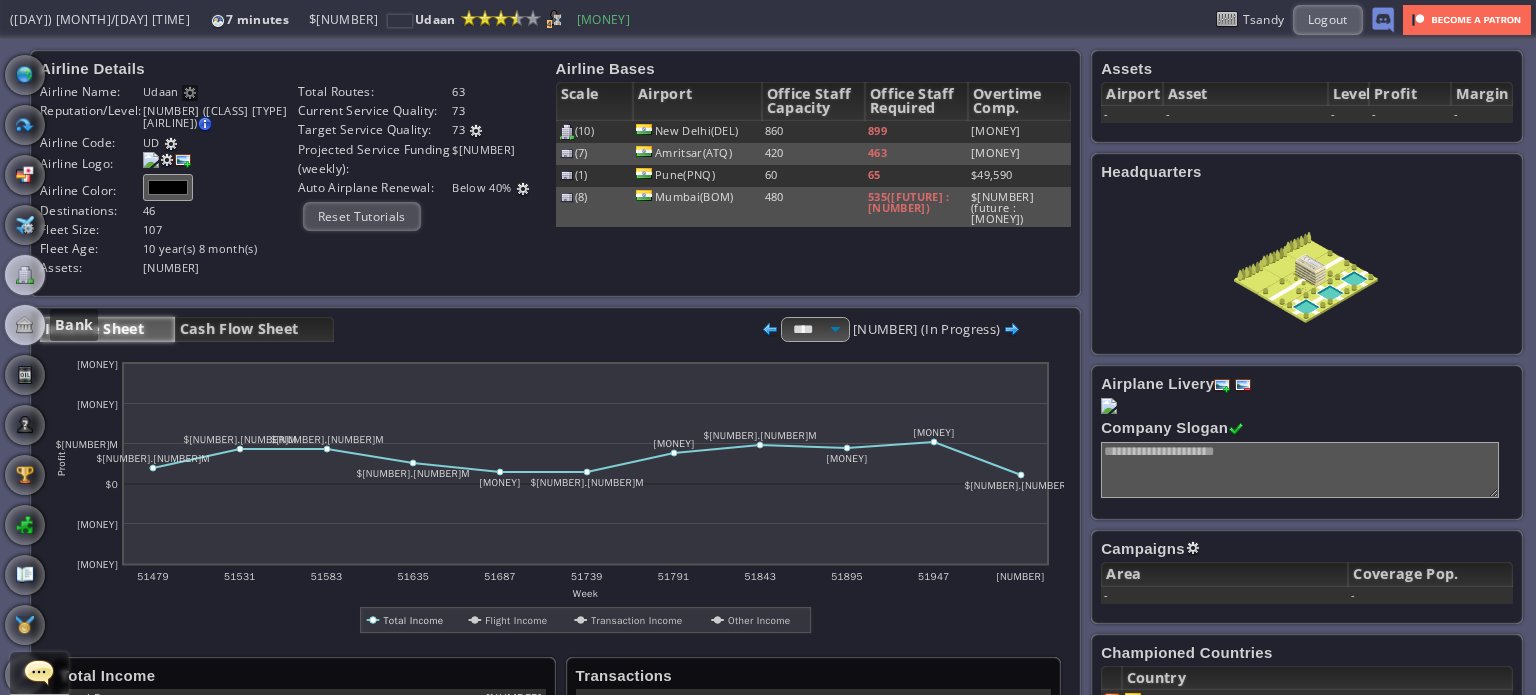 click at bounding box center [25, 325] 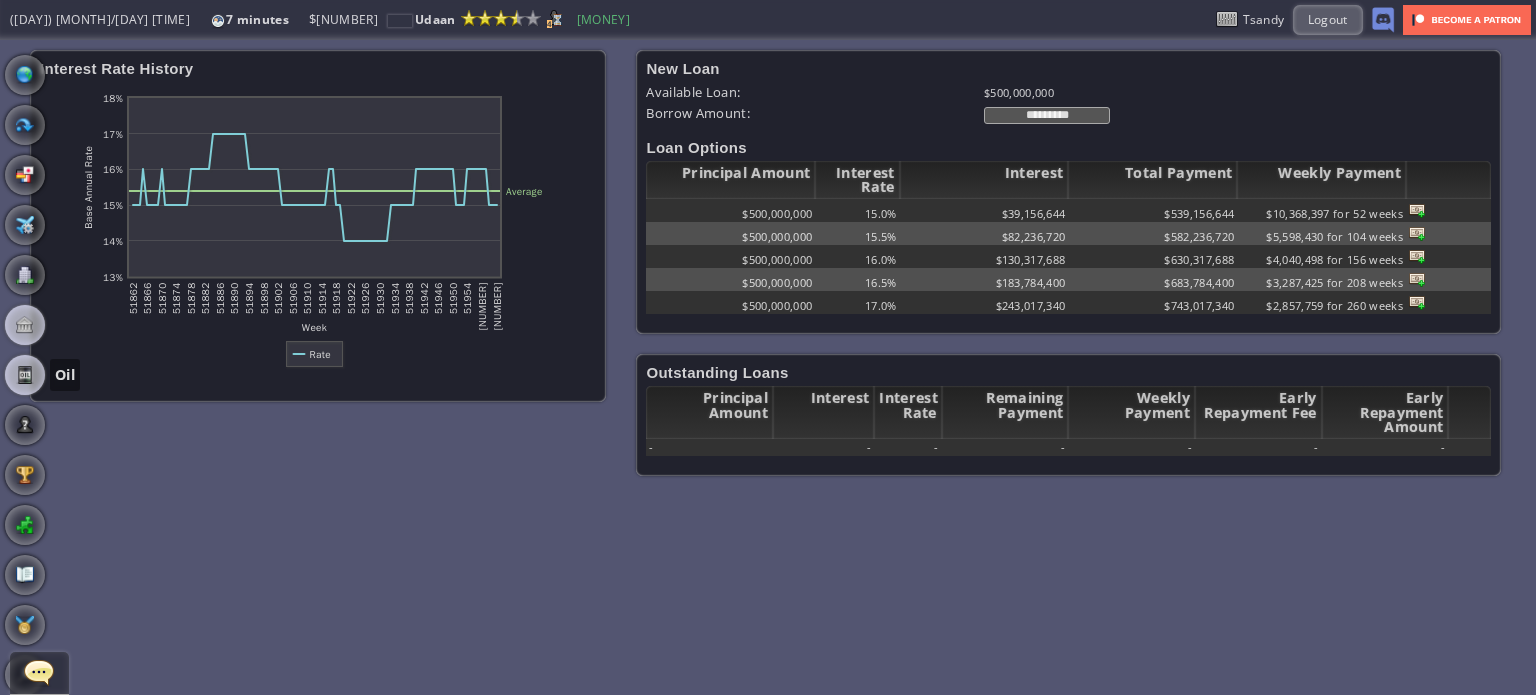 click at bounding box center [25, 375] 